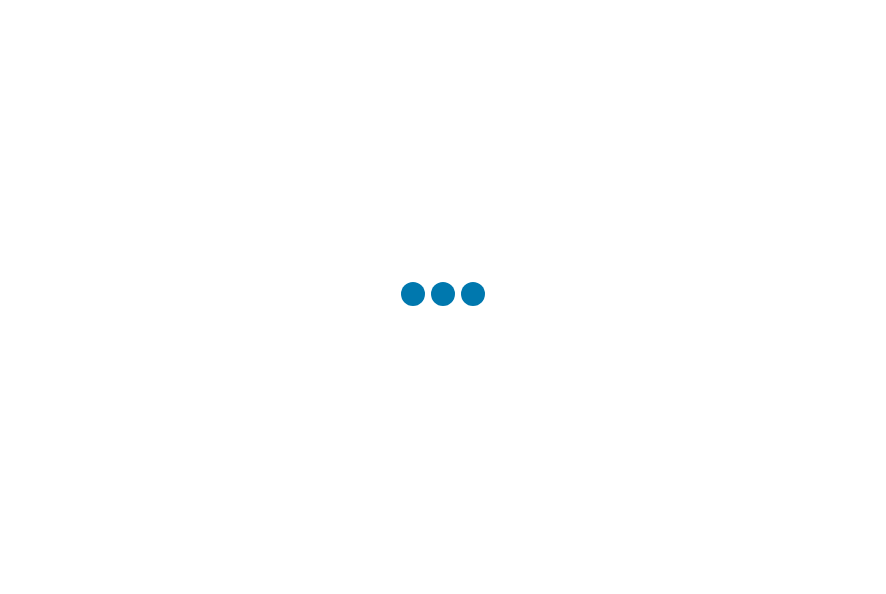 scroll, scrollTop: 0, scrollLeft: 0, axis: both 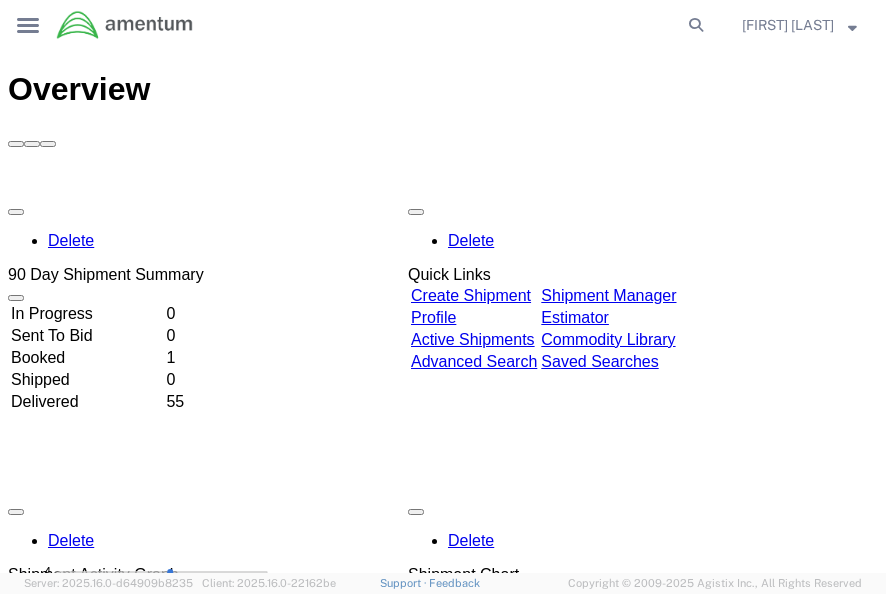 click on "Create Shipment" at bounding box center (471, 295) 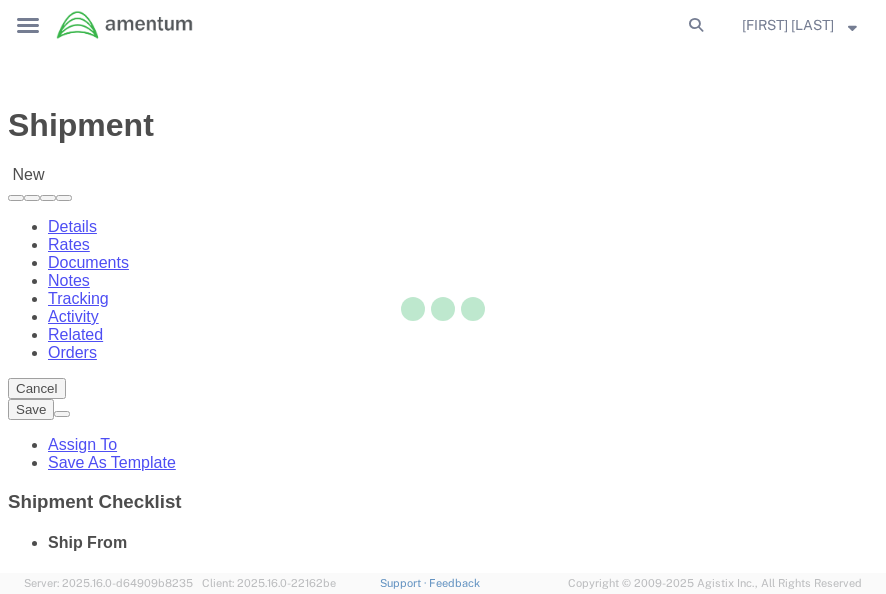 select 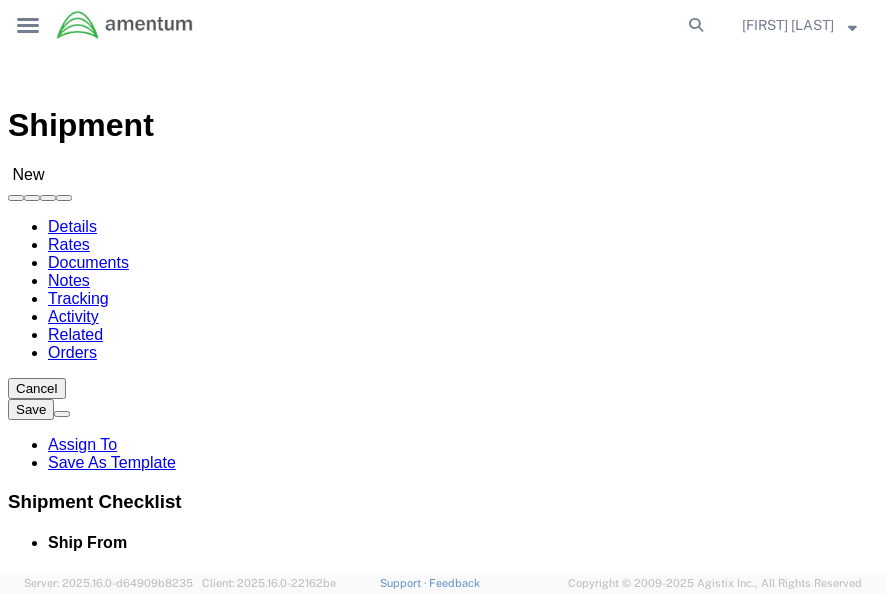 click 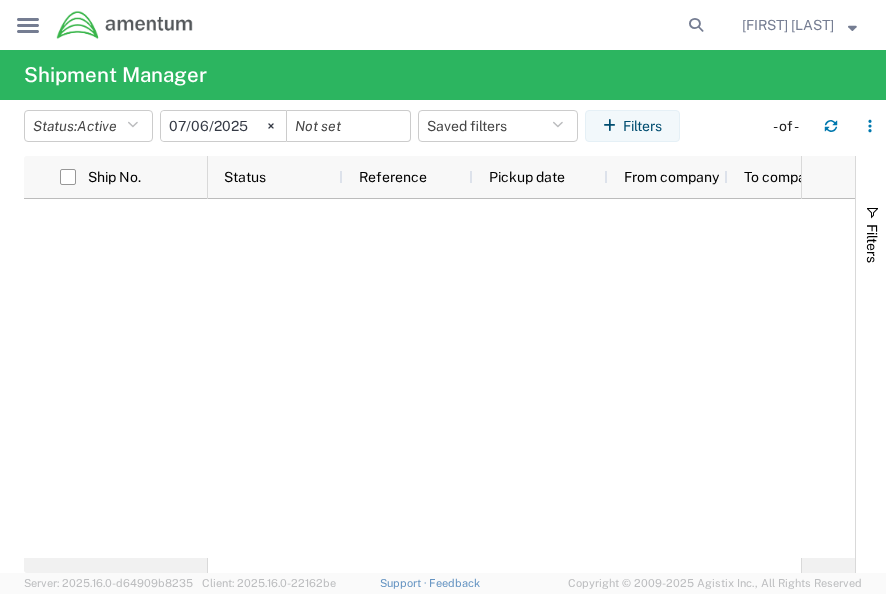click on "main_menu
Created with Sketch." 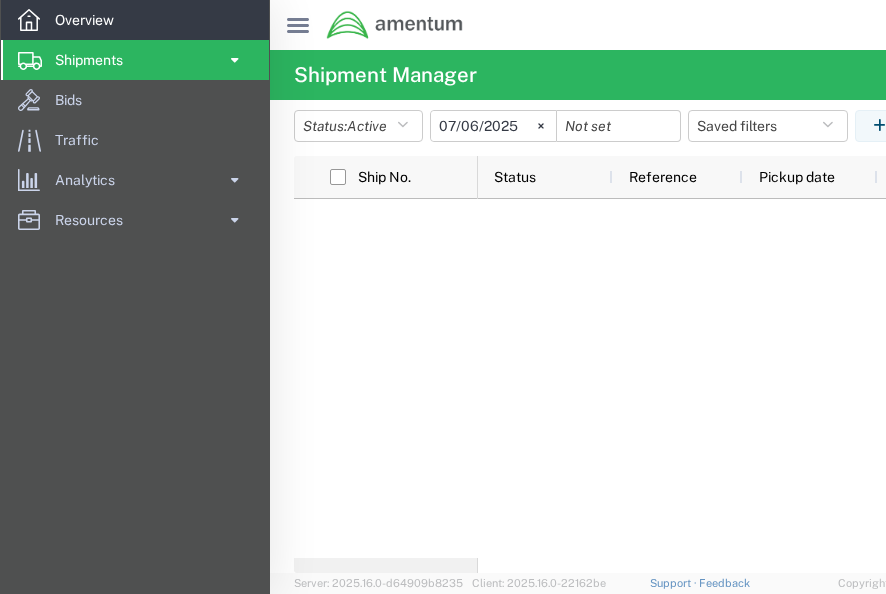 click on "Overview" 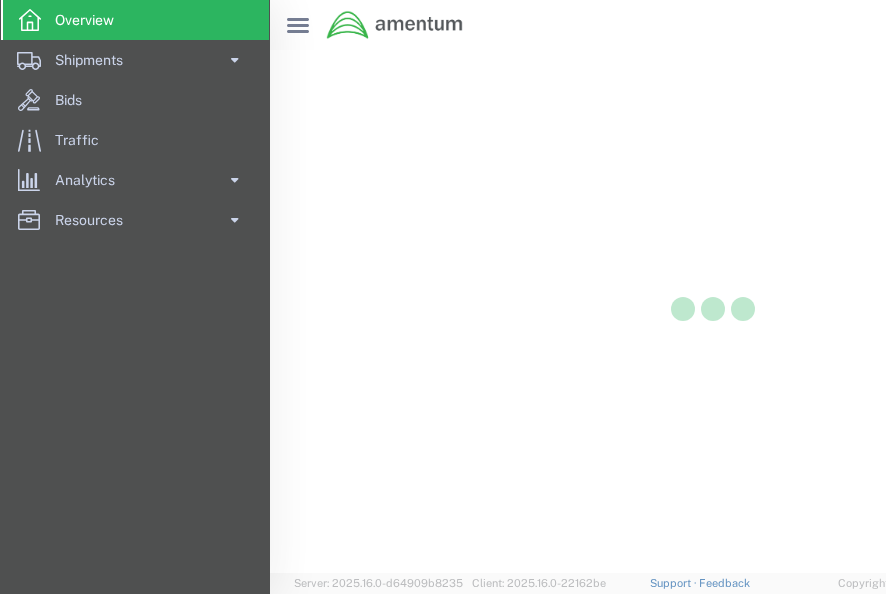 scroll, scrollTop: 0, scrollLeft: 0, axis: both 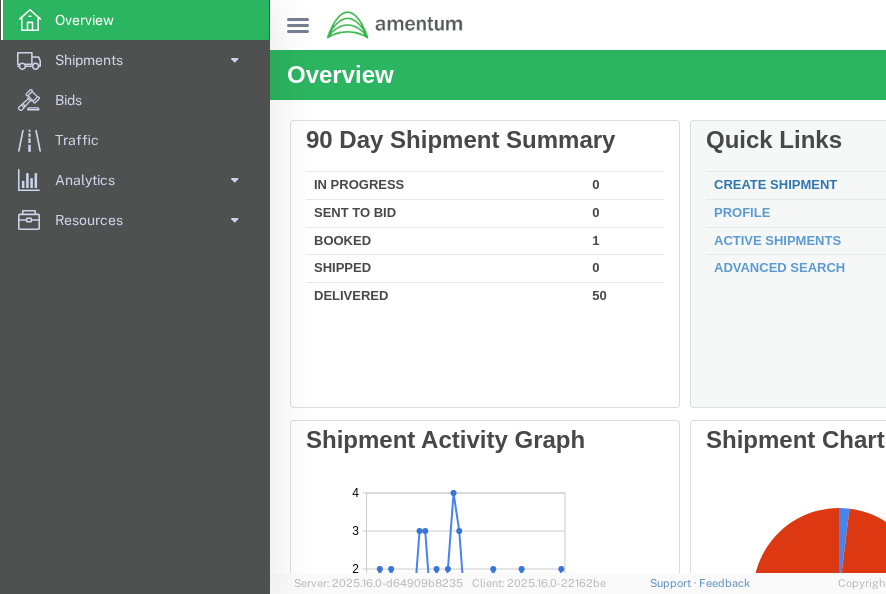 click on "Create Shipment" at bounding box center [775, 184] 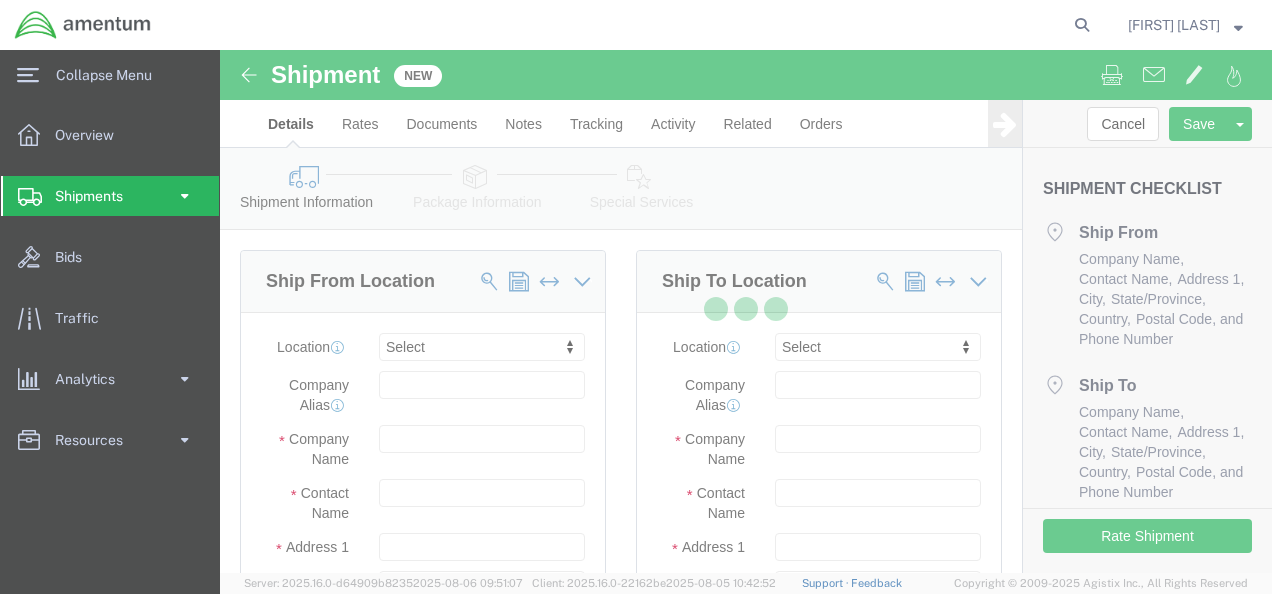 select 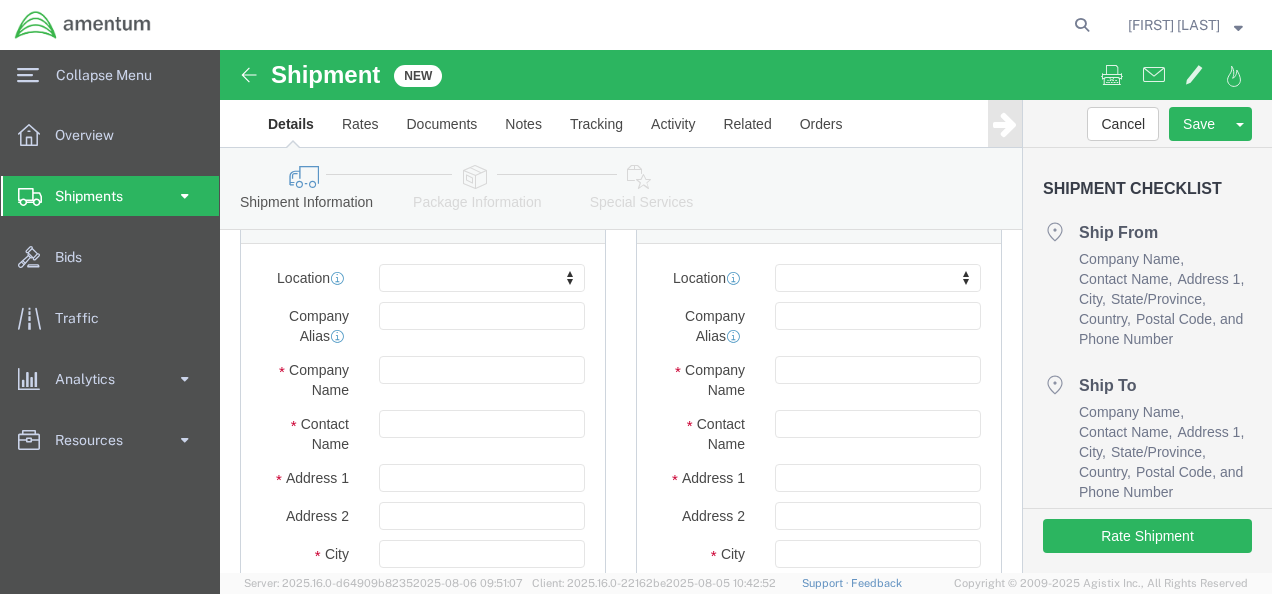 scroll, scrollTop: 0, scrollLeft: 0, axis: both 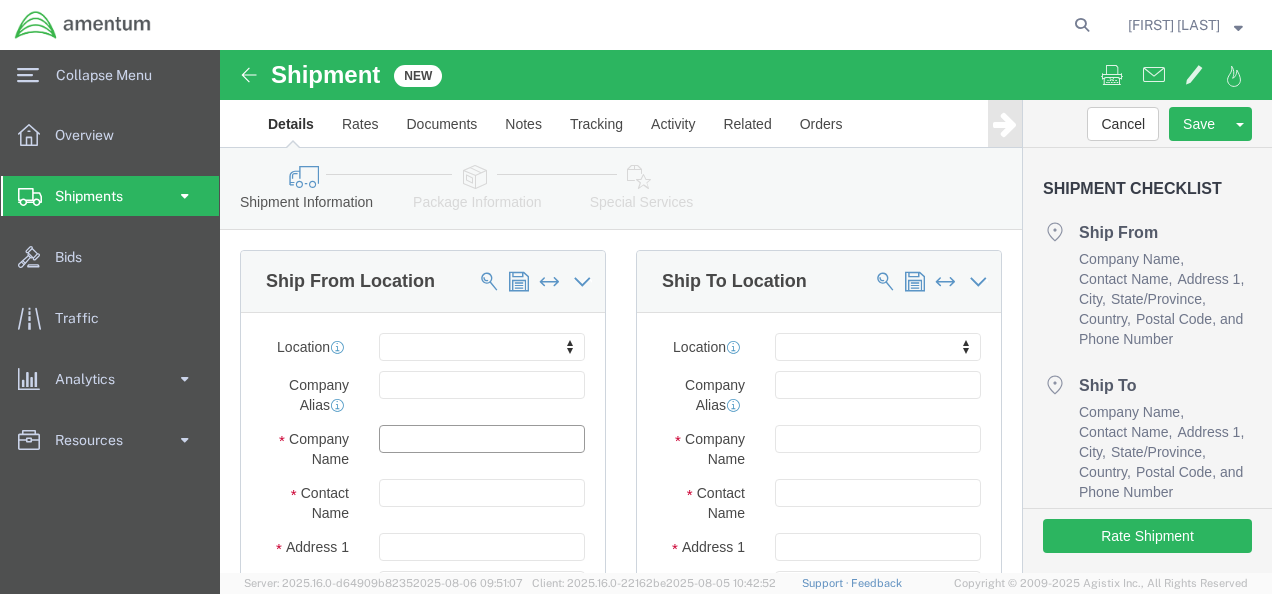 click 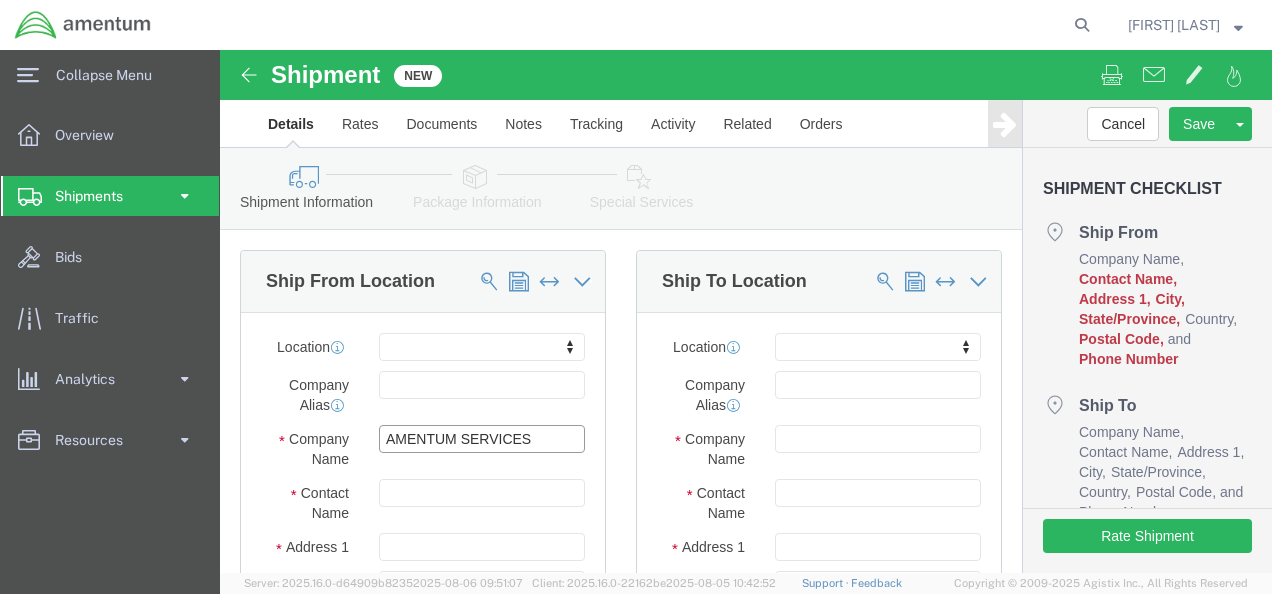 type on "AMENTUM SERVICES" 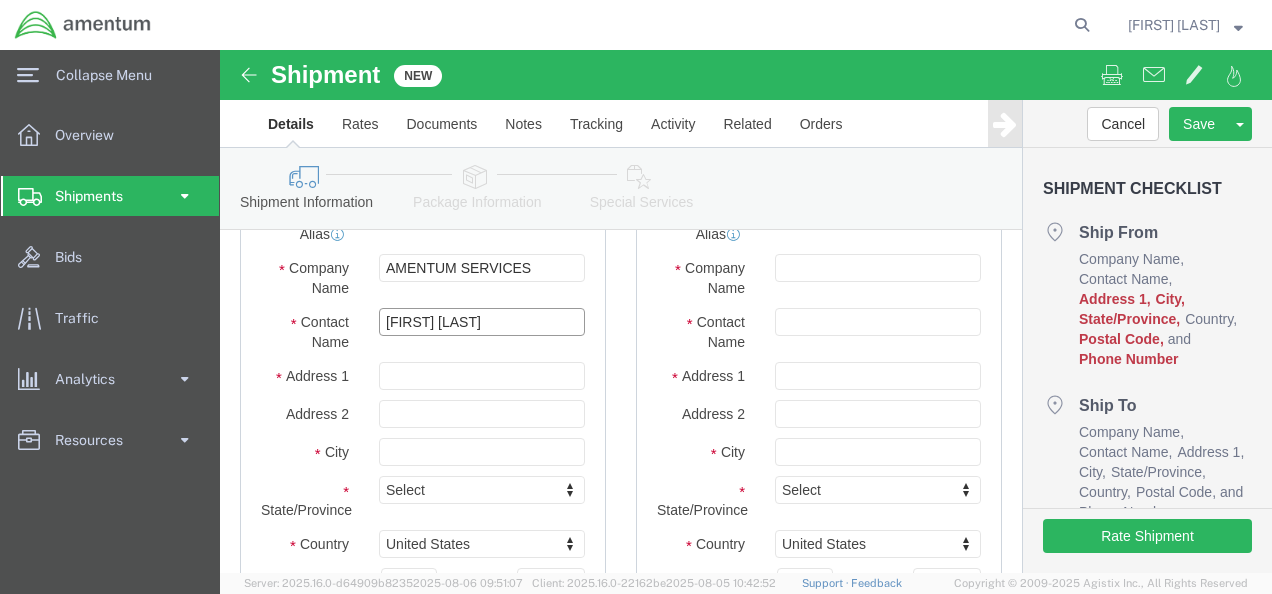 scroll, scrollTop: 200, scrollLeft: 0, axis: vertical 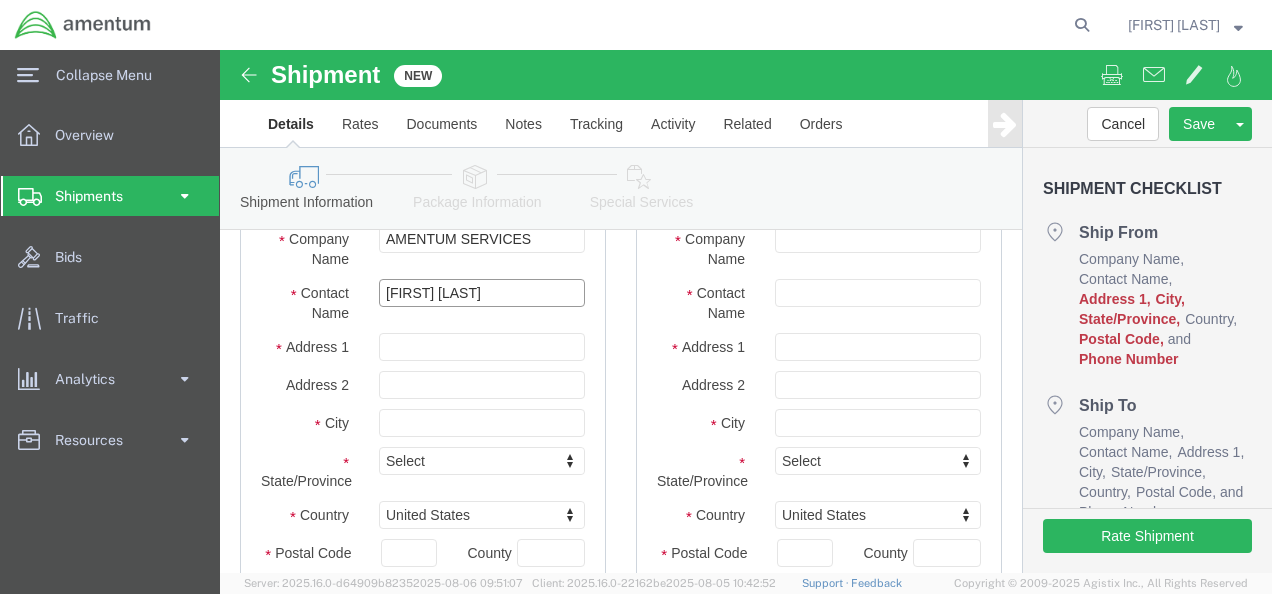 type on "[FIRST] [LAST]" 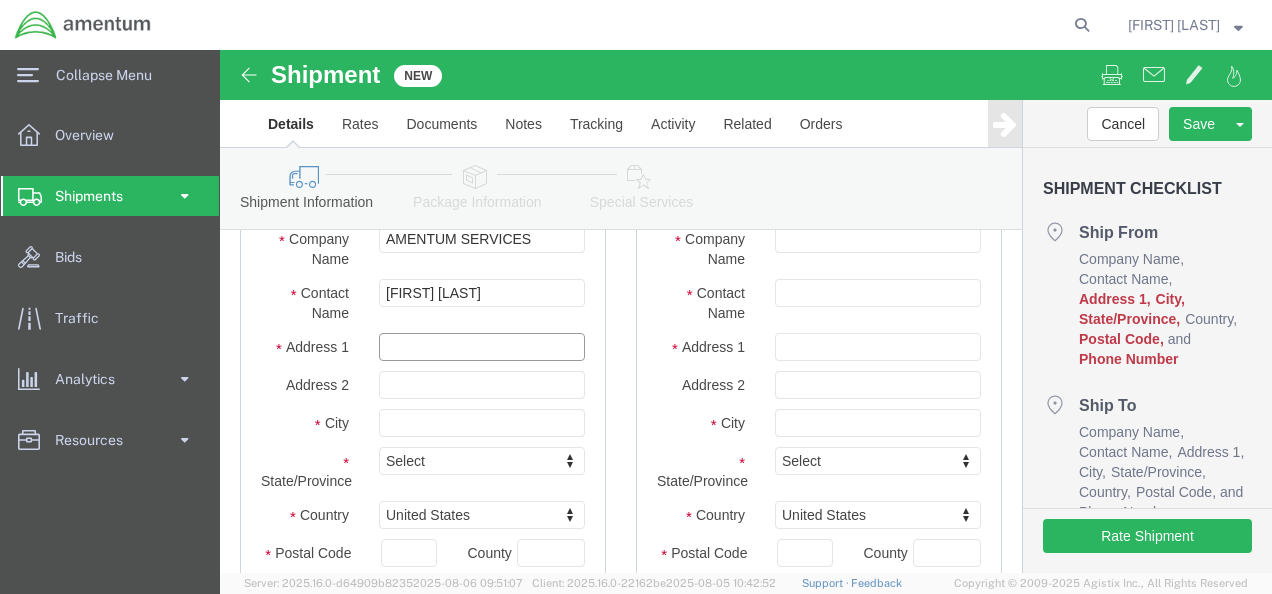 click 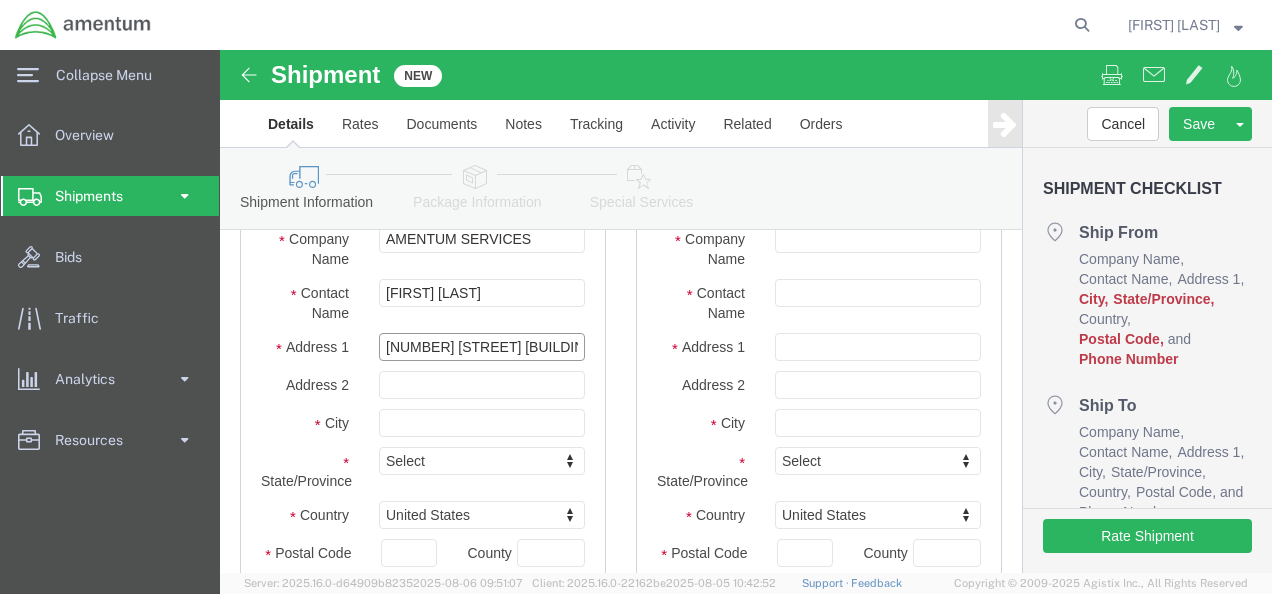 type on "[NUMBER] [STREET] [BUILDING]" 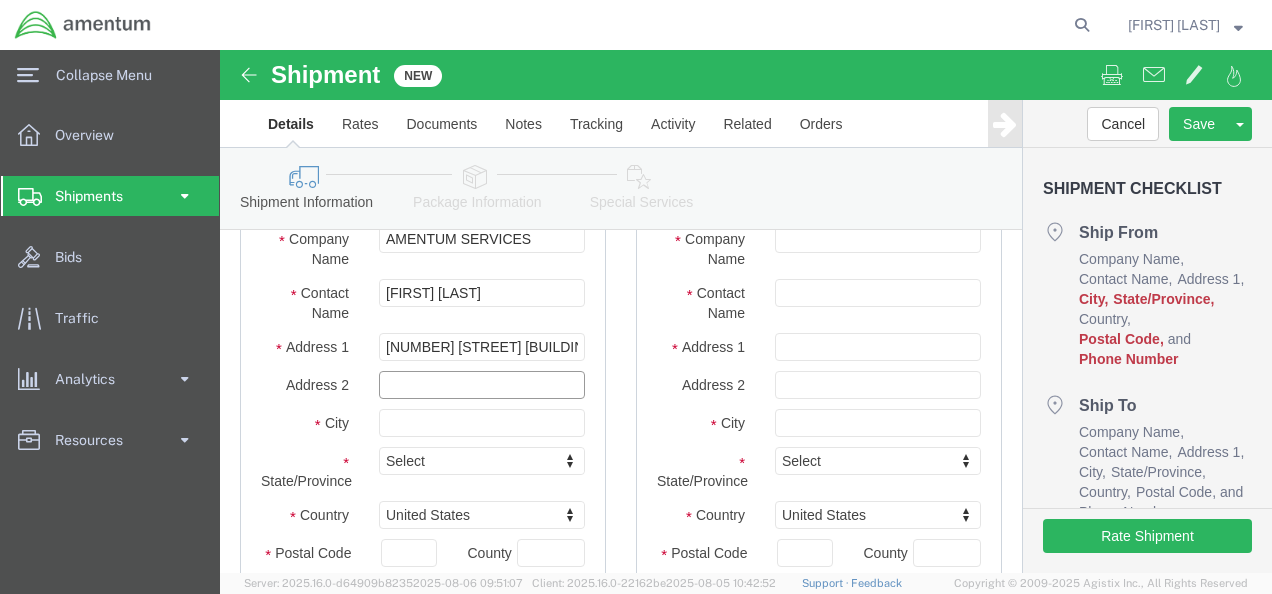 select 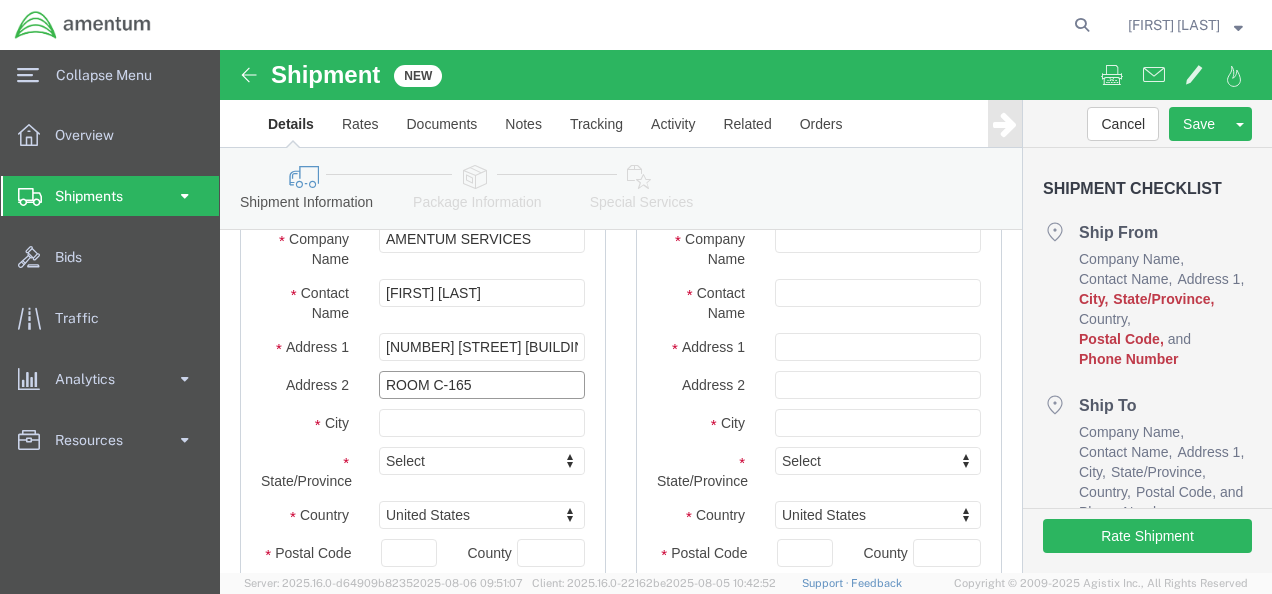 type on "ROOM C-165" 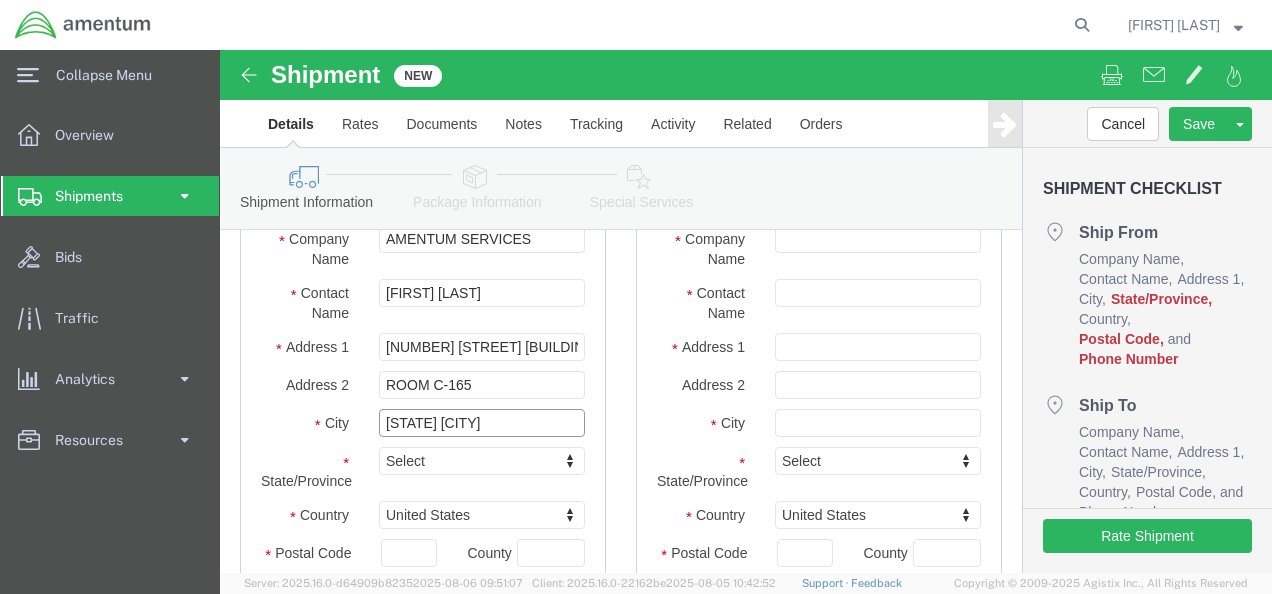 type on "[STATE] [CITY]" 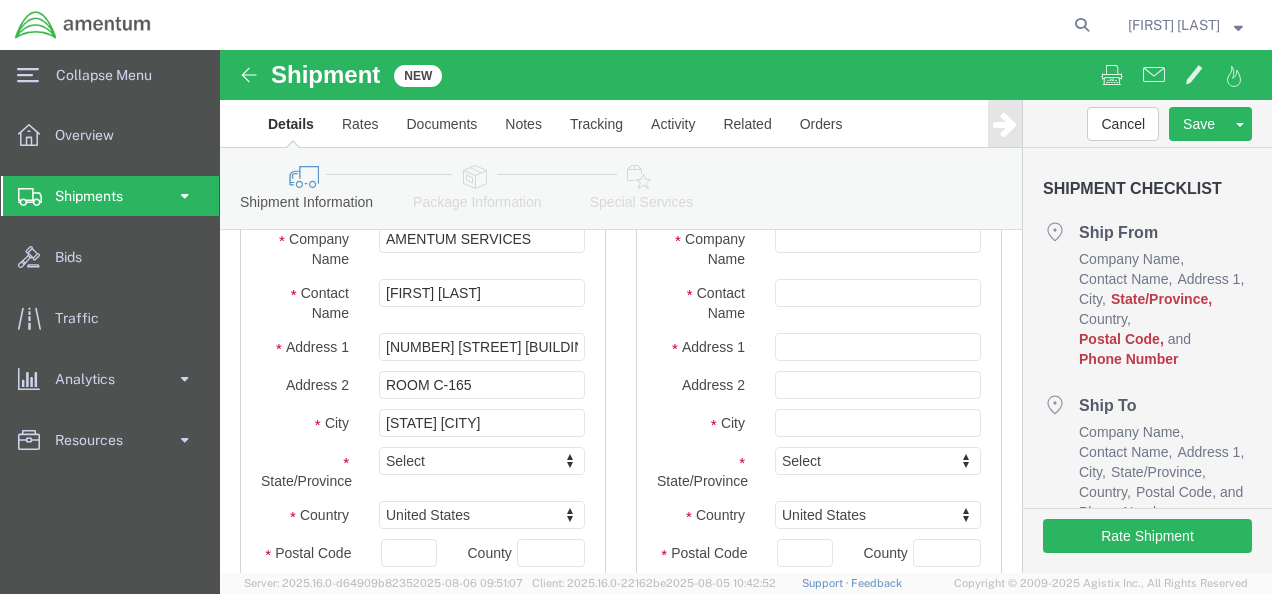 select 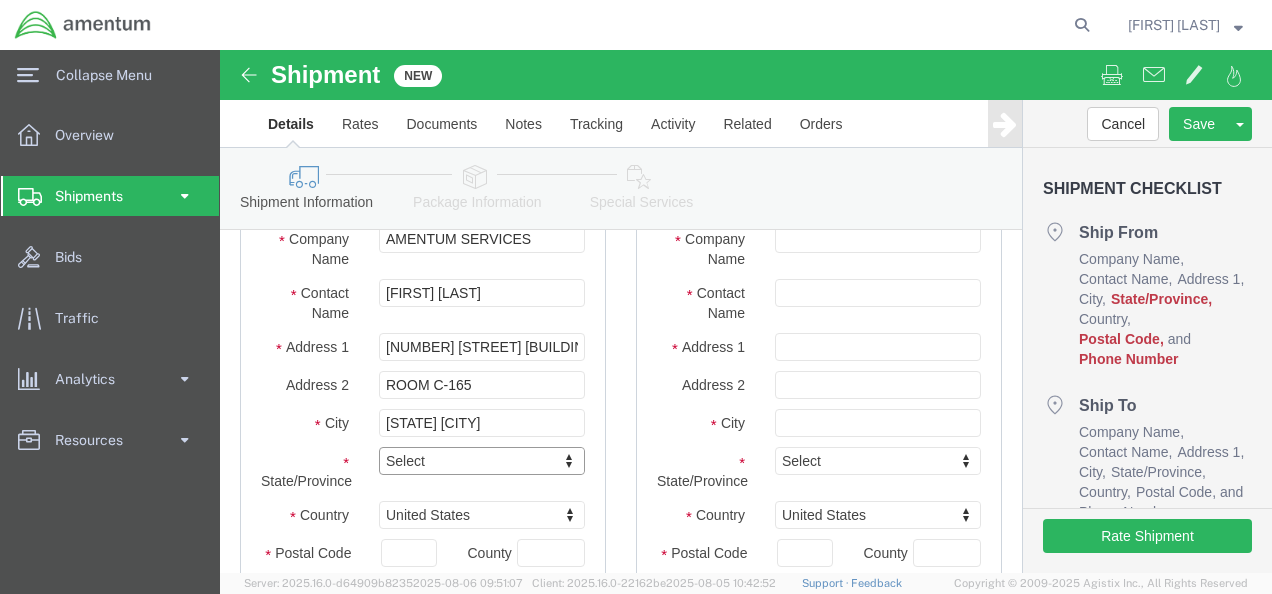 type on "V" 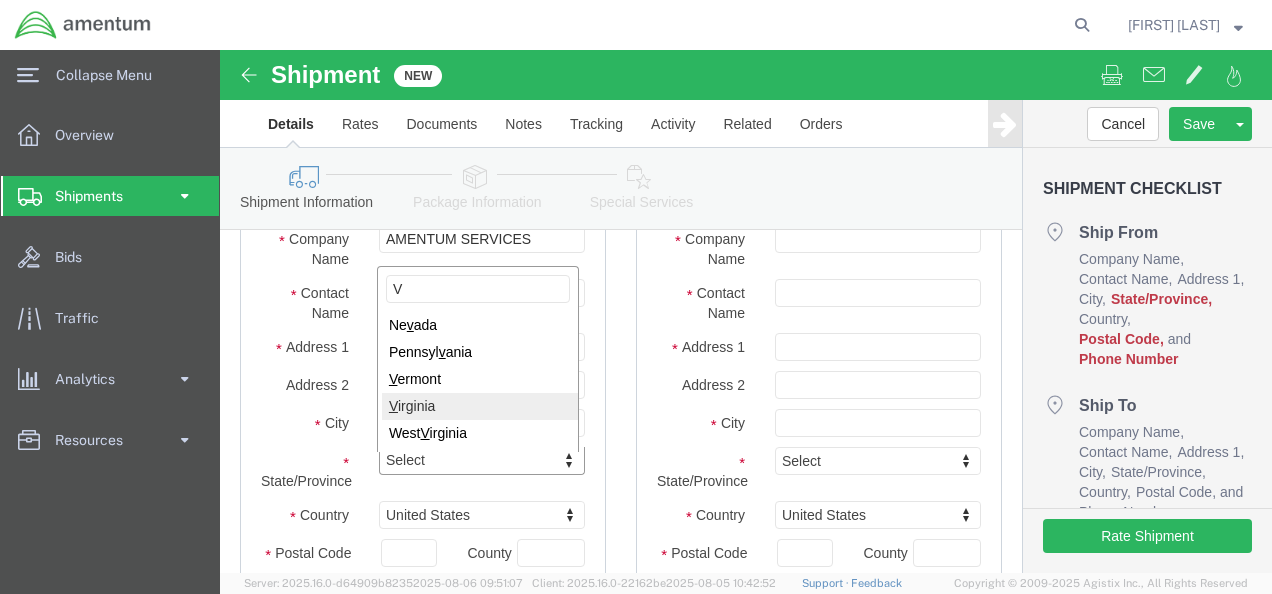 select 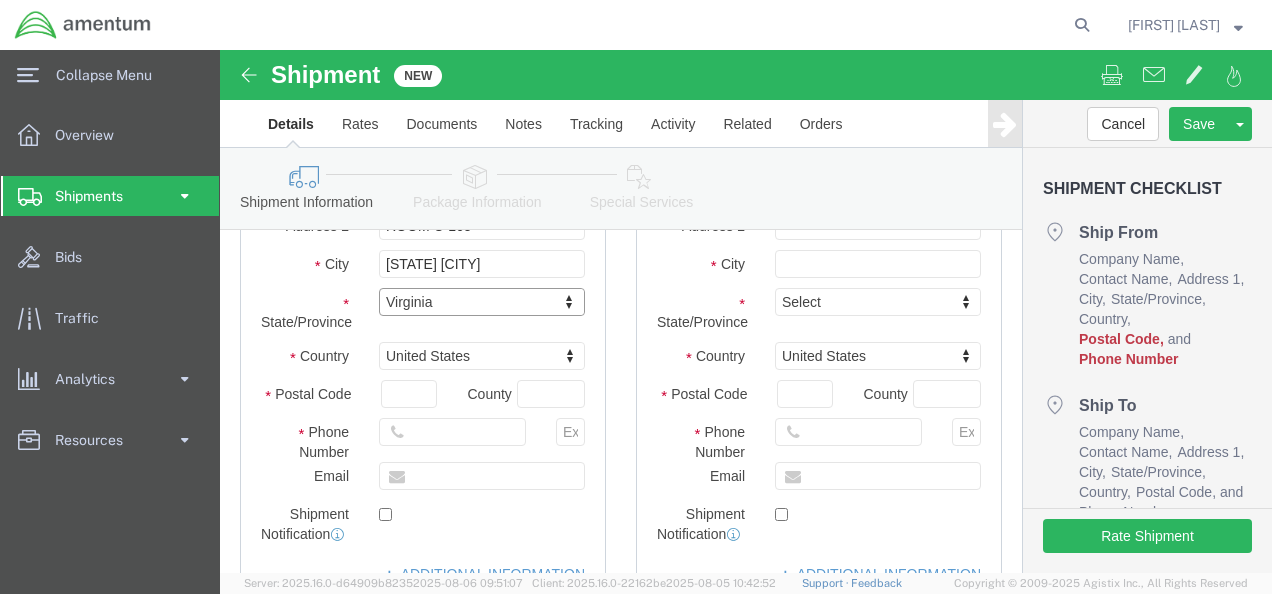 scroll, scrollTop: 400, scrollLeft: 0, axis: vertical 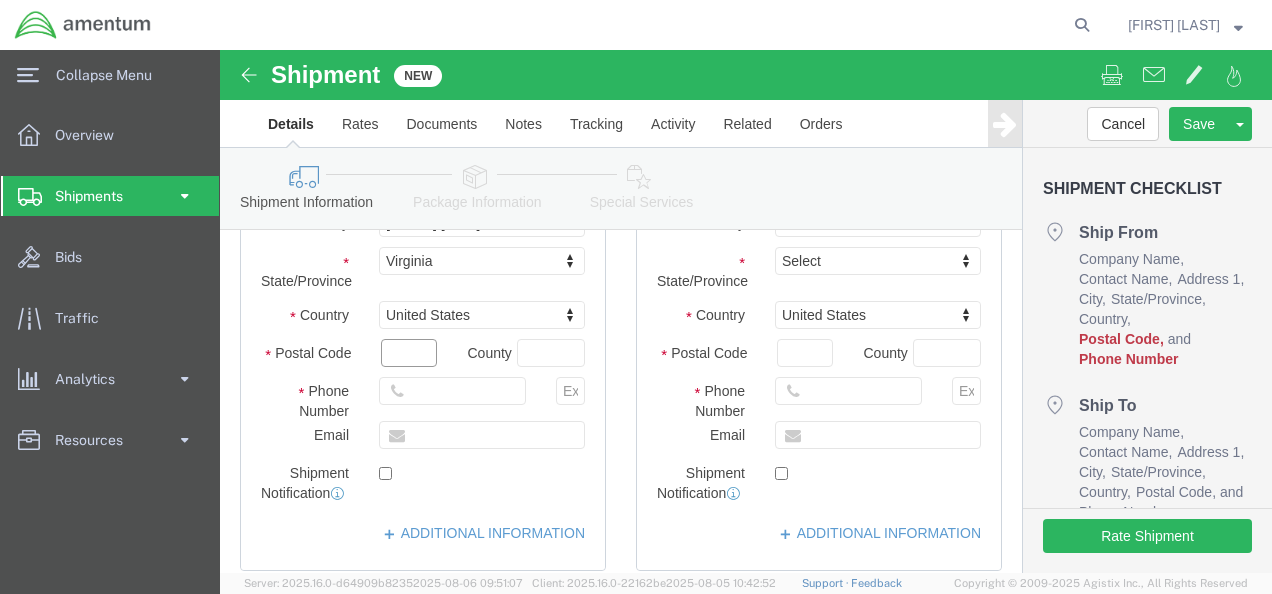 click 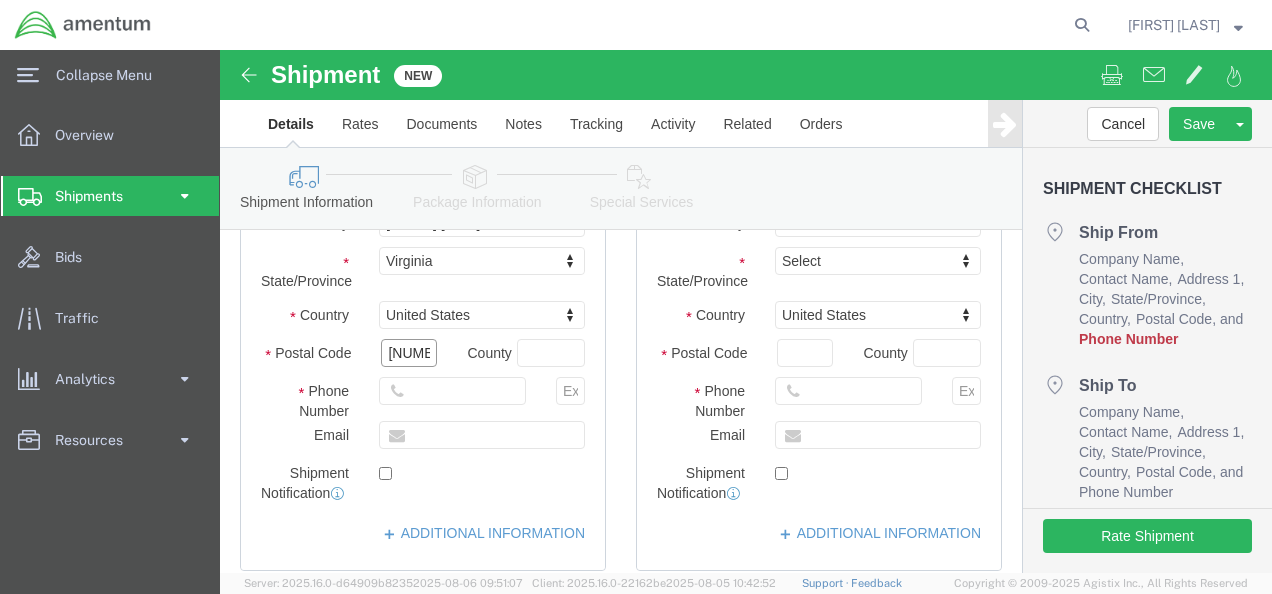 type on "[NUMBER]" 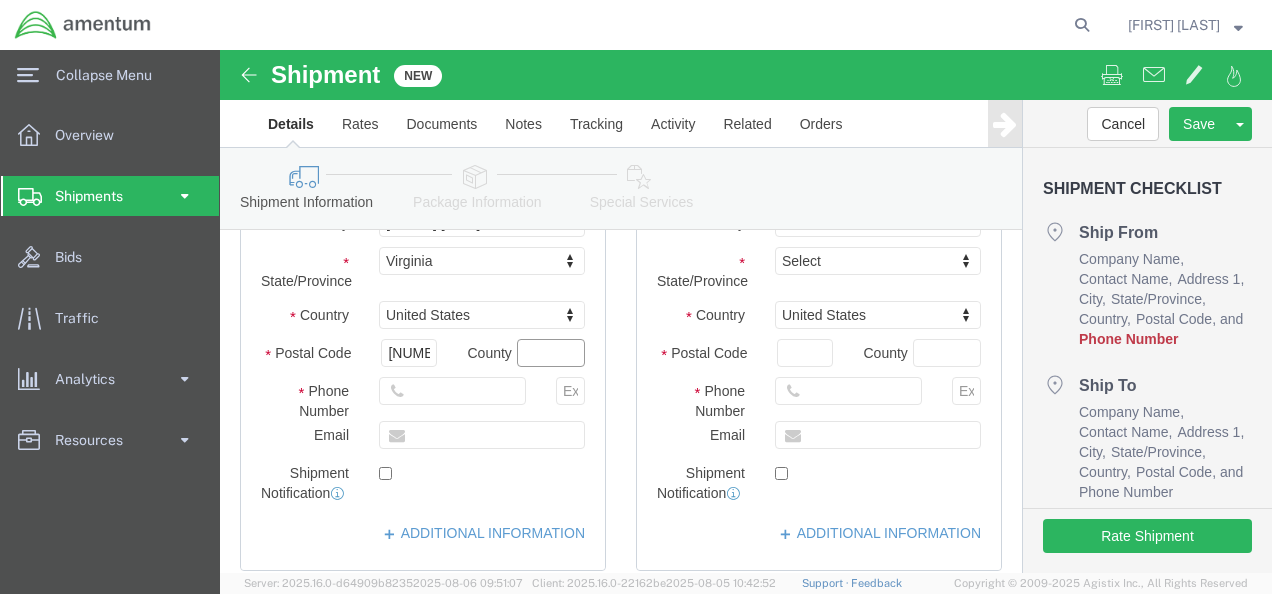 select 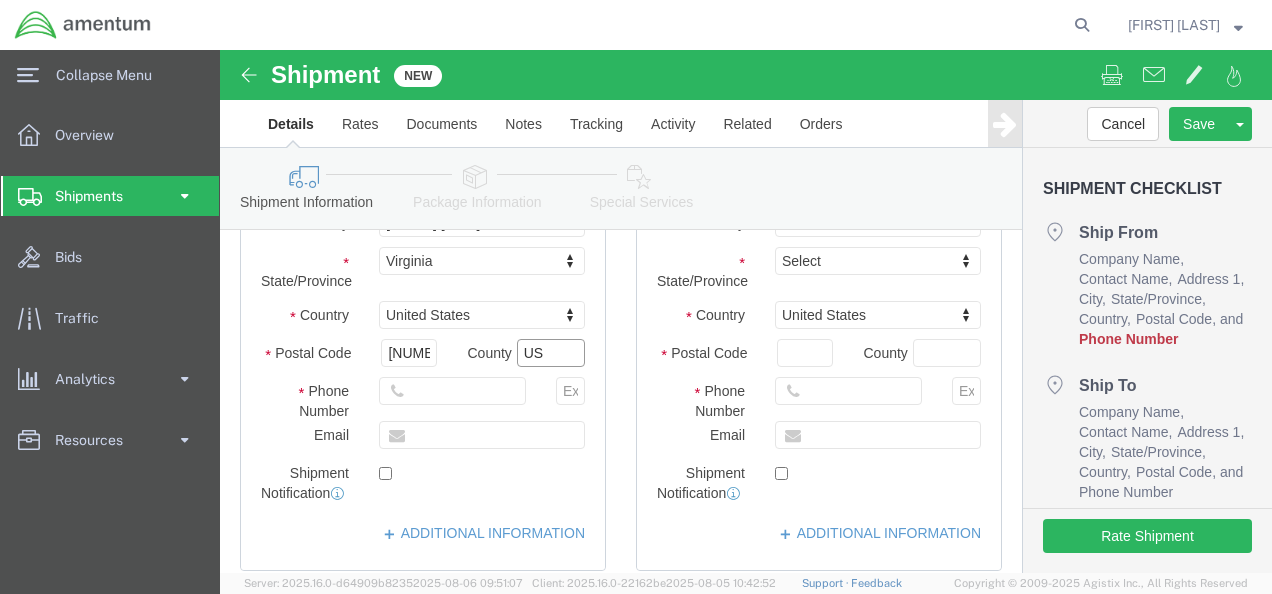 type on "US" 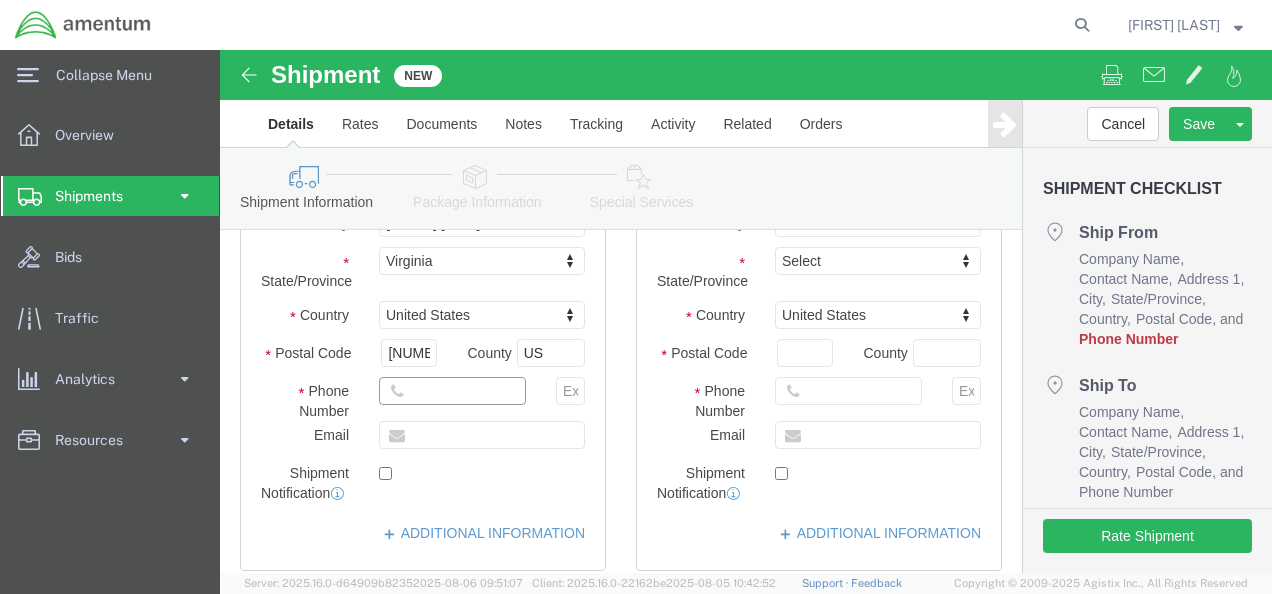 click 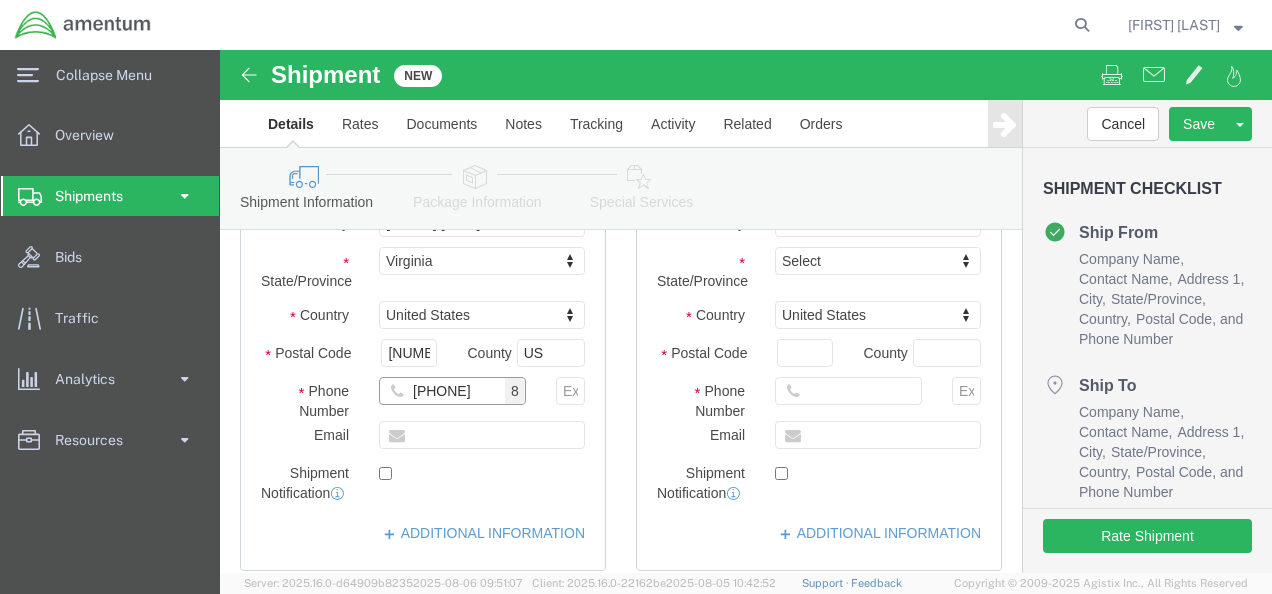 type on "[PHONE]" 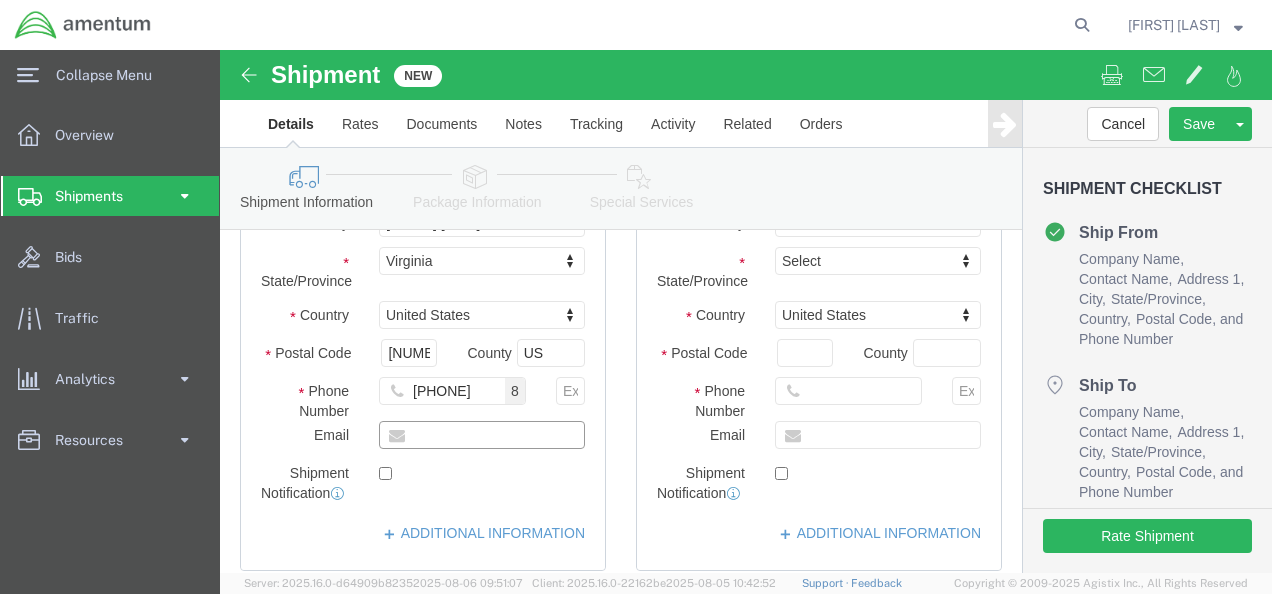 click 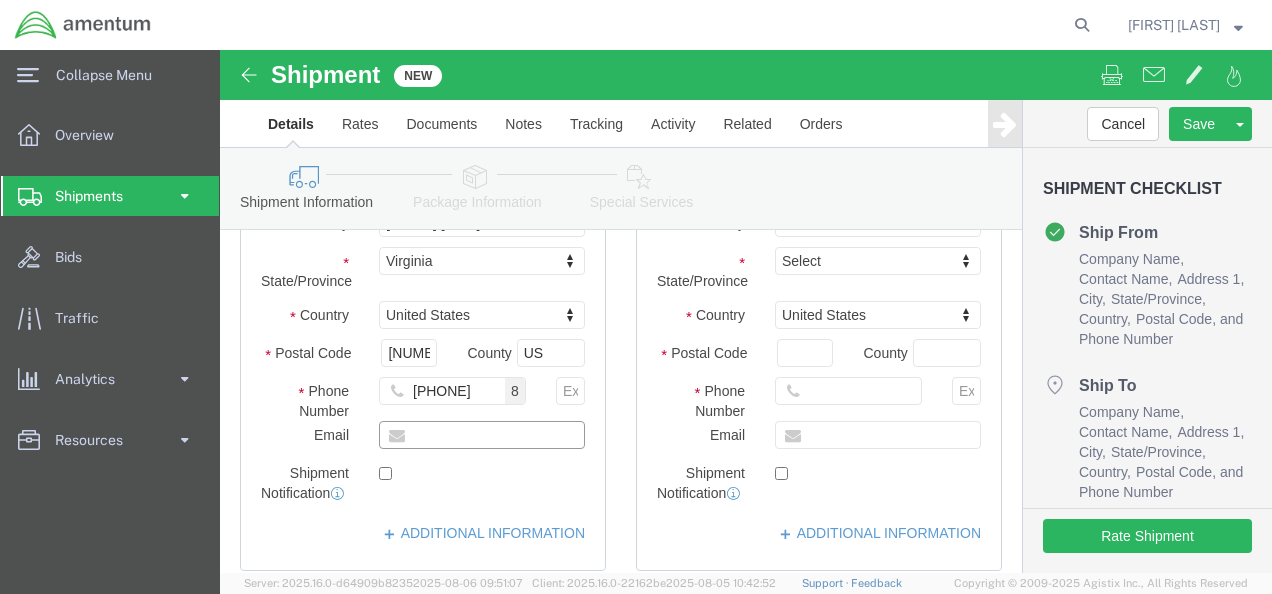 paste on "([EMAIL])" 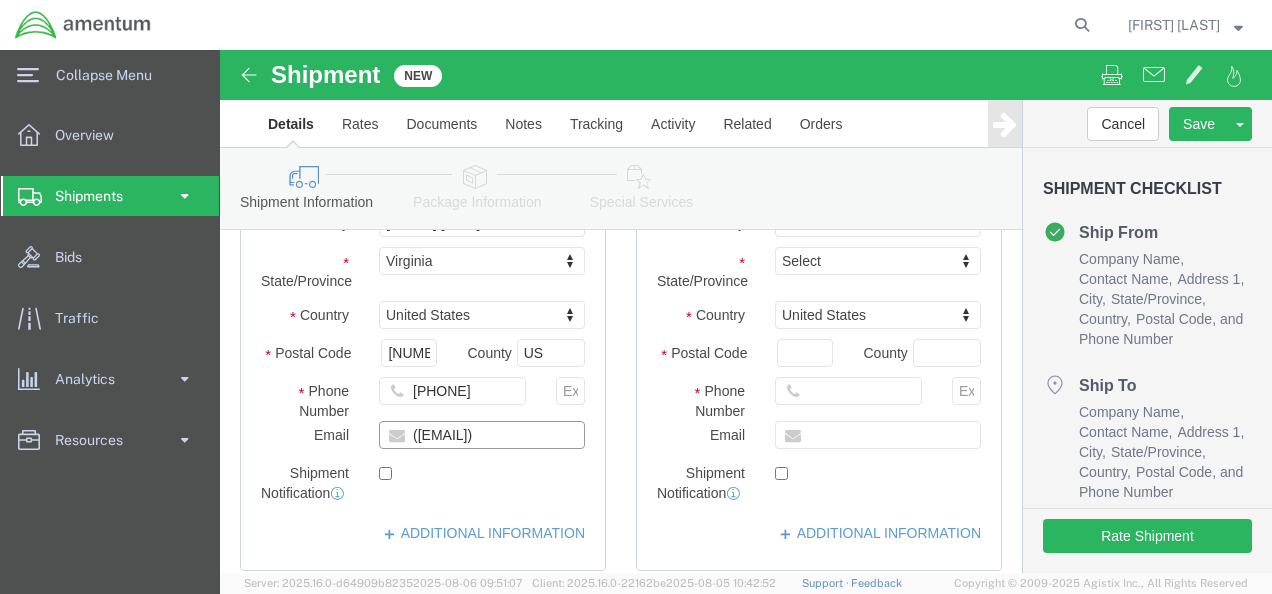scroll, scrollTop: 0, scrollLeft: 52, axis: horizontal 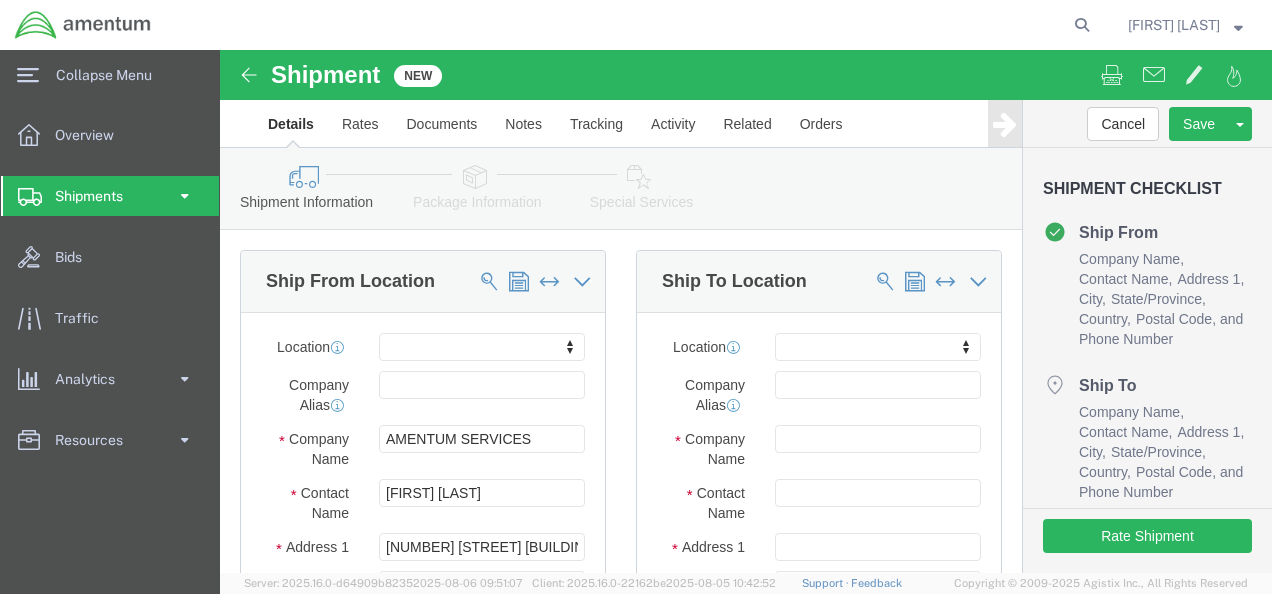 type on "([EMAIL])" 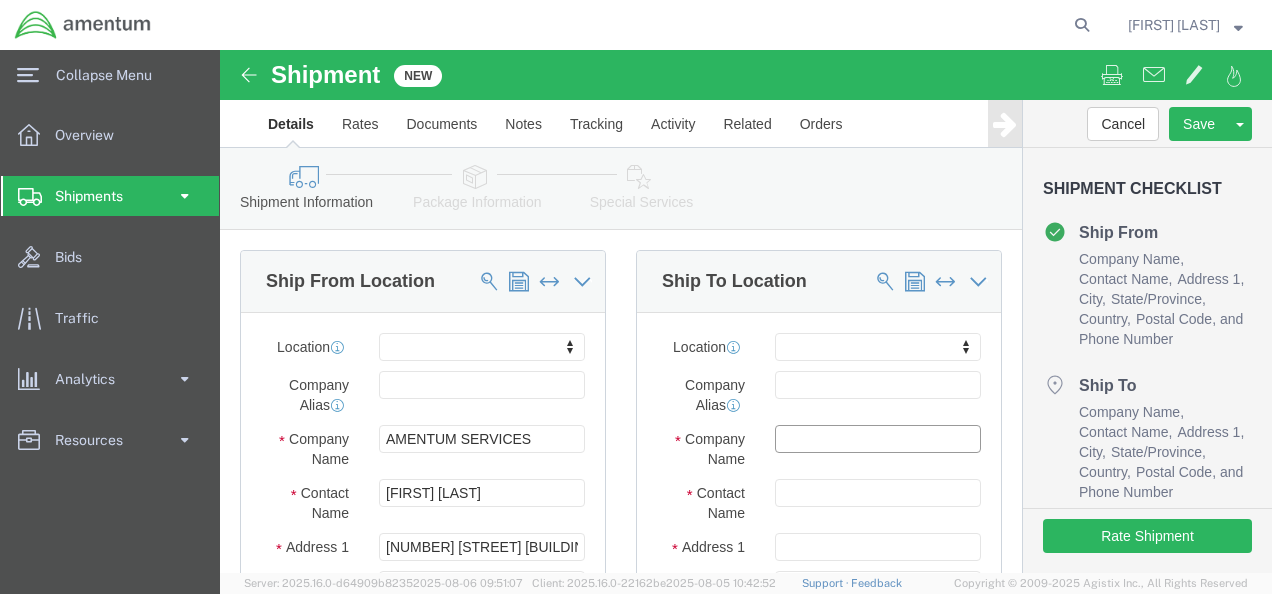 checkbox on "true" 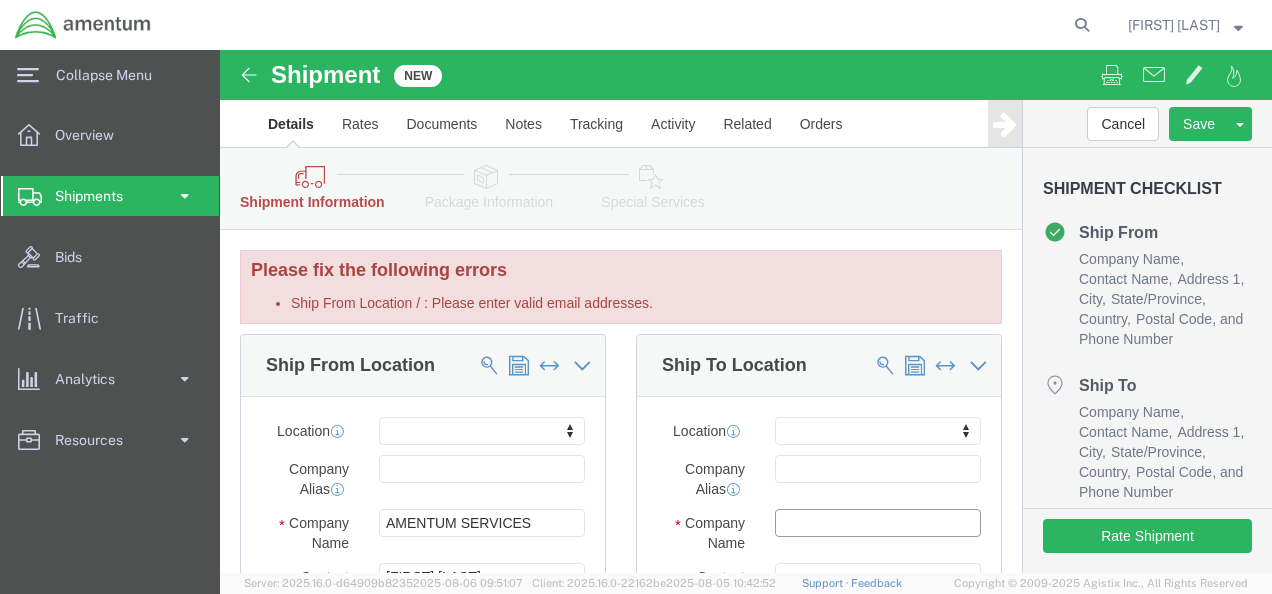 click on "Location                                          My Profile Location 1002-4122-6 1006-5256-0 1026-8910-0 1281-0560-3 1369-6441-0 1402-6962-0 1460-3609-0 1484-3213-9 1495-3257-9 1603-1831-7 1826-2677-5 1855-2363-2 1863-3564-3 1991-7042-2 1994-1527-1 2049-5033-4 2253-0773-3 2349-0931-2 2466-3109-3 2522-4931-1 2542-9794-1 2555-1162-9 2629-3834-4 2794-1924-3 2912-5044-0 2980-5246-6 2980-5254-7 3131-6923-5 3149-0707-8 3149-3205-6 3149-4233-7 3165-0769-7 3182-5610-1 3210-2835-7 3239-1969-0 3542-8937-7 3594-9854-3 3681-3626-3 3911-3914-8 4170-0992-2 4173-2956-0 4376-6102-2 4403-4278-7 4542-0514-6 5339-4438-8 5339-5260-7 5356-8144-9 5358-1212-8 5845-2592-4 5895-2180-3 6275-9173-0 6371-4102-3 6373-5182-6 6376-4854-3 6400-0083-0 6633-6378-6 6722-6822-2 6724-3981-7 6761-9537-8 6813-3469-6 6822-6569-8 7724-1522-2 7757-4164-3 7791-4593-0 7864-2389-9 7883-8771-7 8217-0852-4 8464-2987-5 8916-4846-4 9478-5195-0 ACCOM_PMO AEA_ASD_Andrews AFB AFM-E_Aberdeen Proving Grounds AFM-E_Al Asad AFM-E_Arifjan AFM-E_FT DRUM AFM-E_PMO" 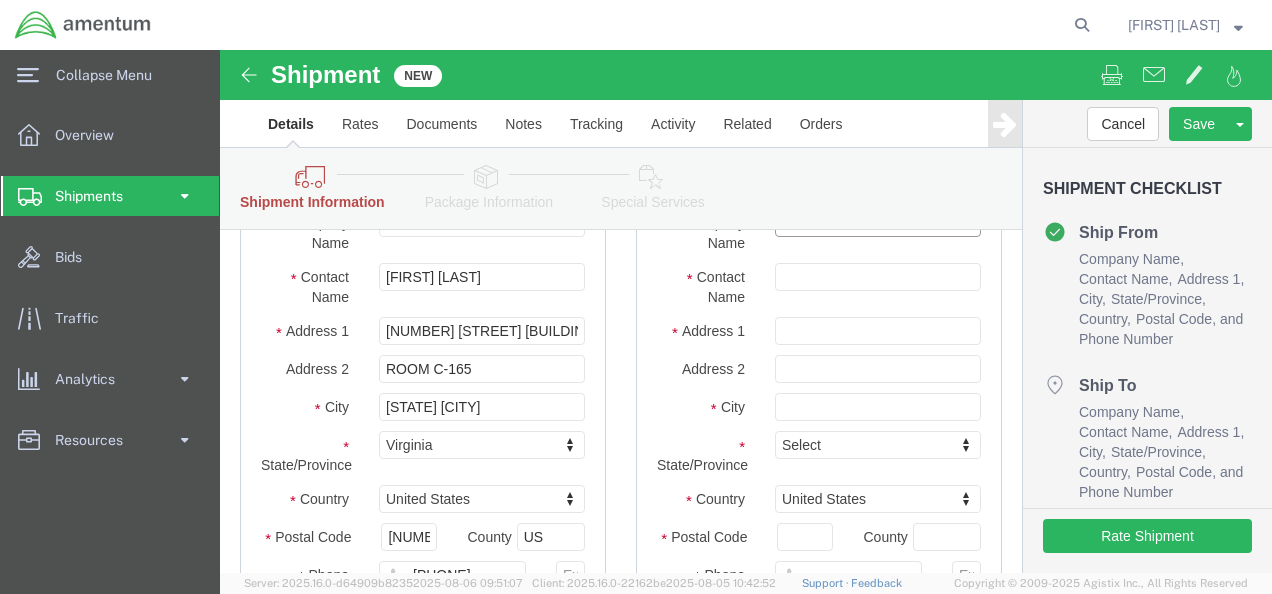 scroll, scrollTop: 500, scrollLeft: 0, axis: vertical 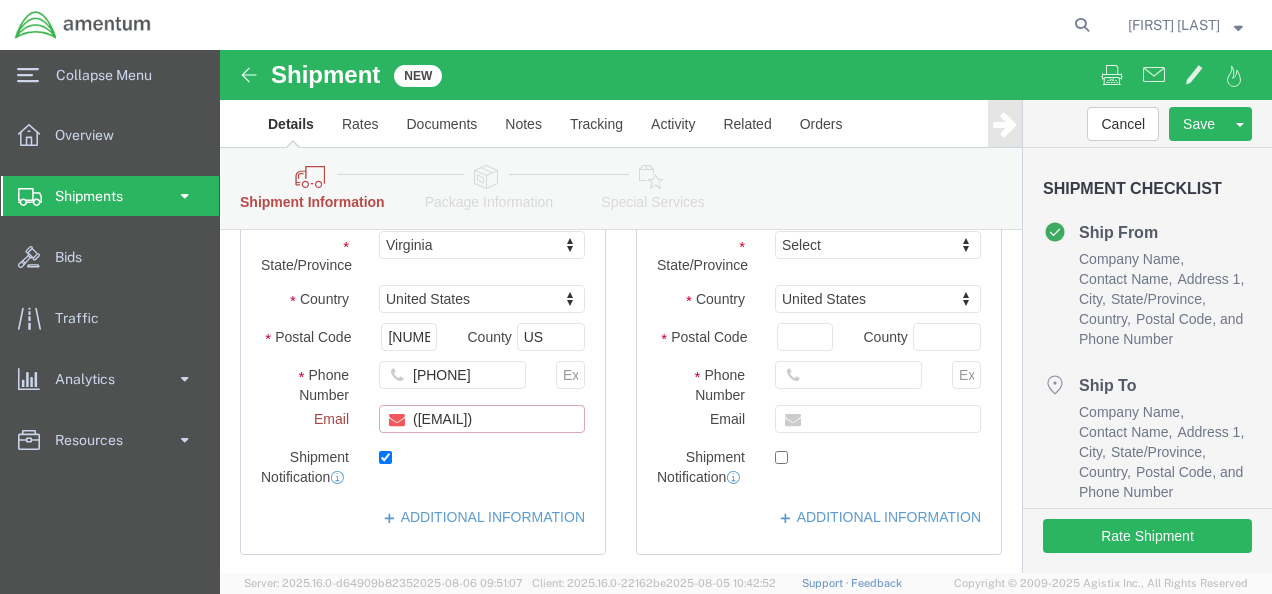 click on "([EMAIL])" 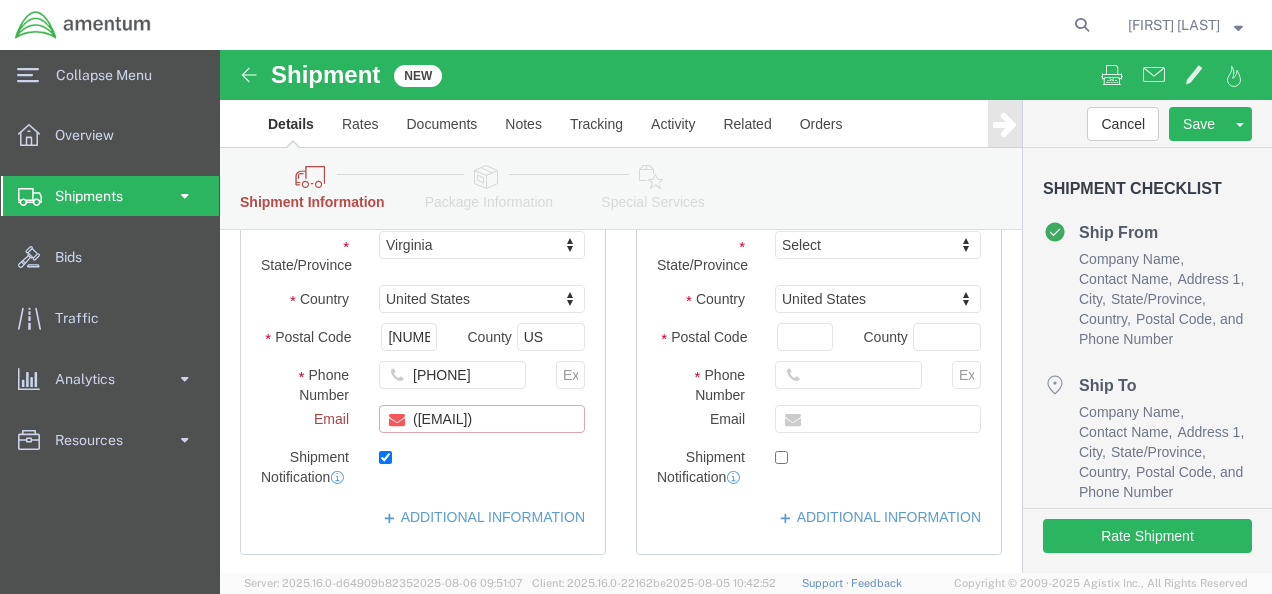 click on "([EMAIL])" 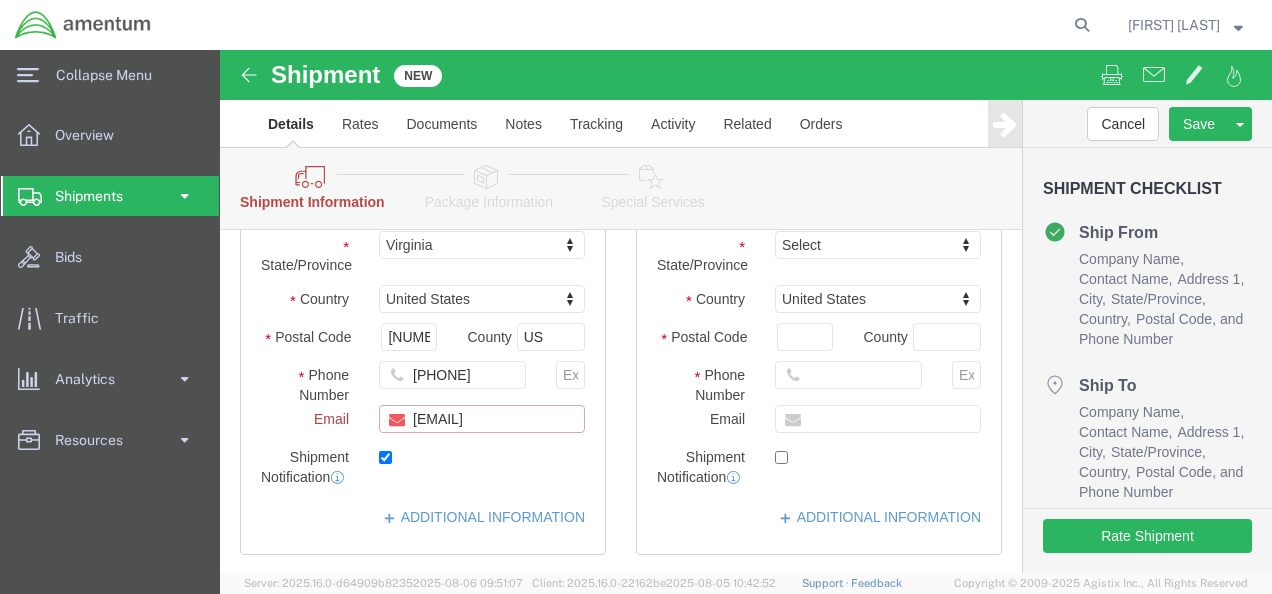click on "[EMAIL]" 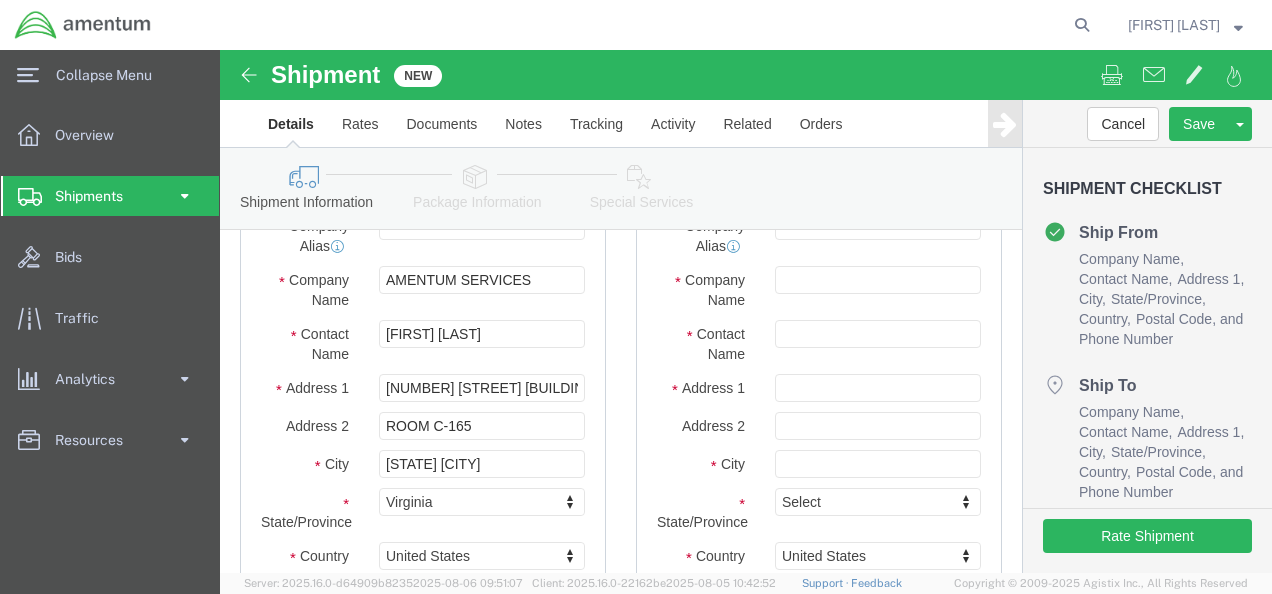 scroll, scrollTop: 16, scrollLeft: 0, axis: vertical 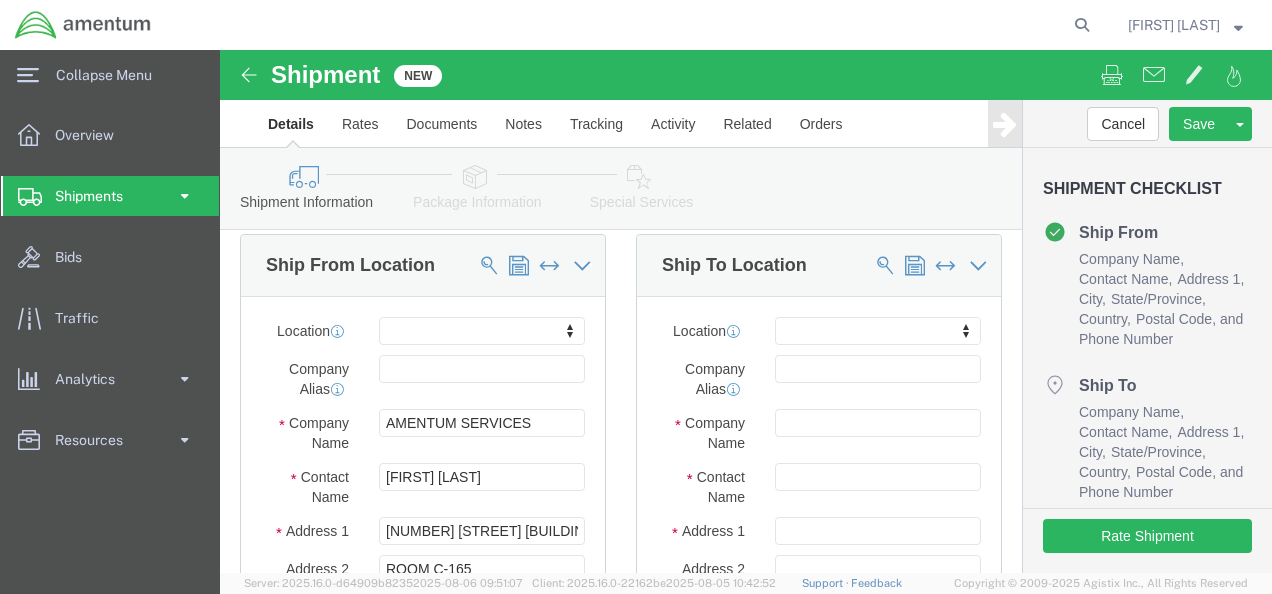 type on "[EMAIL]" 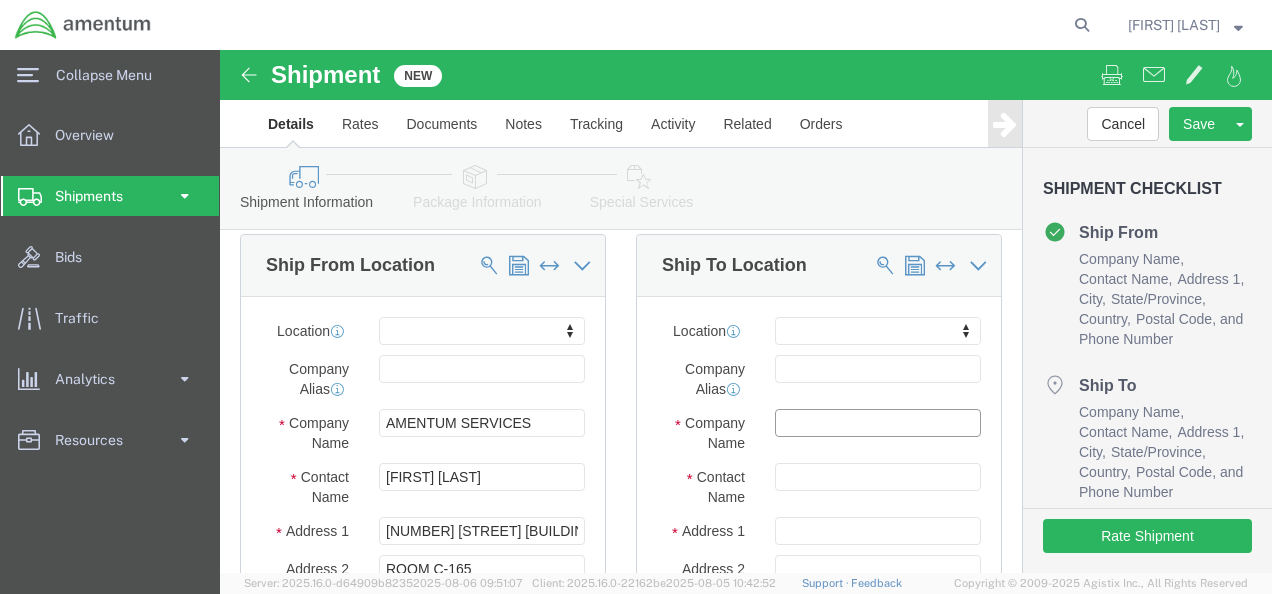scroll, scrollTop: 0, scrollLeft: 0, axis: both 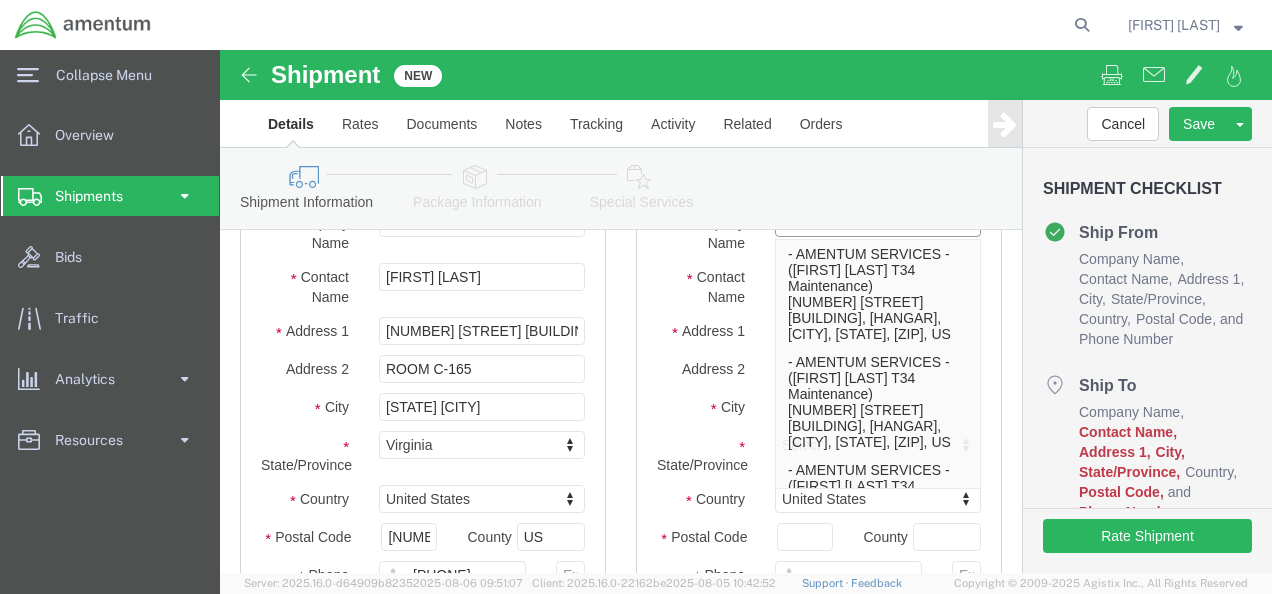 type on "AMENTUM SERVICES" 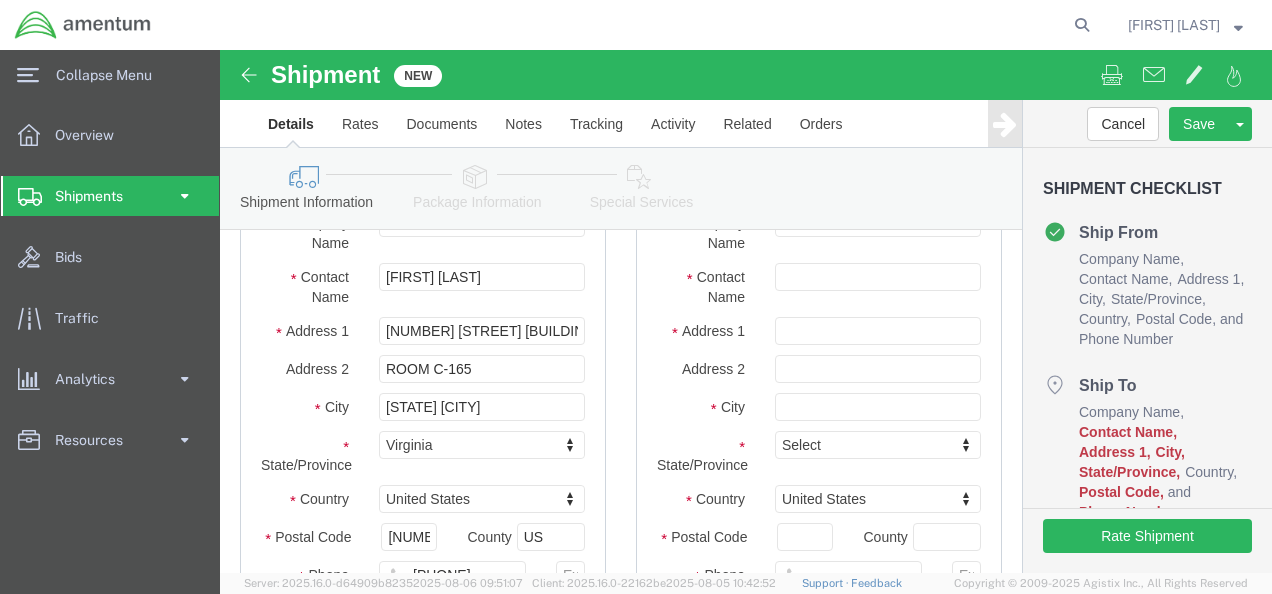 click on "Shipment Checklist Ship From
Company Name
Contact Name
Address 1
City
State/Province
Country
Postal Code
and
Phone Number
Ship To
Company Name
Contact Name
Address 1
City
State/Province
Country
Postal Code
and
Phone Number
Pick Up
Pickup Open Date and Time
Pickup Close Date and Time
Required References Shipment Id Number Package Information
Type
Number
Weight
Dims
Product Name
Class
Pieces
Value
Special Services
Intl. Incoterms" 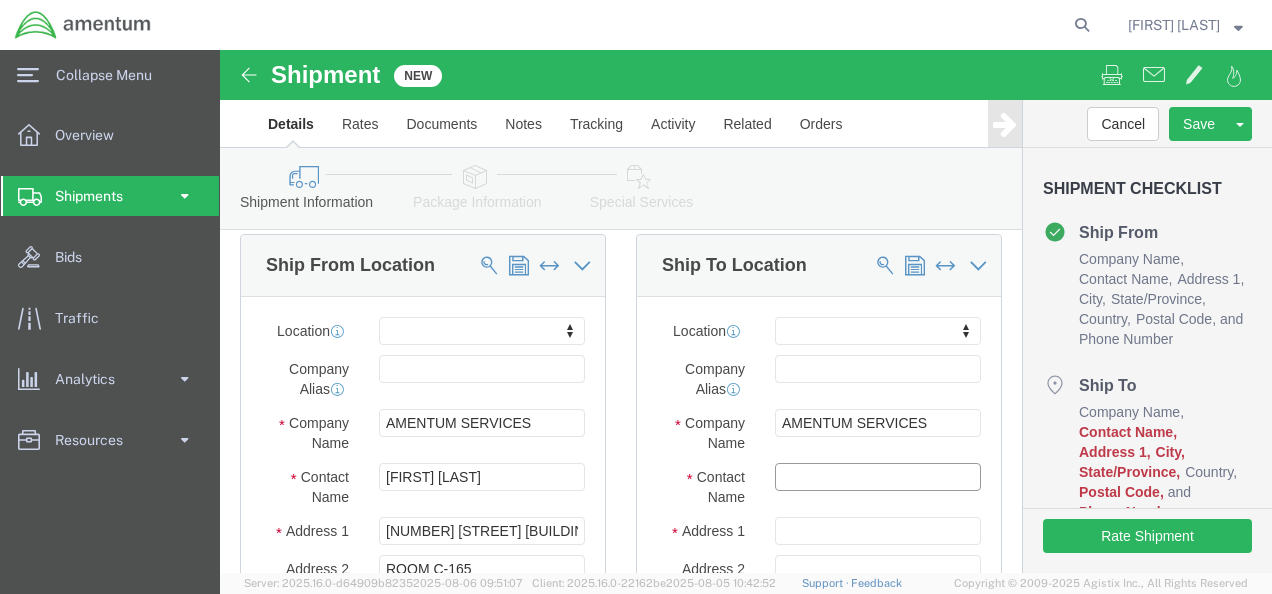 click 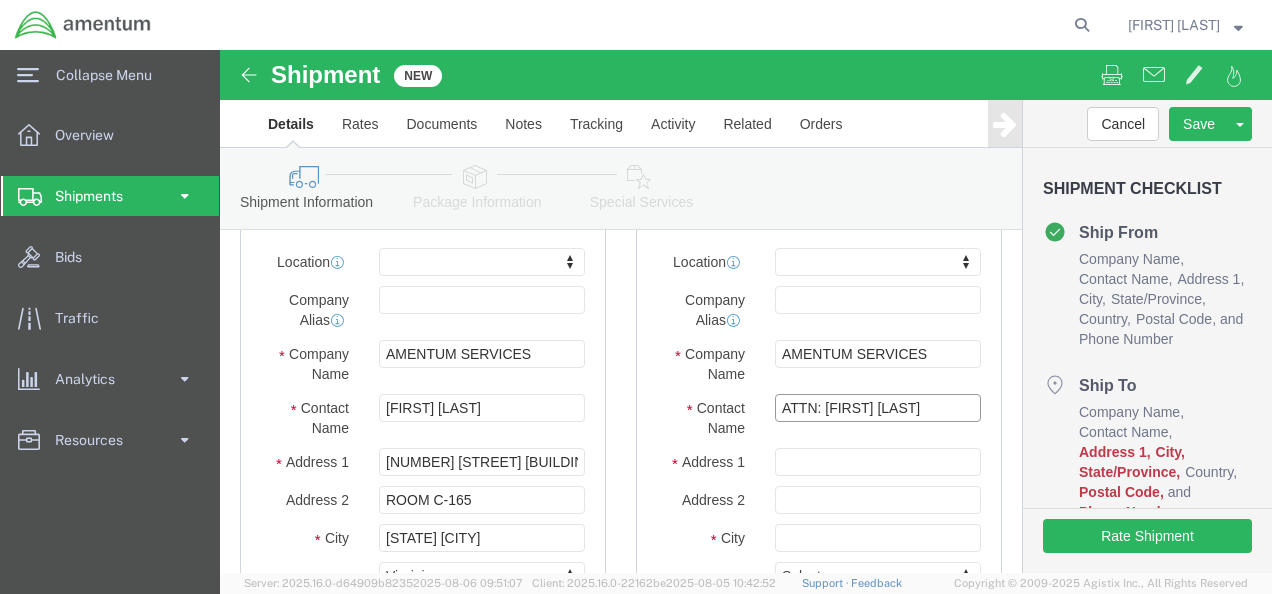 scroll, scrollTop: 116, scrollLeft: 0, axis: vertical 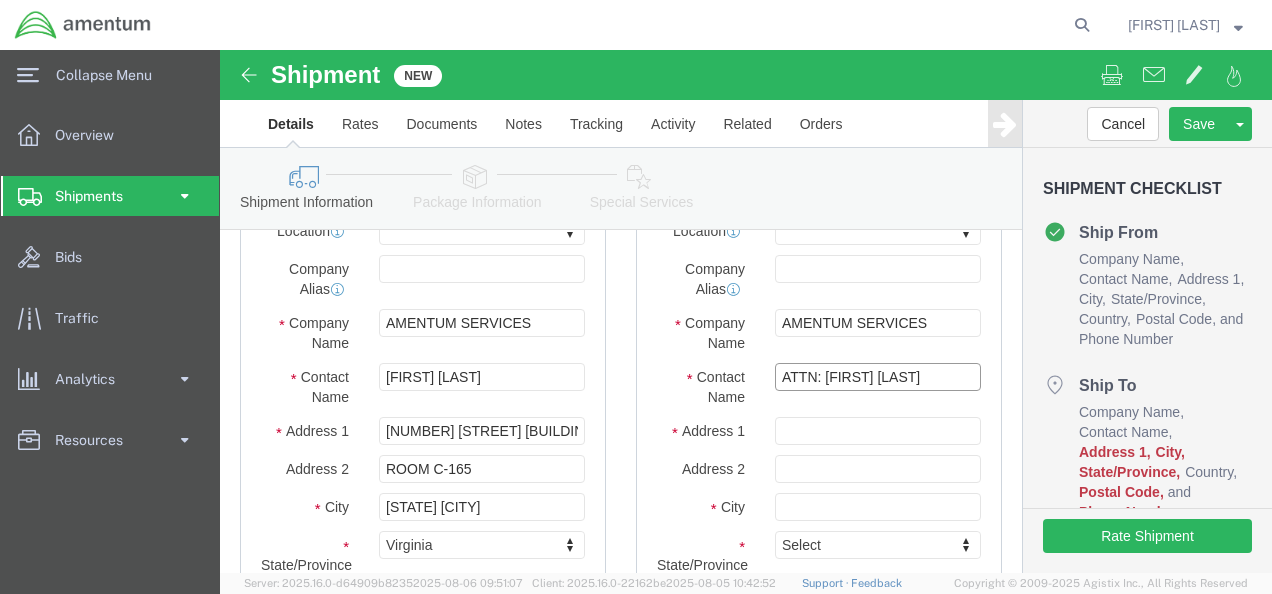 type on "ATTN: [FIRST] [LAST]" 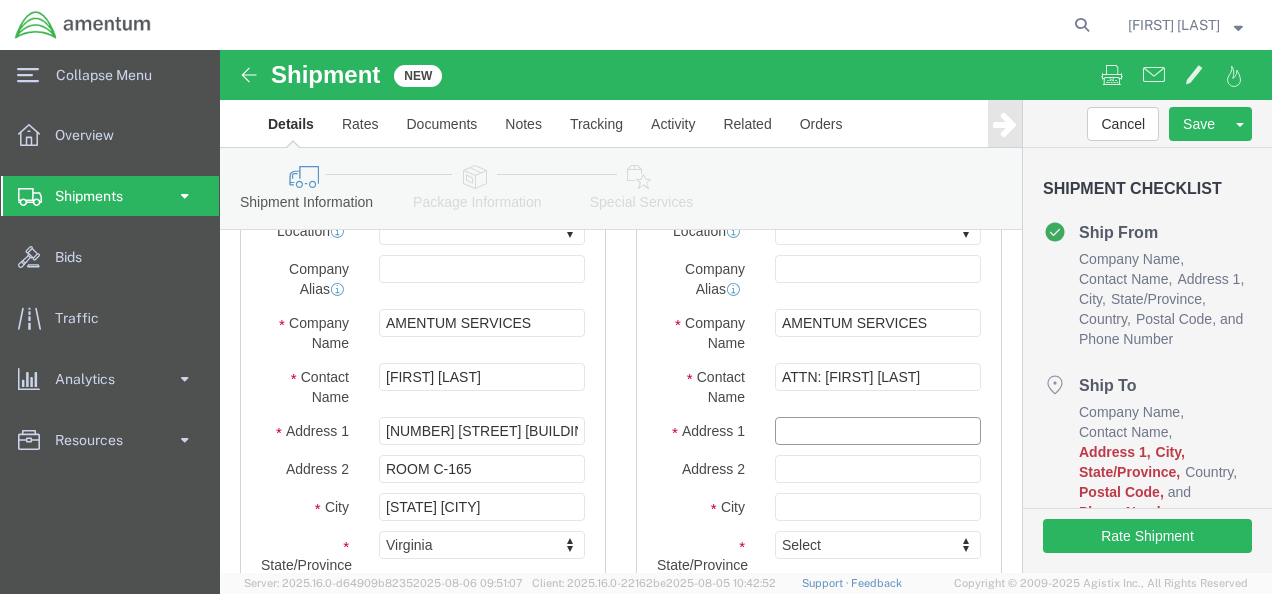 click 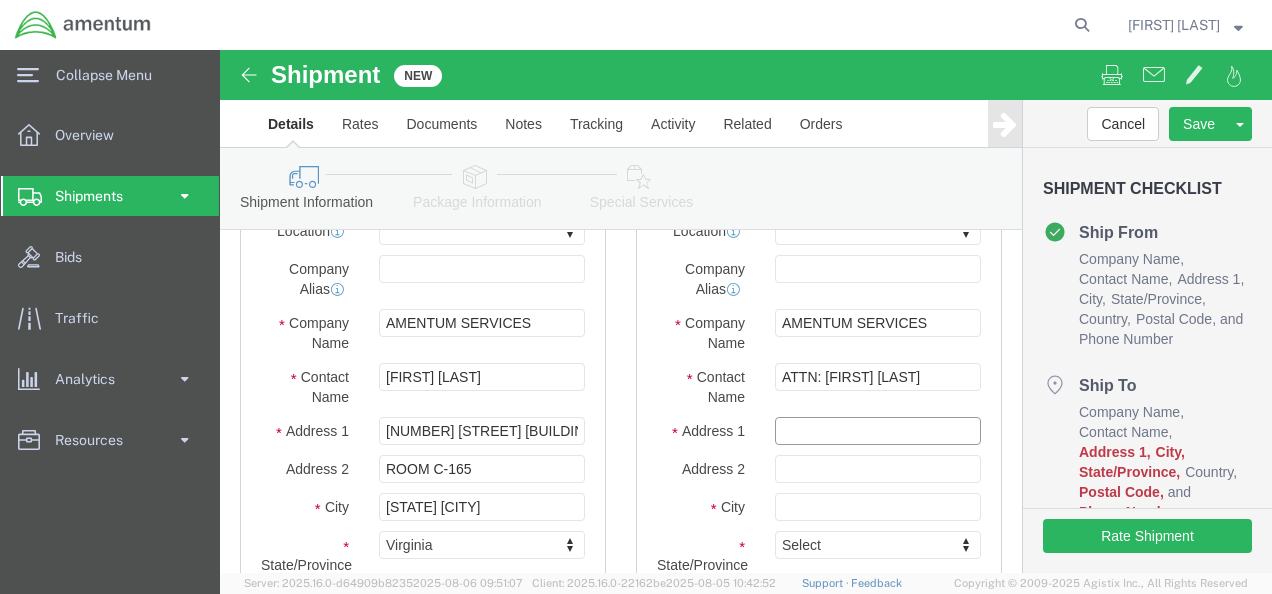 paste on "NAS JACKSONVILLE" 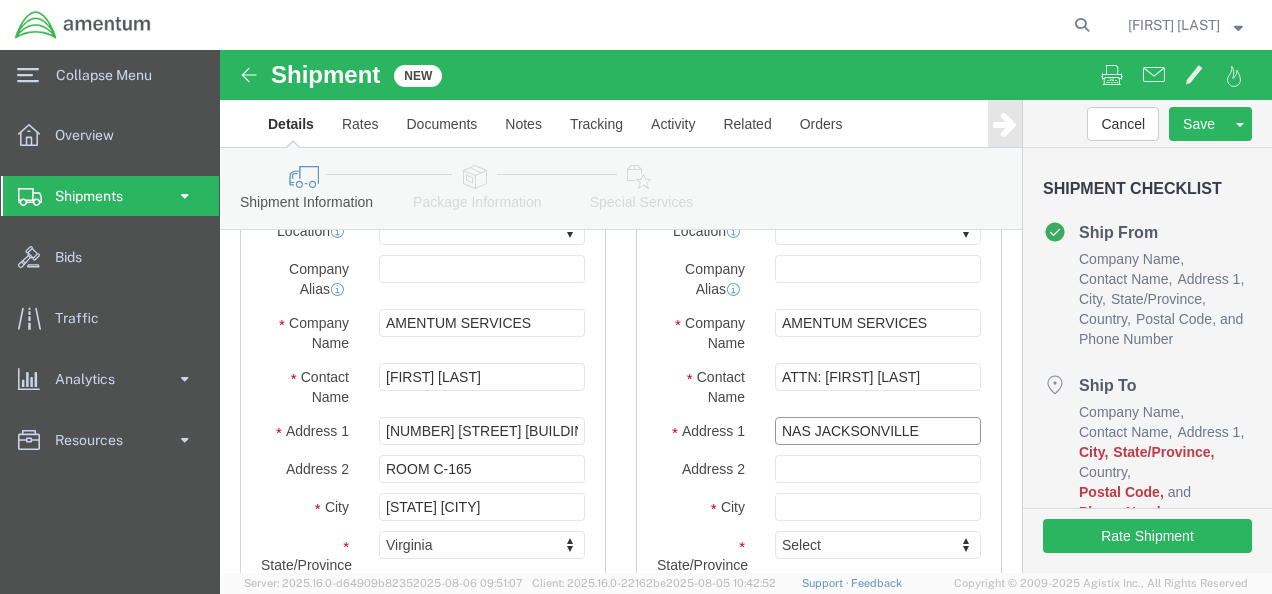type on "NAS JACKSONVILLE" 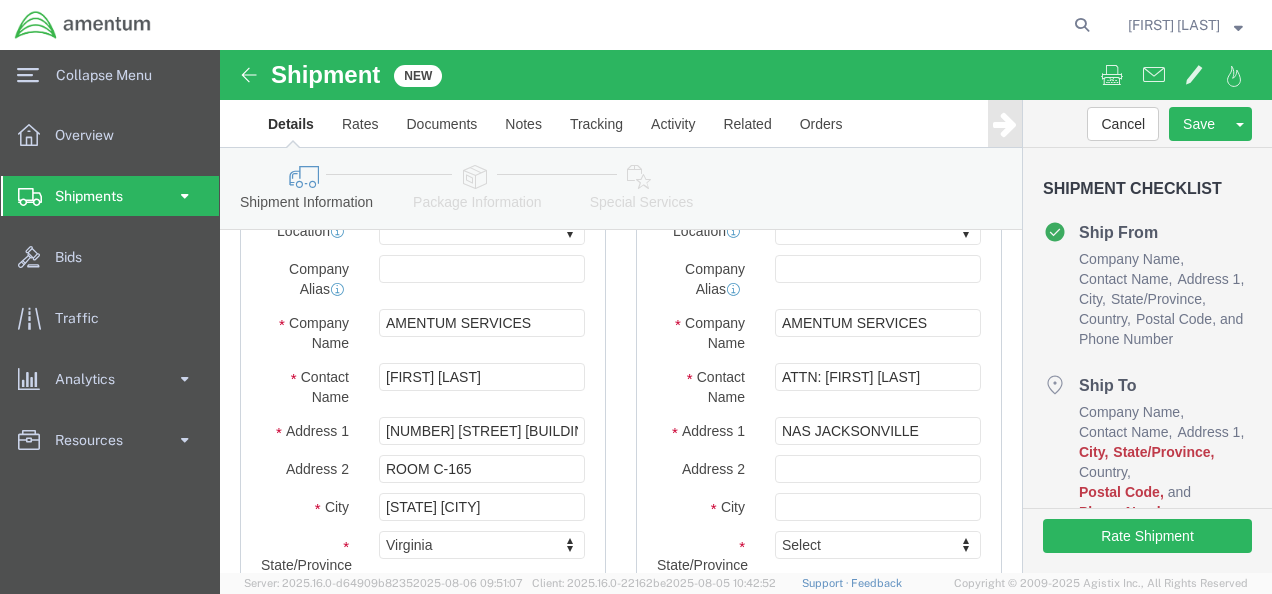 select 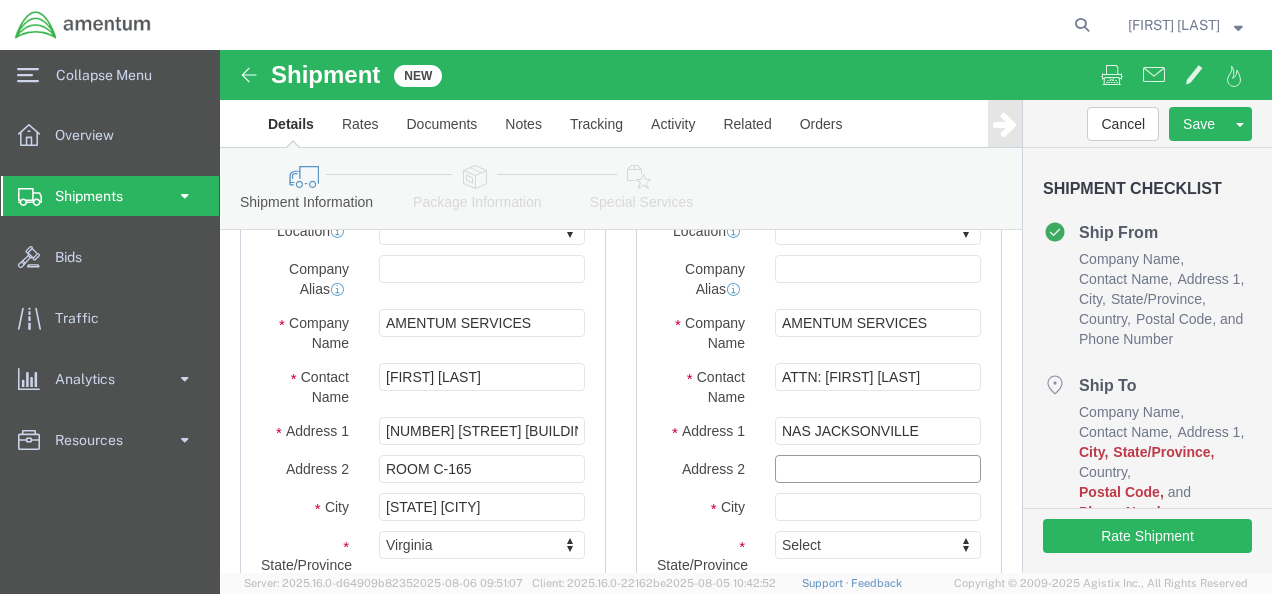 click 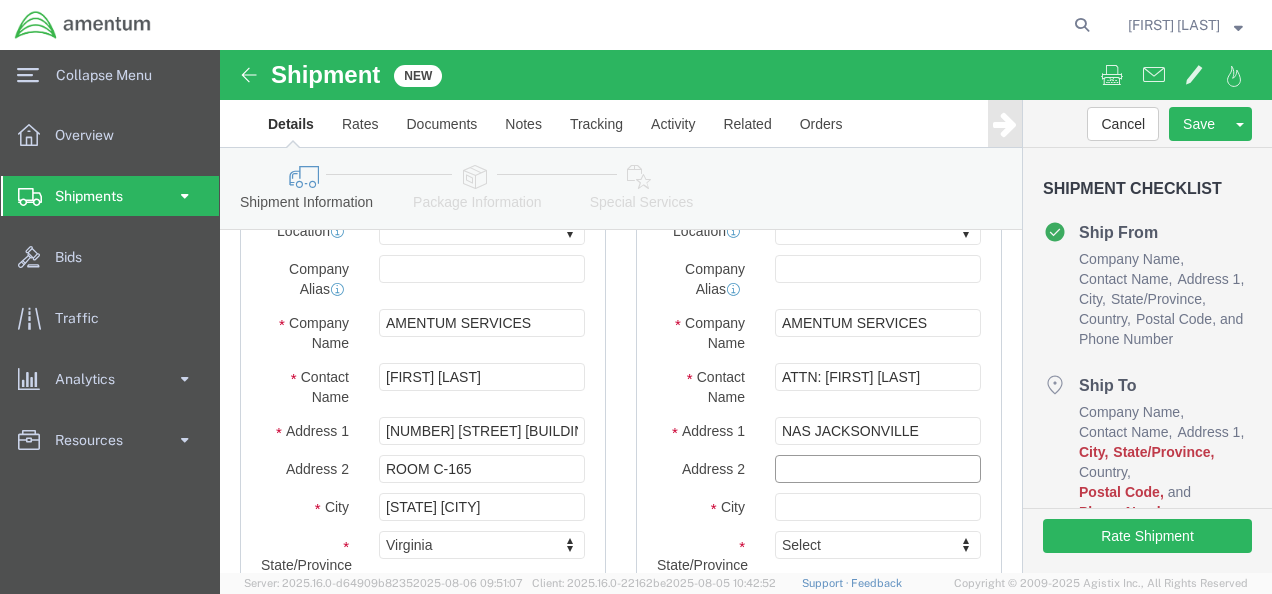 paste on "[STREET] BLDG. [NUMBER]" 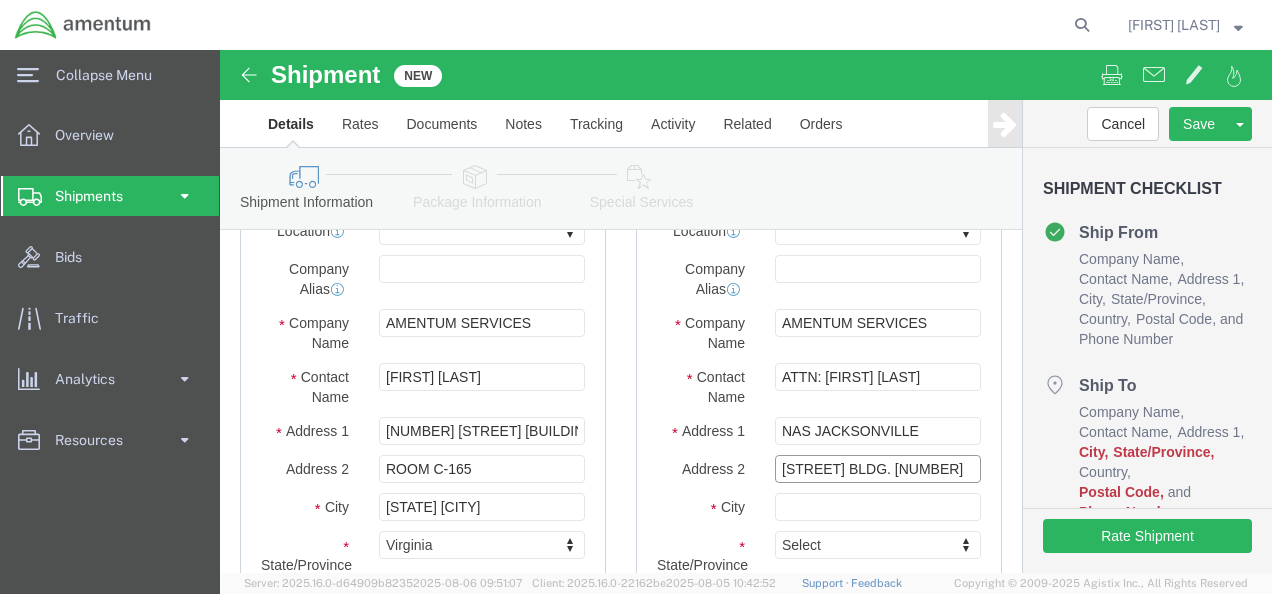 type on "[STREET] BLDG. [NUMBER]" 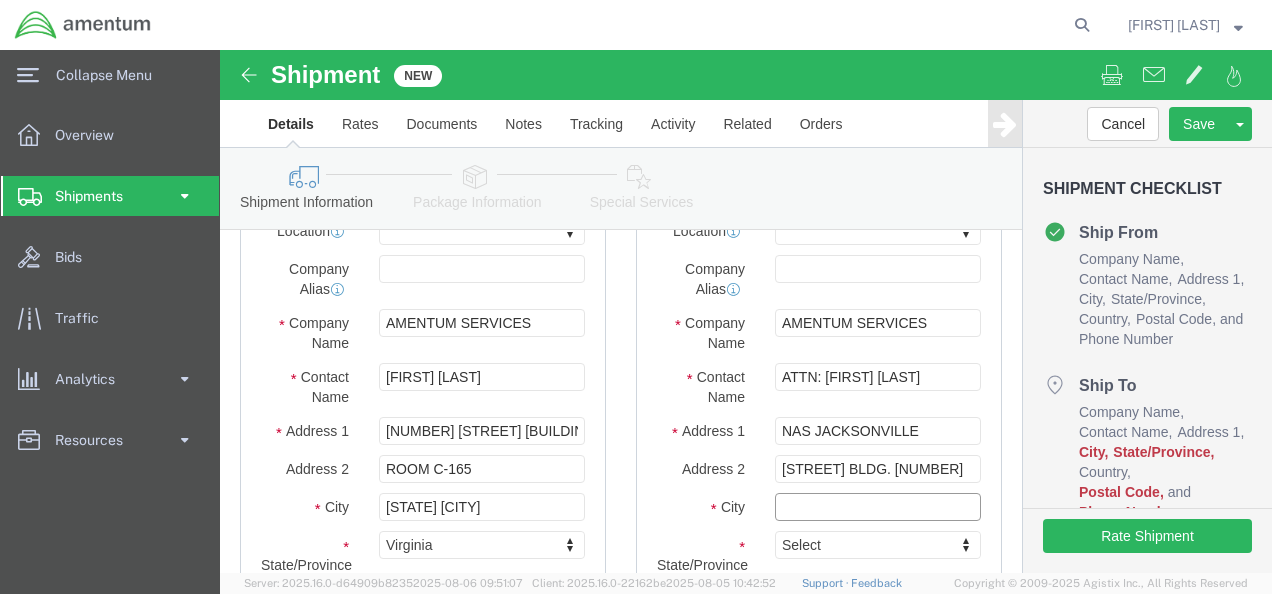click 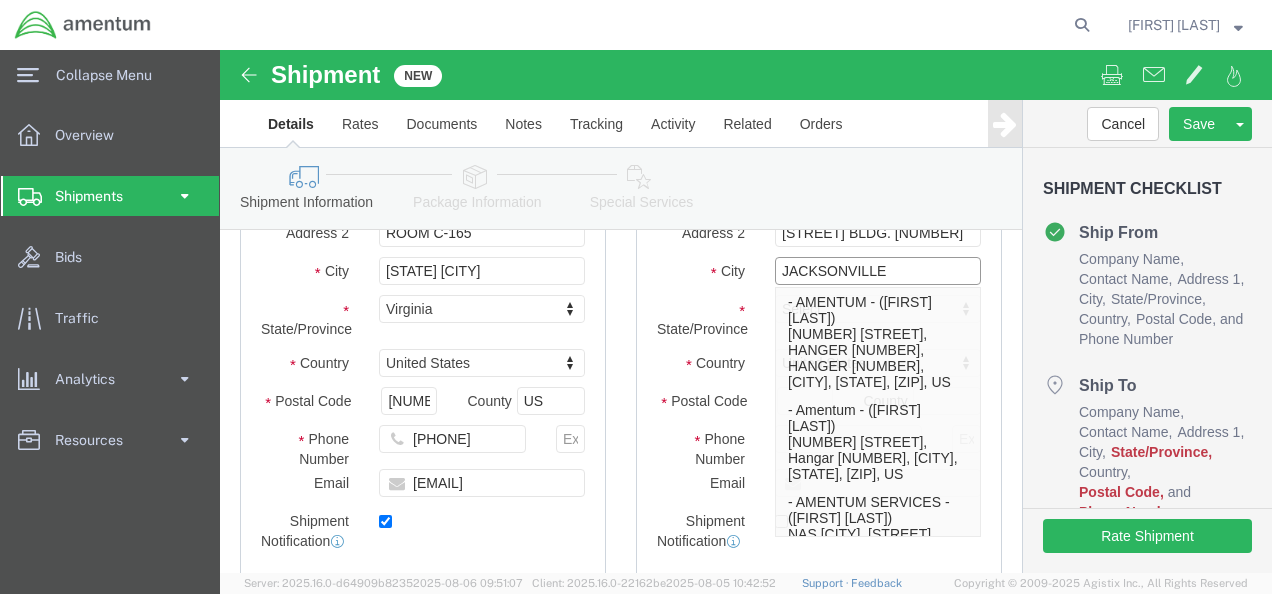scroll, scrollTop: 416, scrollLeft: 0, axis: vertical 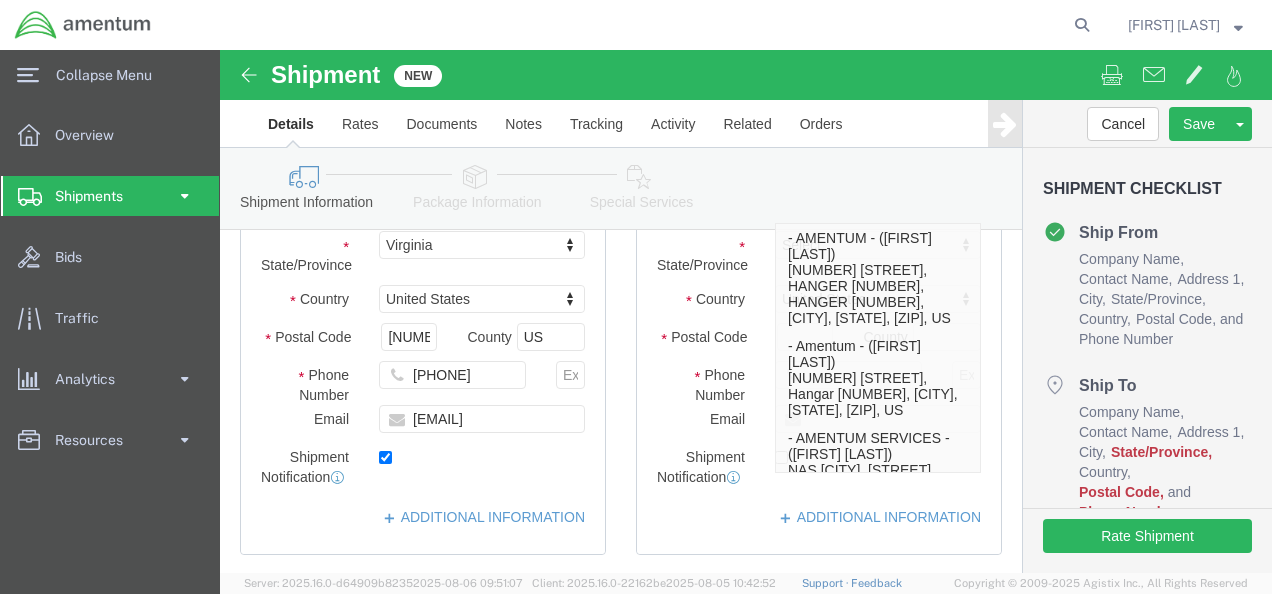 type on "JACKSONVILLE" 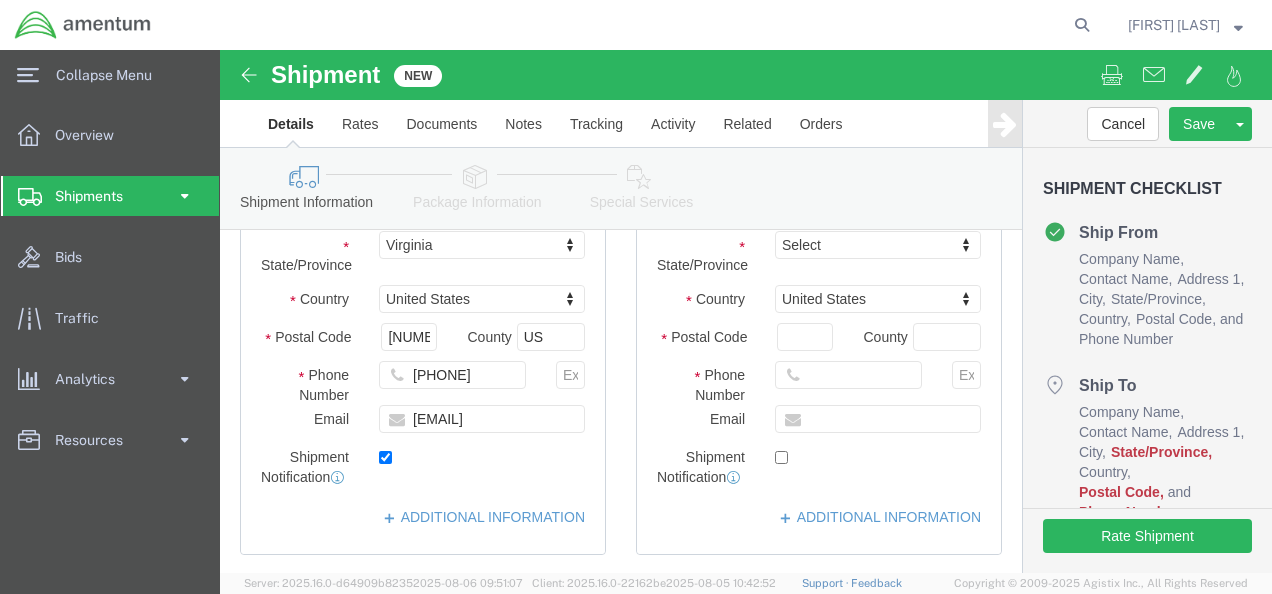 click on "Ship To Location Location                                          My Profile Location 1002-4122-6 1006-5256-0 1026-8910-0 1281-0560-3 1369-6441-0 1402-6962-0 1460-3609-0 1484-3213-9 1495-3257-9 1603-1831-7 1826-2677-5 1855-2363-2 1863-3564-3 1991-7042-2 1994-1527-1 2049-5033-4 2253-0773-3 2349-0931-2 2466-3109-3 2522-4931-1 2542-9794-1 2555-1162-9 2629-3834-4 2794-1924-3 2912-5044-0 2980-5246-6 2980-5254-7 3131-6923-5 3149-0707-8 3149-3205-6 3149-4233-7 3165-0769-7 3182-5610-1 3210-2835-7 3239-1969-0 3542-8937-7 3594-9854-3 3681-3626-3 3911-3914-8 4170-0992-2 4173-2956-0 4376-6102-2 4403-4278-7 4542-0514-6 5339-4438-8 5339-5260-7 5356-8144-9 5358-1212-8 5845-2592-4 5895-2180-3 6275-9173-0 6371-4102-3 6373-5182-6 6376-4854-3 6400-0083-0 6633-6378-6 6722-6822-2 6724-3981-7 6761-9537-8 6813-3469-6 6822-6569-8 7724-1522-2 7757-4164-3 7791-4593-0 7864-2389-9 7883-8771-7 8217-0852-4 8464-2987-5 8916-4846-4 9478-5195-0 ACCOM_PMO AEA_ASD_Andrews AFB AFM-E_Aberdeen Proving Grounds AFM-E_Al Asad AFM-E_Arifjan AFW BDSC" 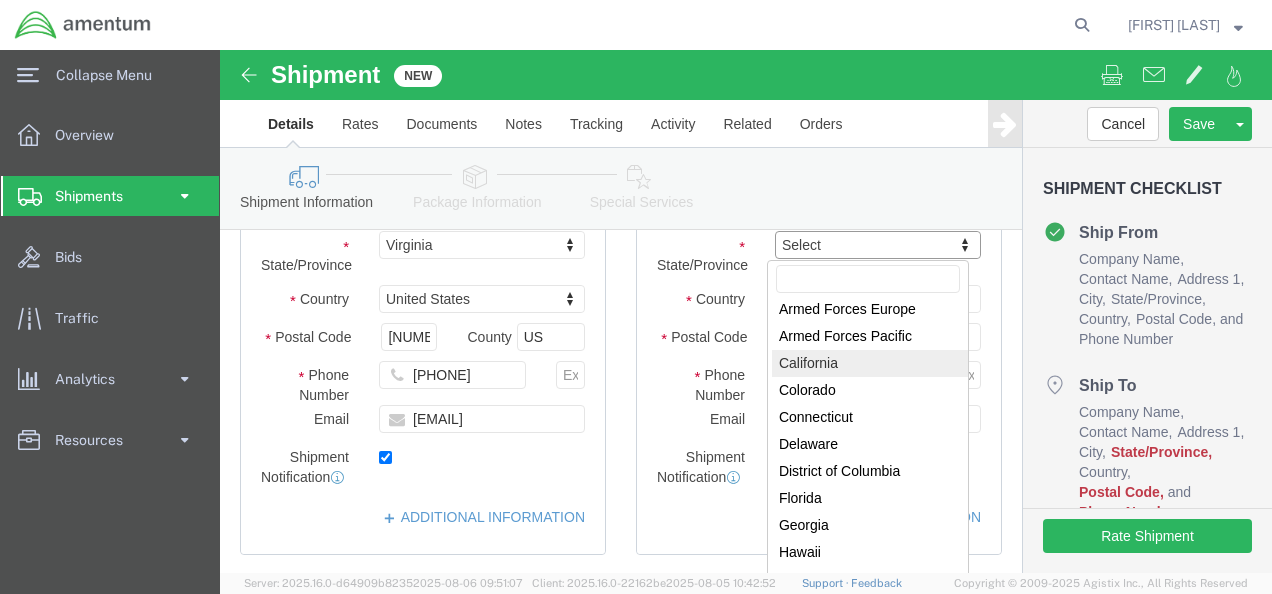 scroll, scrollTop: 200, scrollLeft: 0, axis: vertical 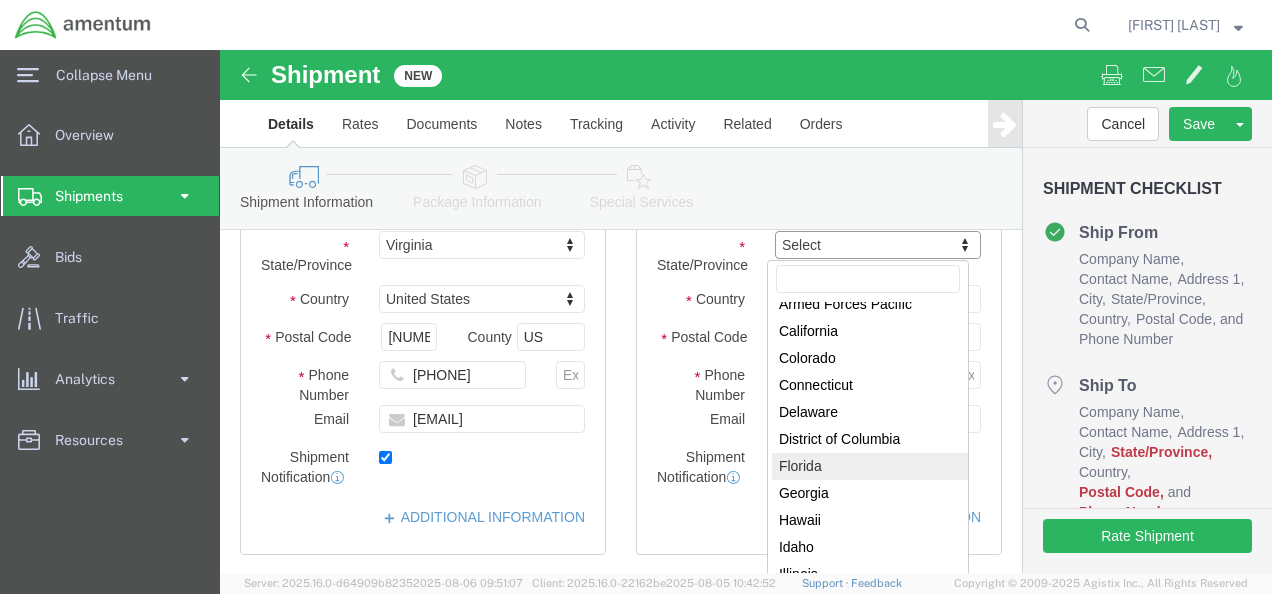 select 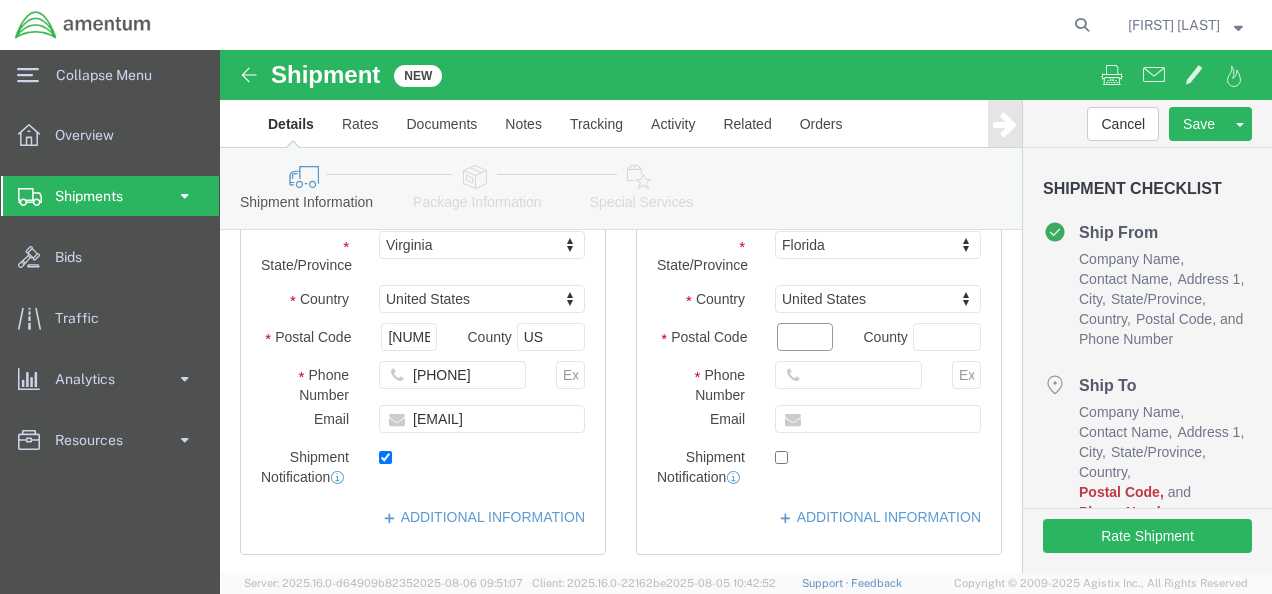 click on "Postal Code" 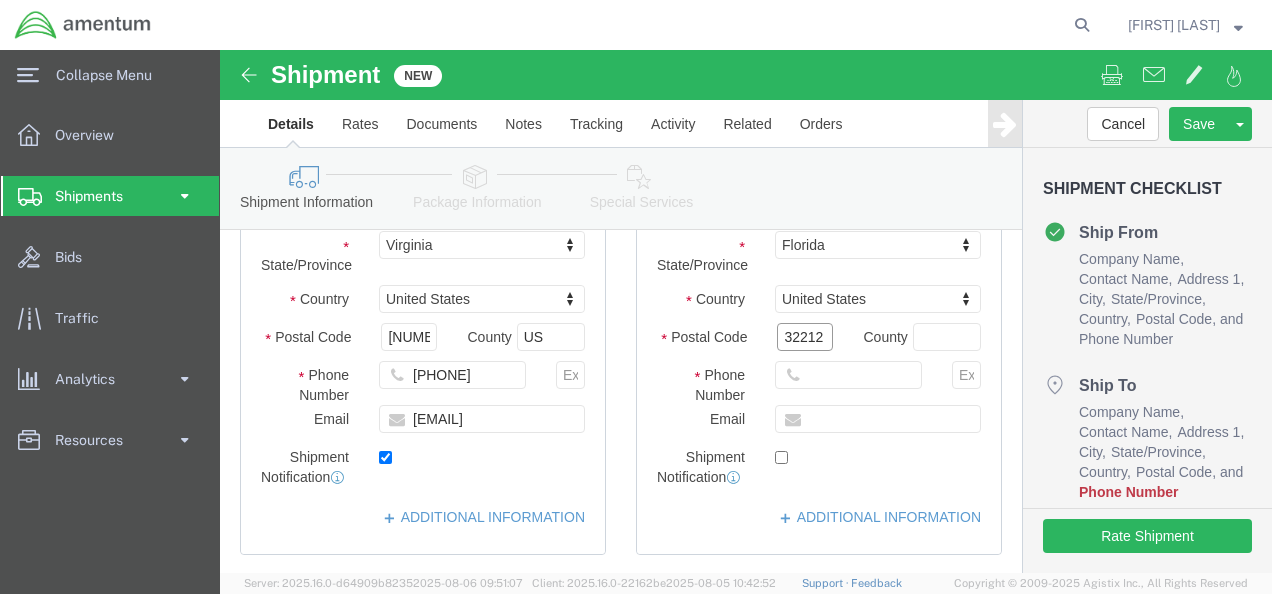type on "32212" 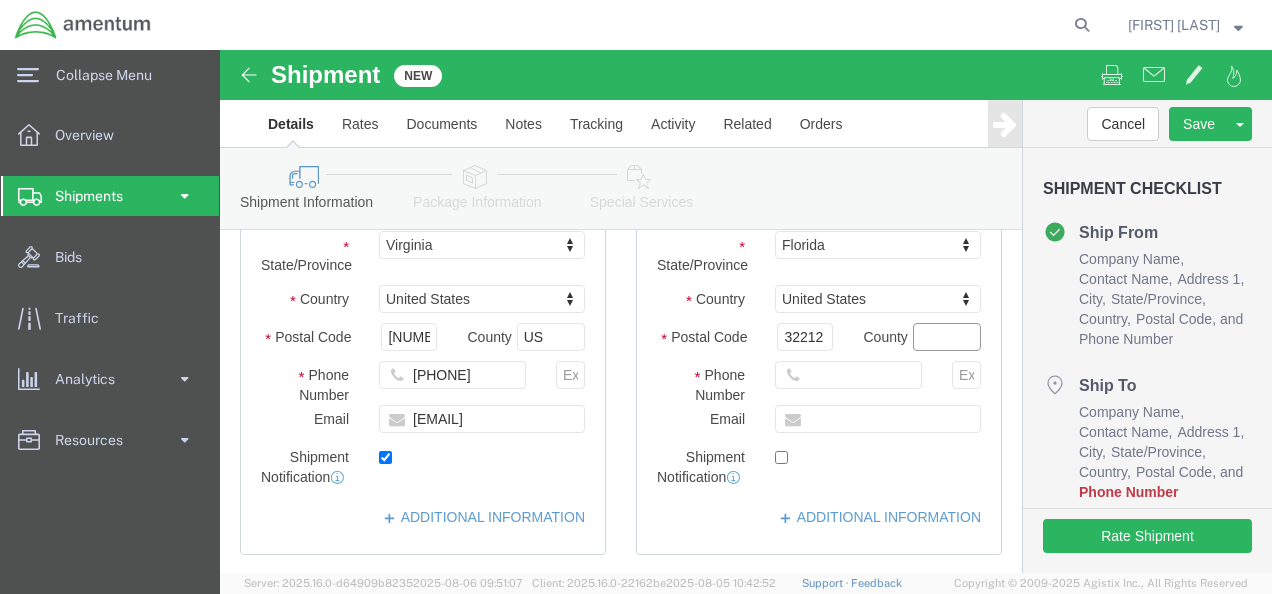 select 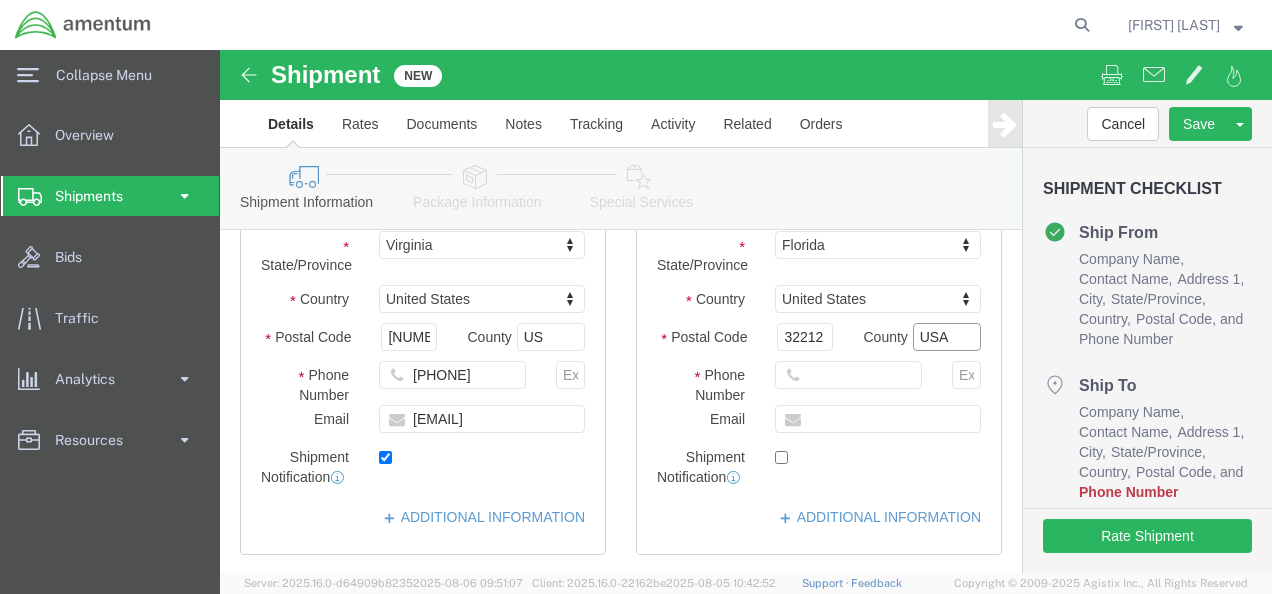type on "USA" 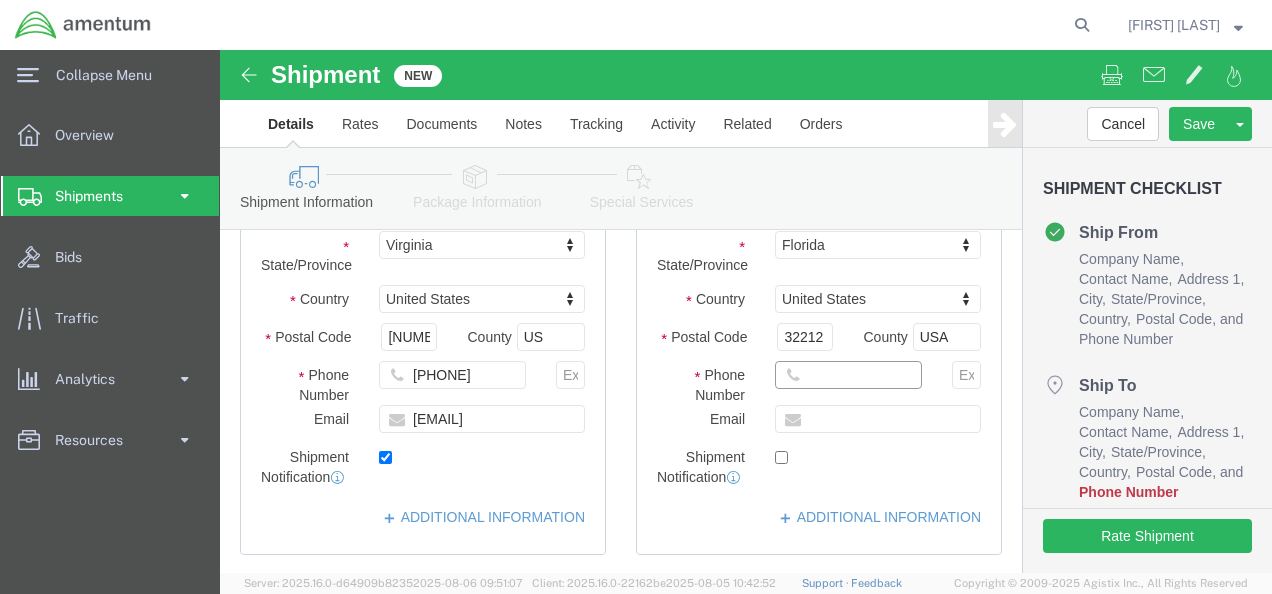 click 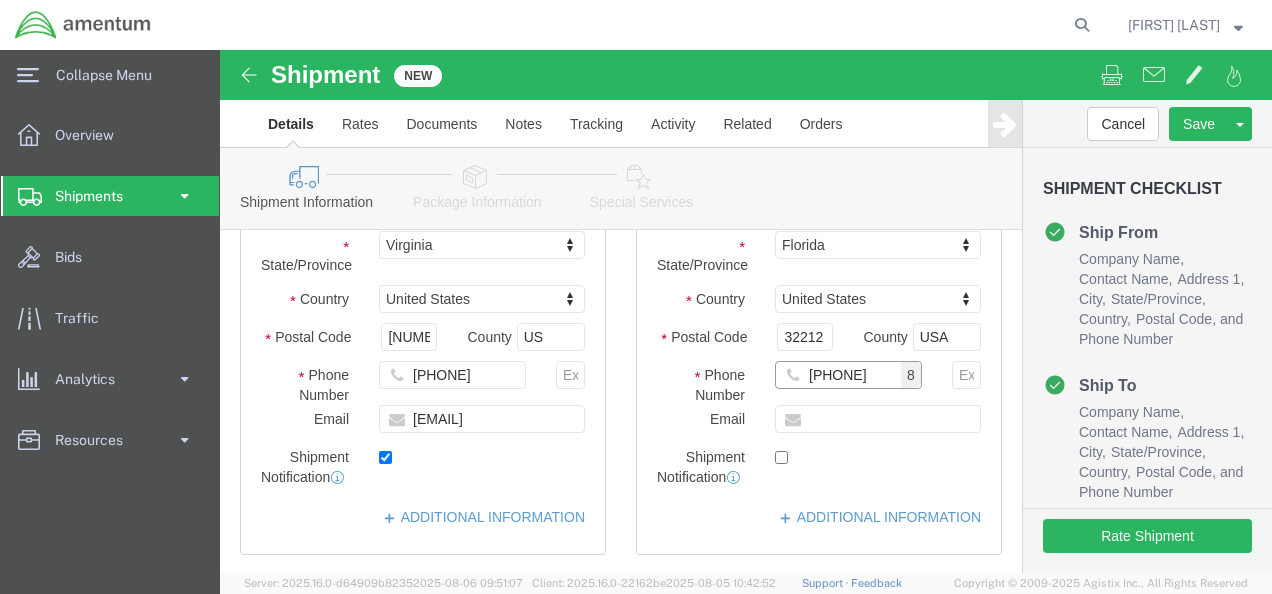type on "[PHONE]" 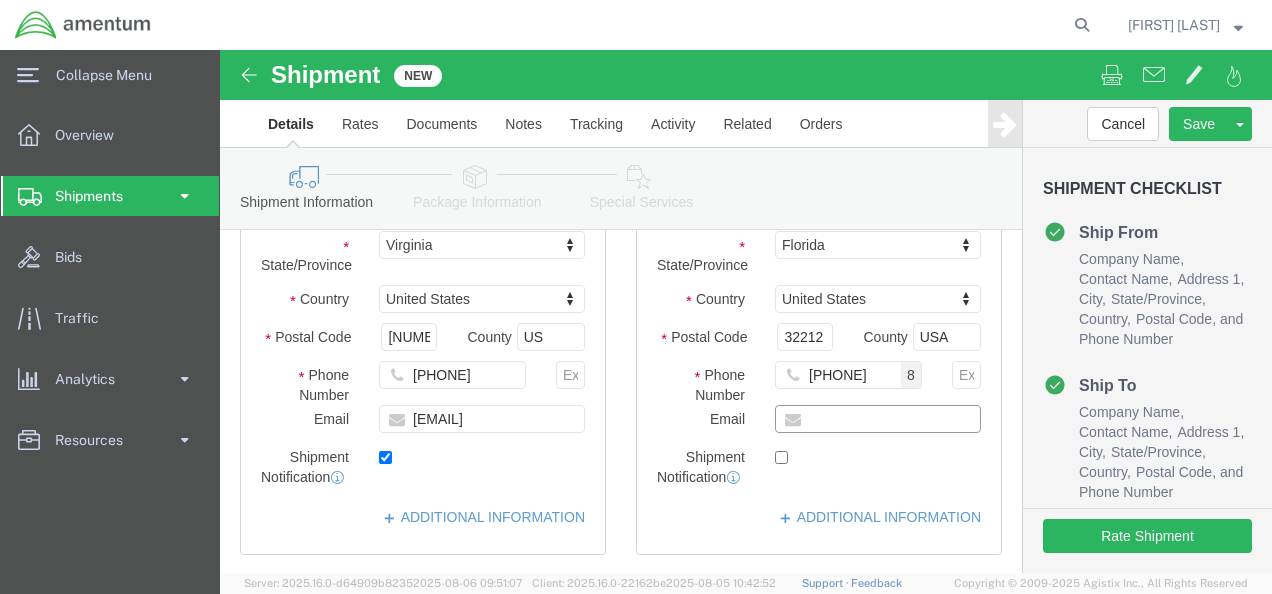 click 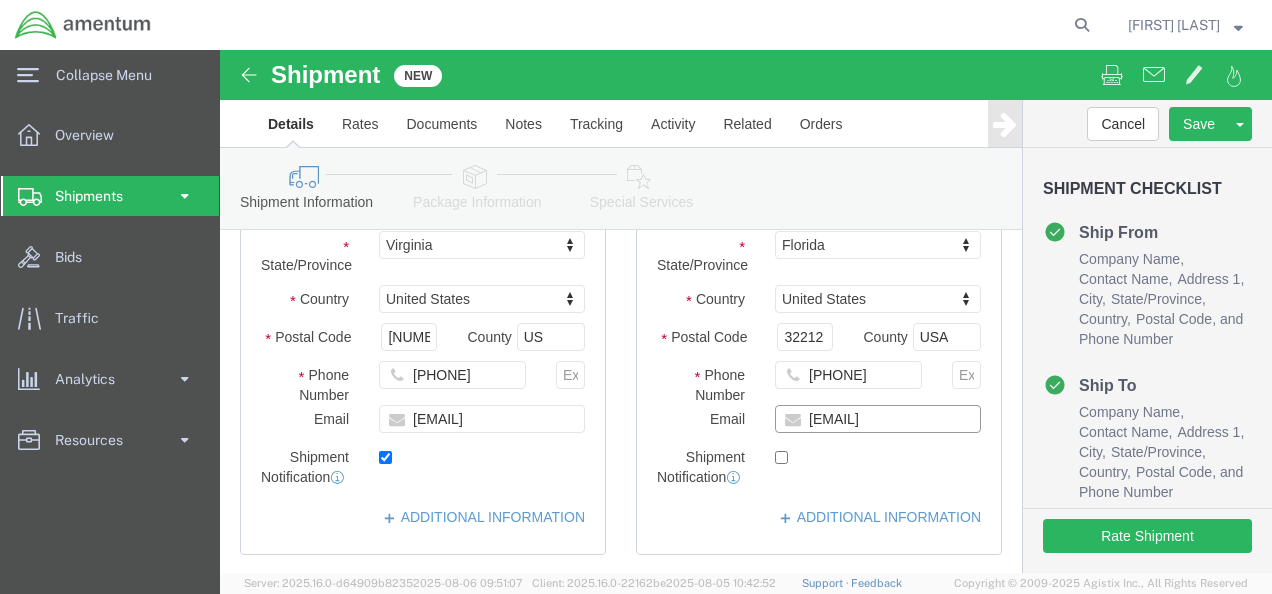 scroll, scrollTop: 0, scrollLeft: 53, axis: horizontal 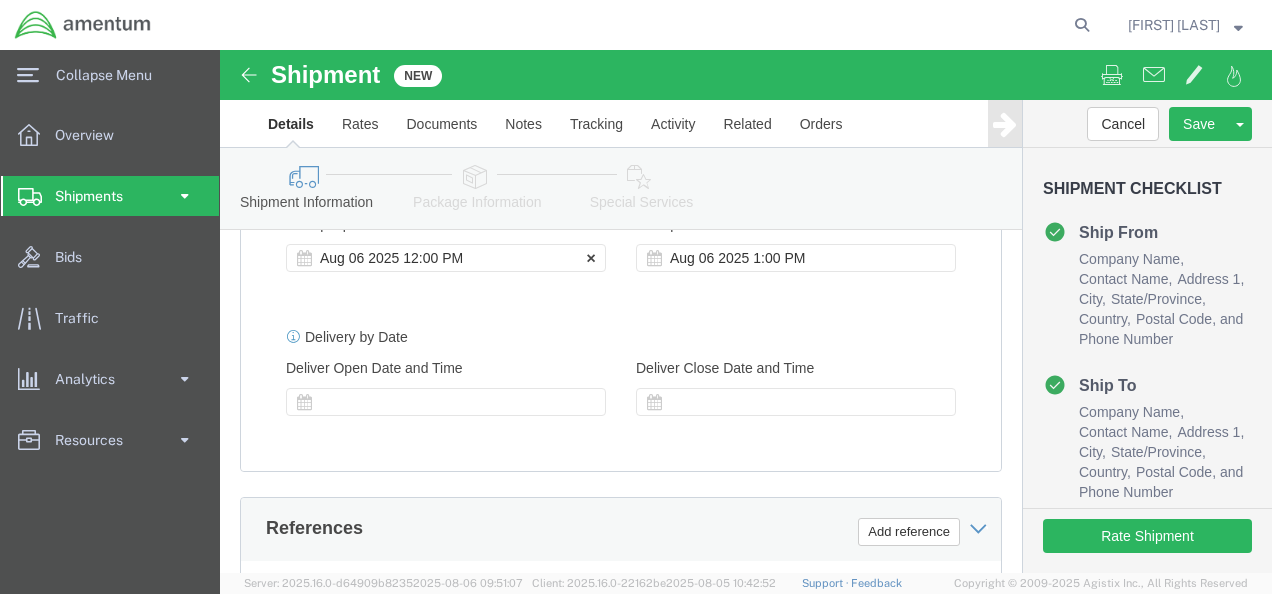 type on "[EMAIL]" 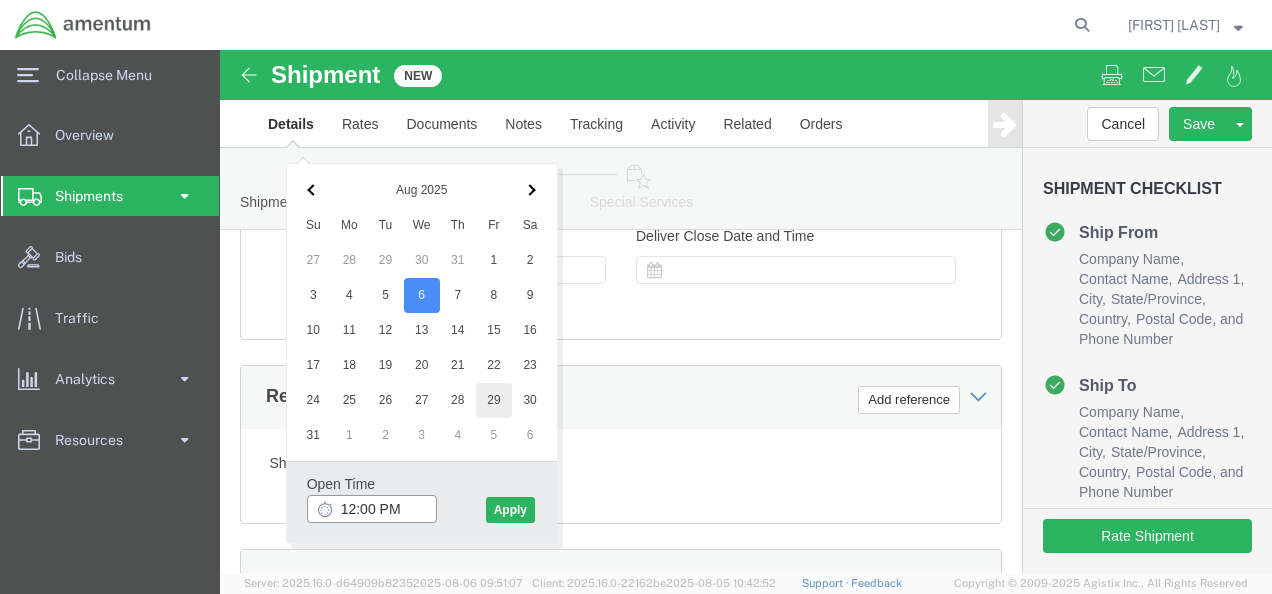 scroll, scrollTop: 1042, scrollLeft: 0, axis: vertical 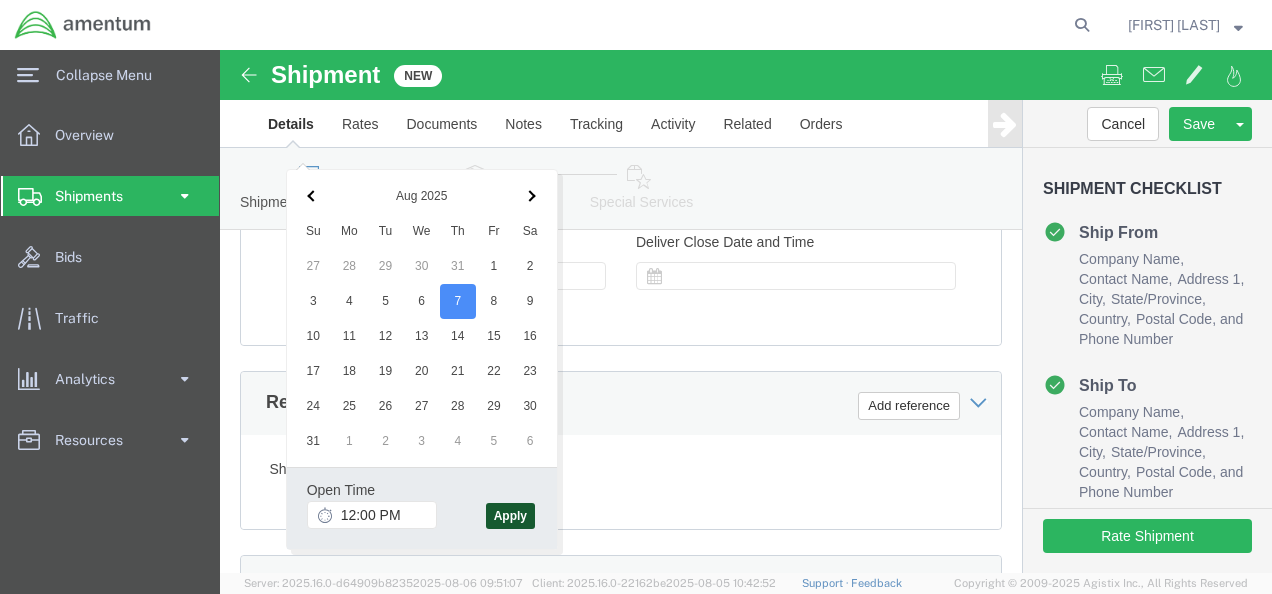 click on "Apply" 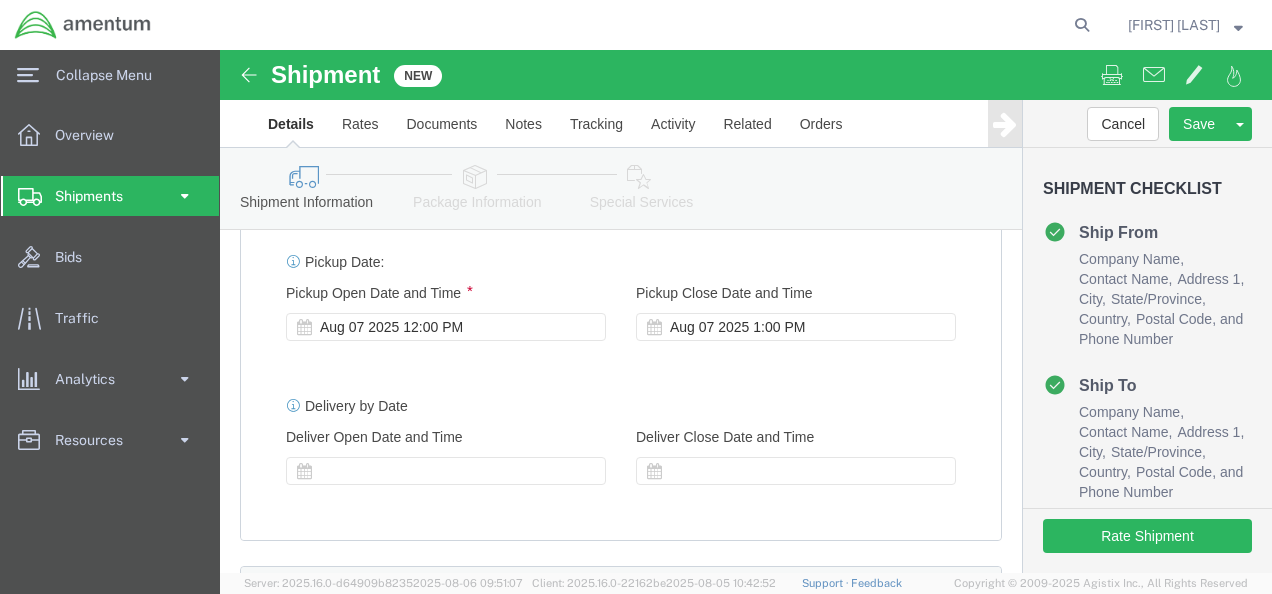 scroll, scrollTop: 842, scrollLeft: 0, axis: vertical 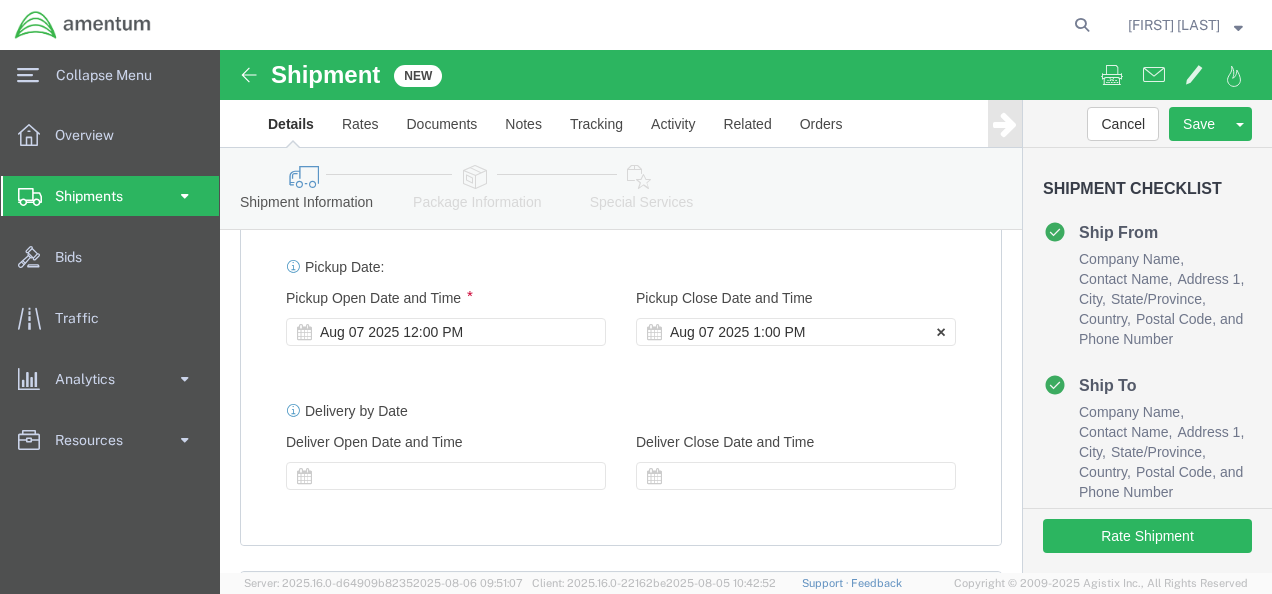 click on "Aug 07 2025 1:00 PM" 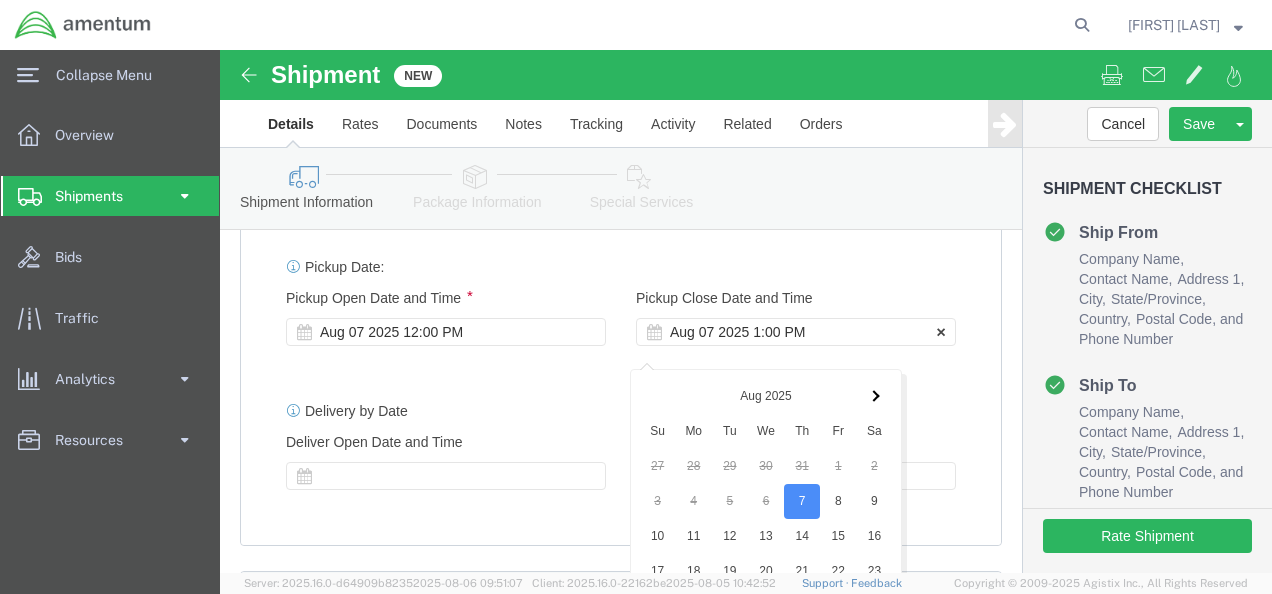 scroll, scrollTop: 1242, scrollLeft: 0, axis: vertical 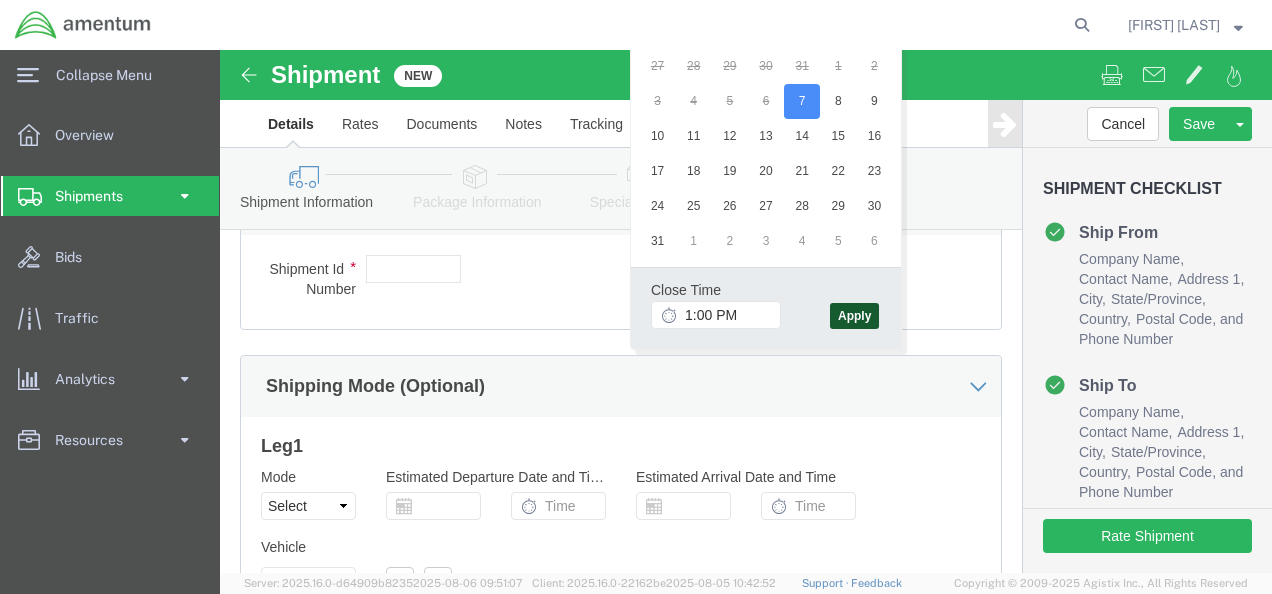 click on "Apply" 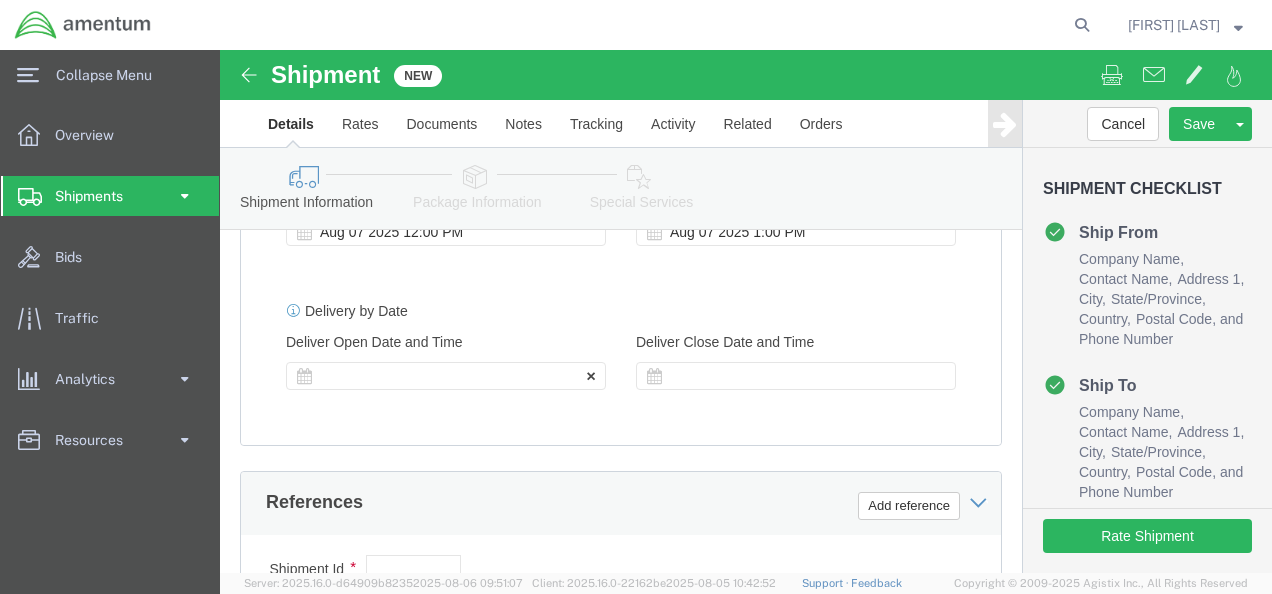 click 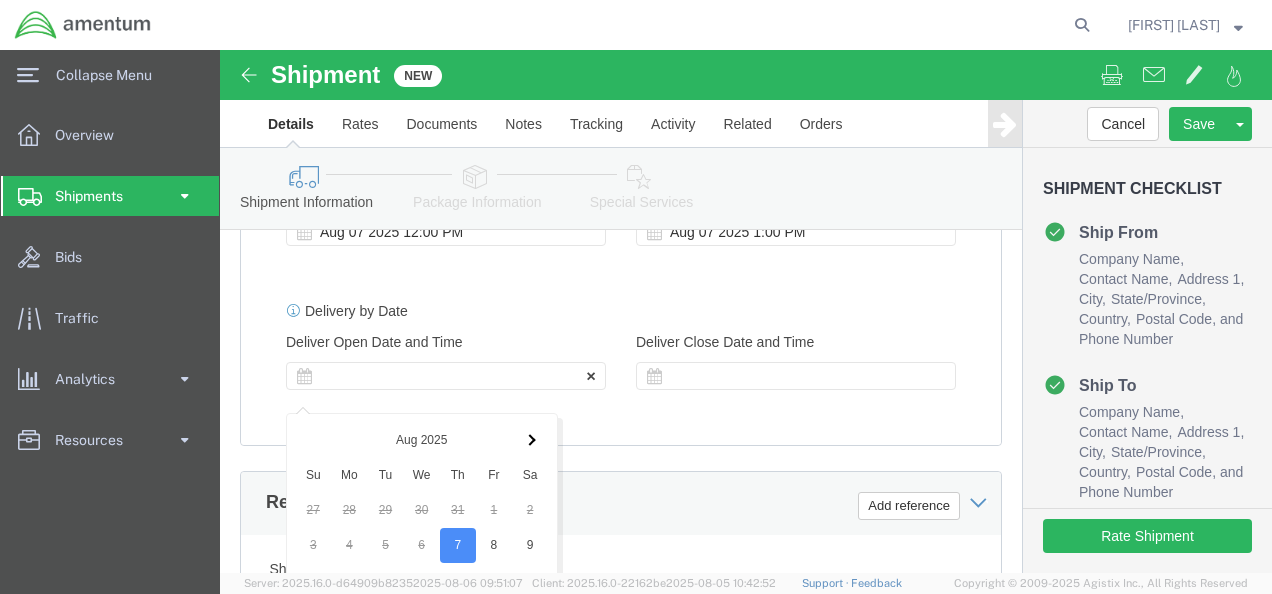 scroll, scrollTop: 1386, scrollLeft: 0, axis: vertical 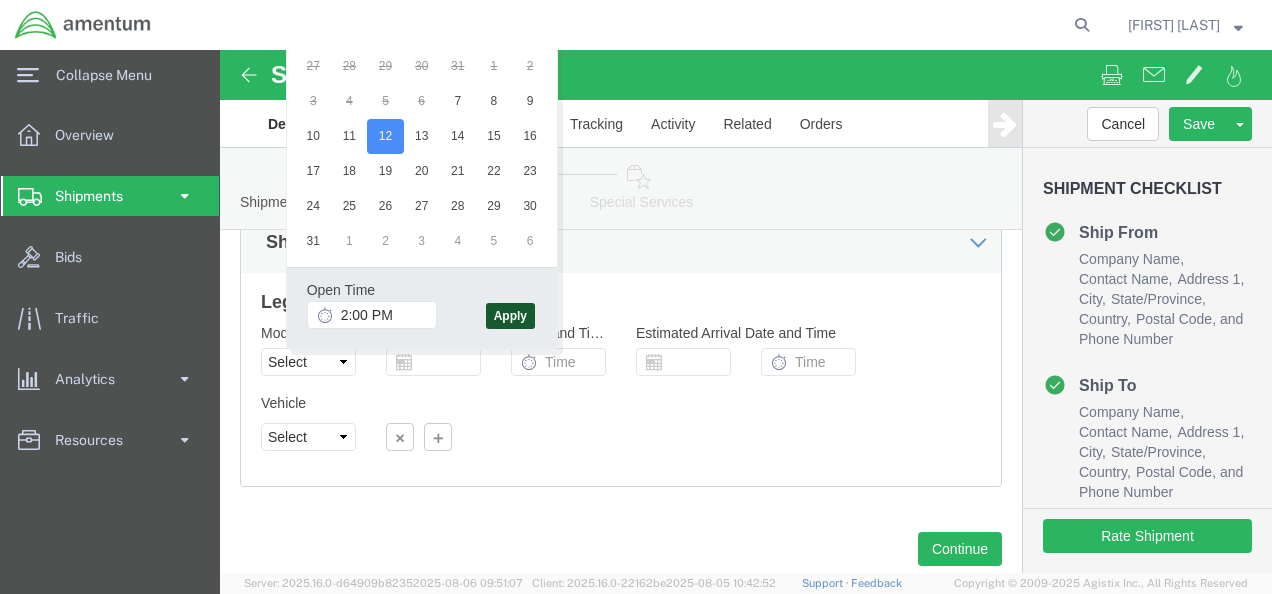 click on "Apply" 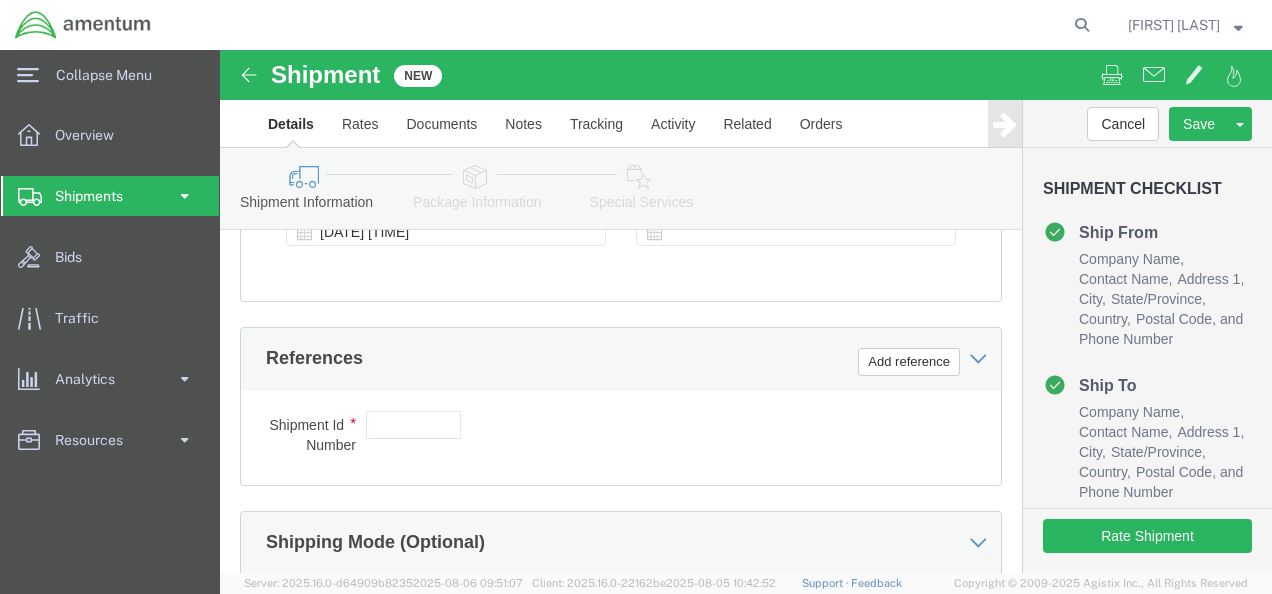 scroll, scrollTop: 886, scrollLeft: 0, axis: vertical 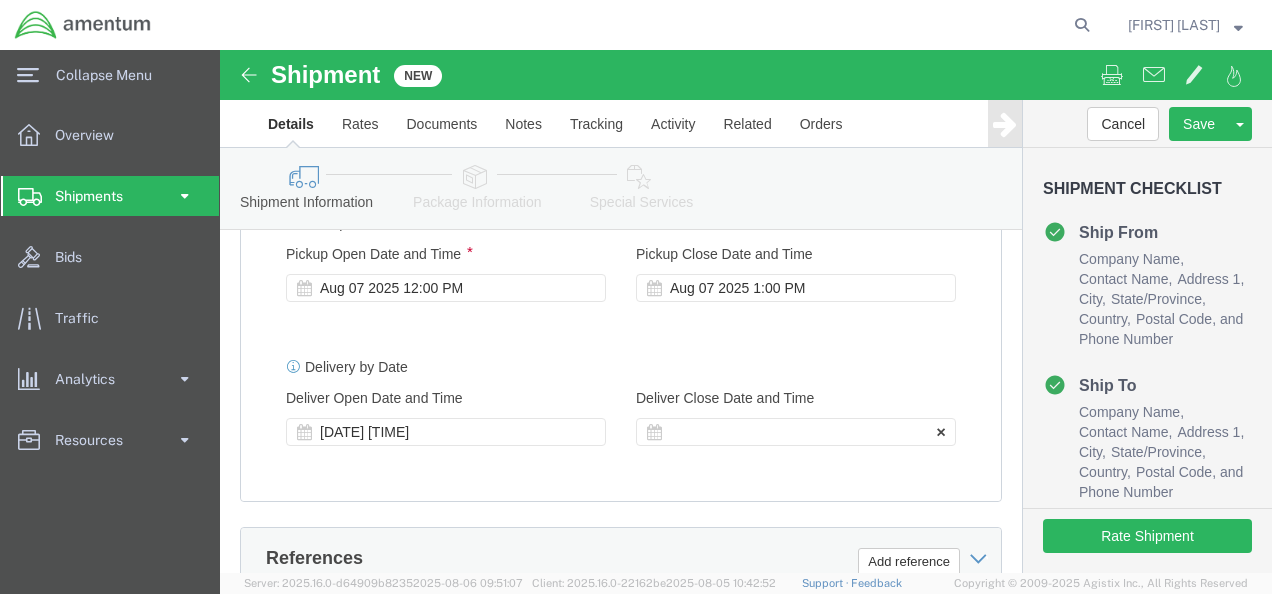 click 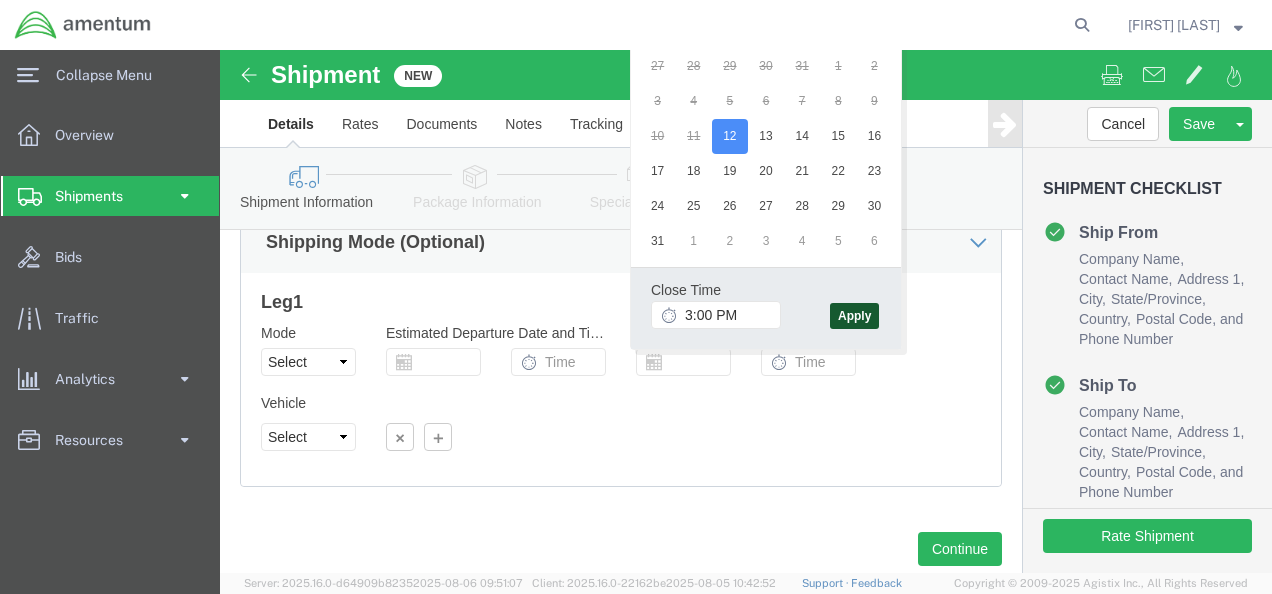 click on "Apply" 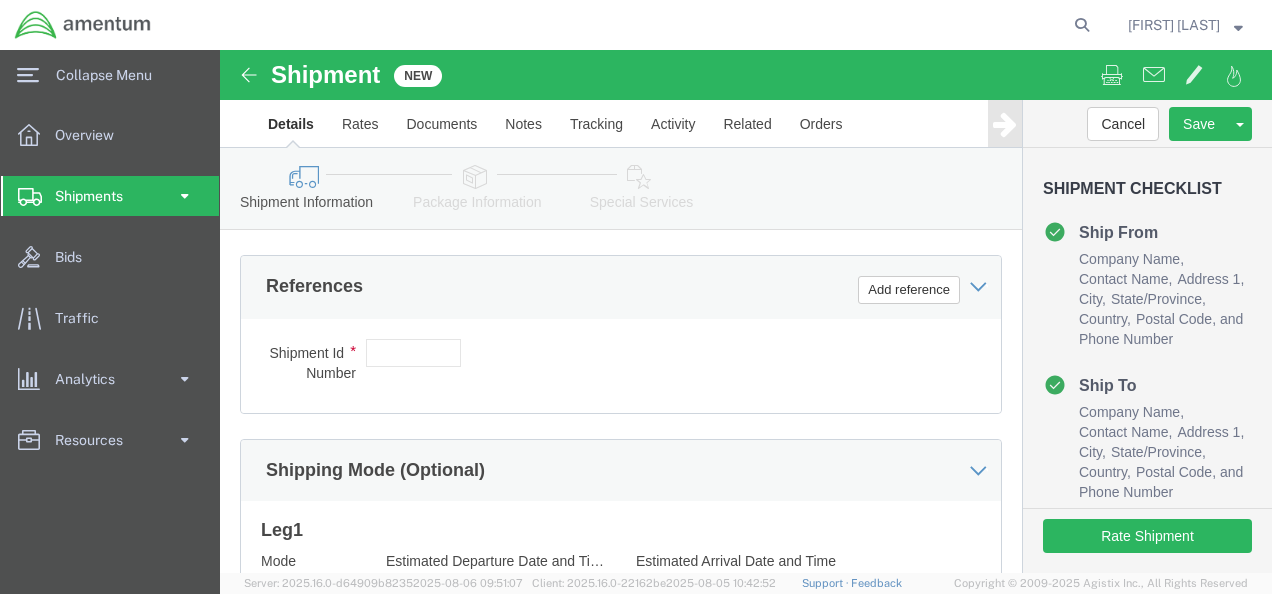 scroll, scrollTop: 1157, scrollLeft: 0, axis: vertical 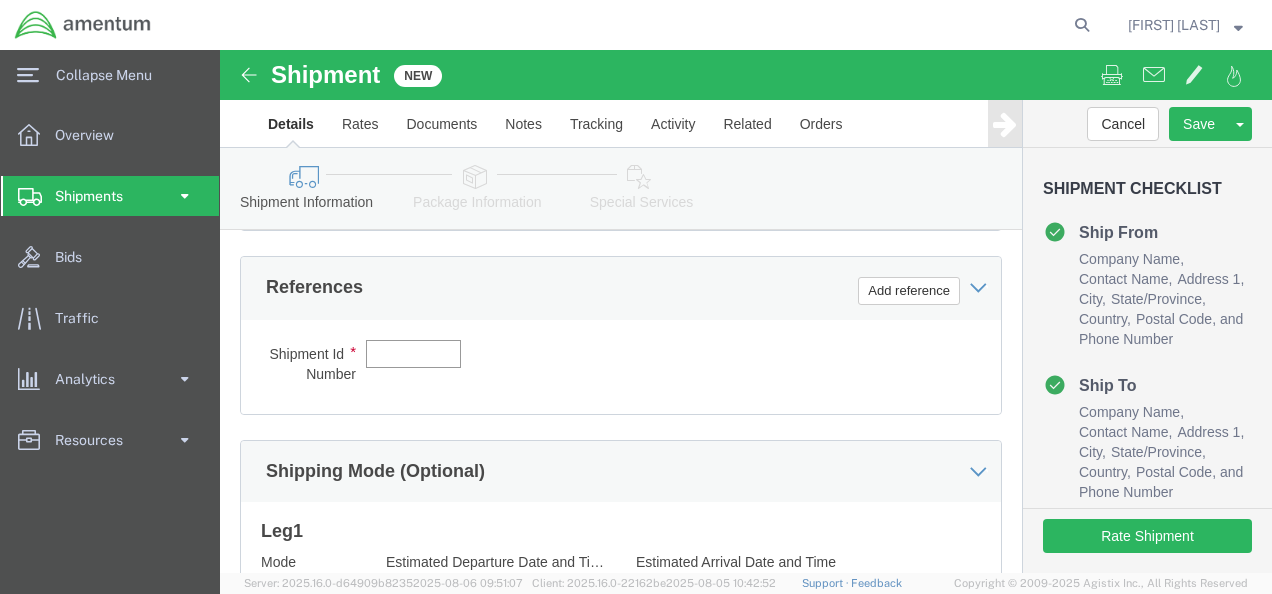 click 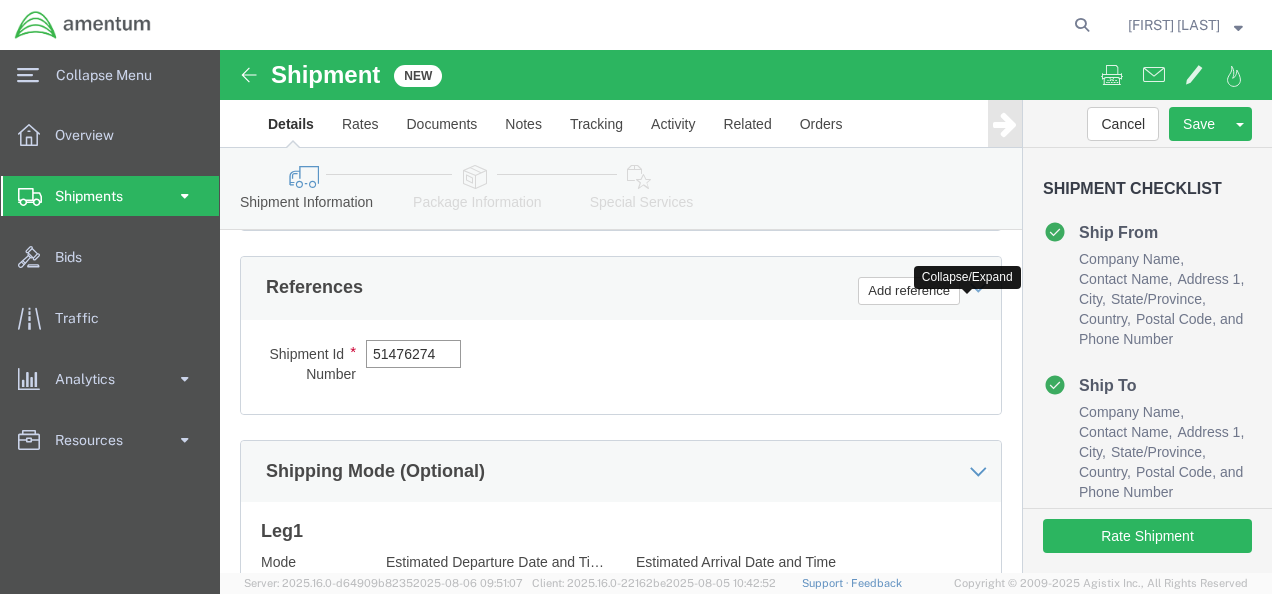 type on "51476274" 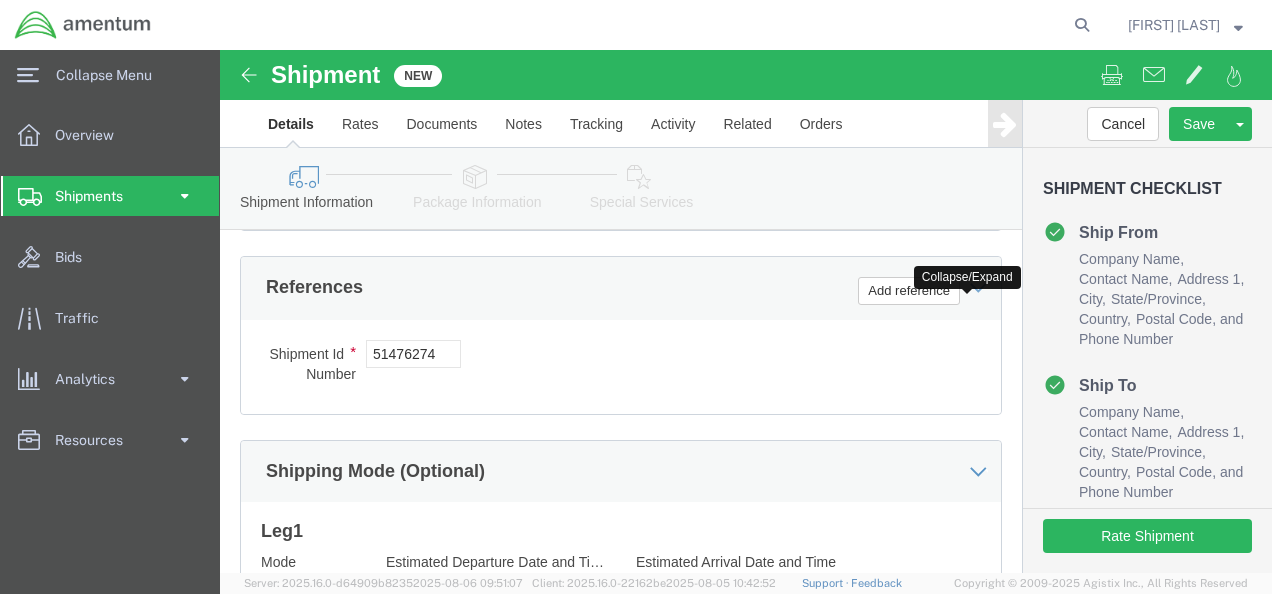click 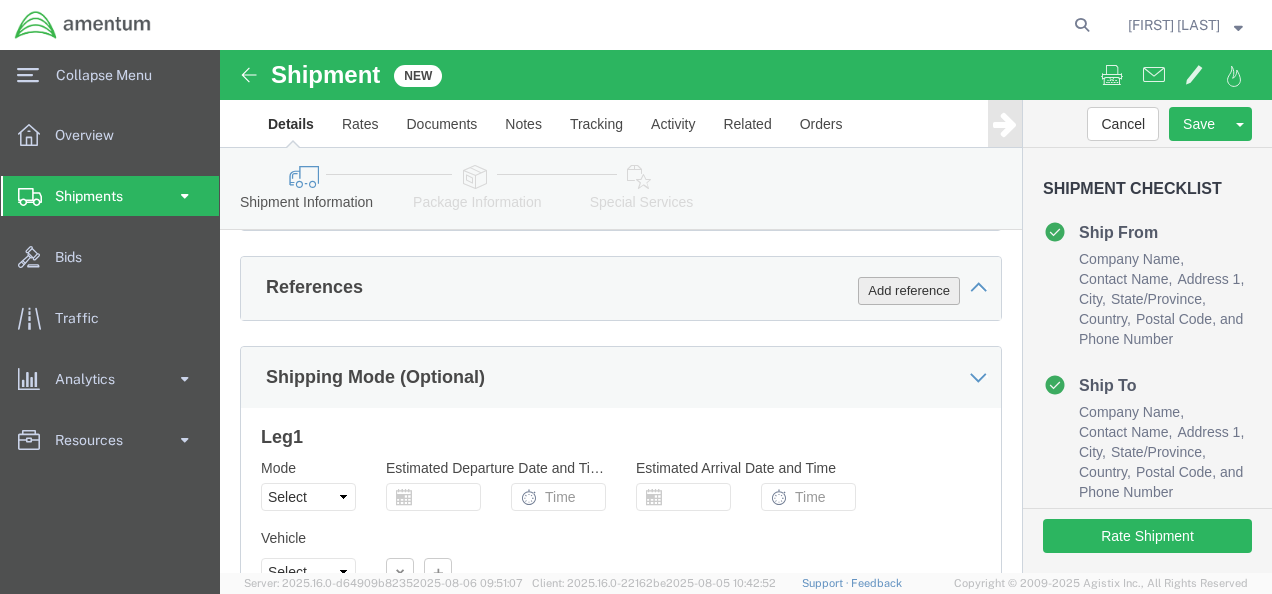 click on "Add reference" 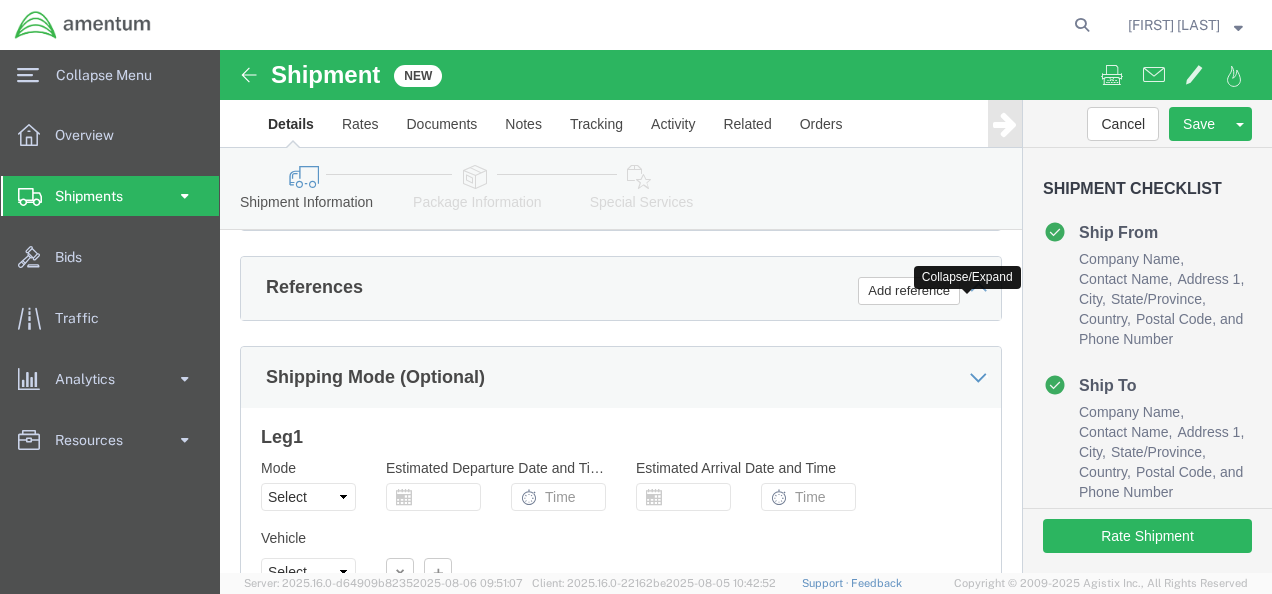 click 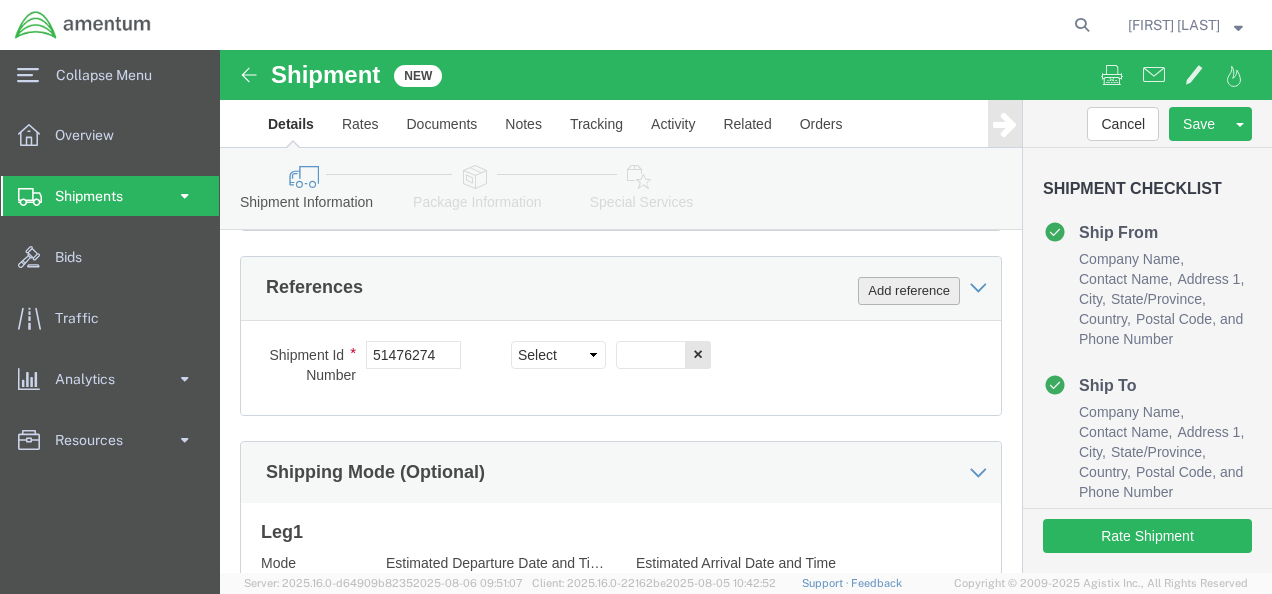 click on "Add reference" 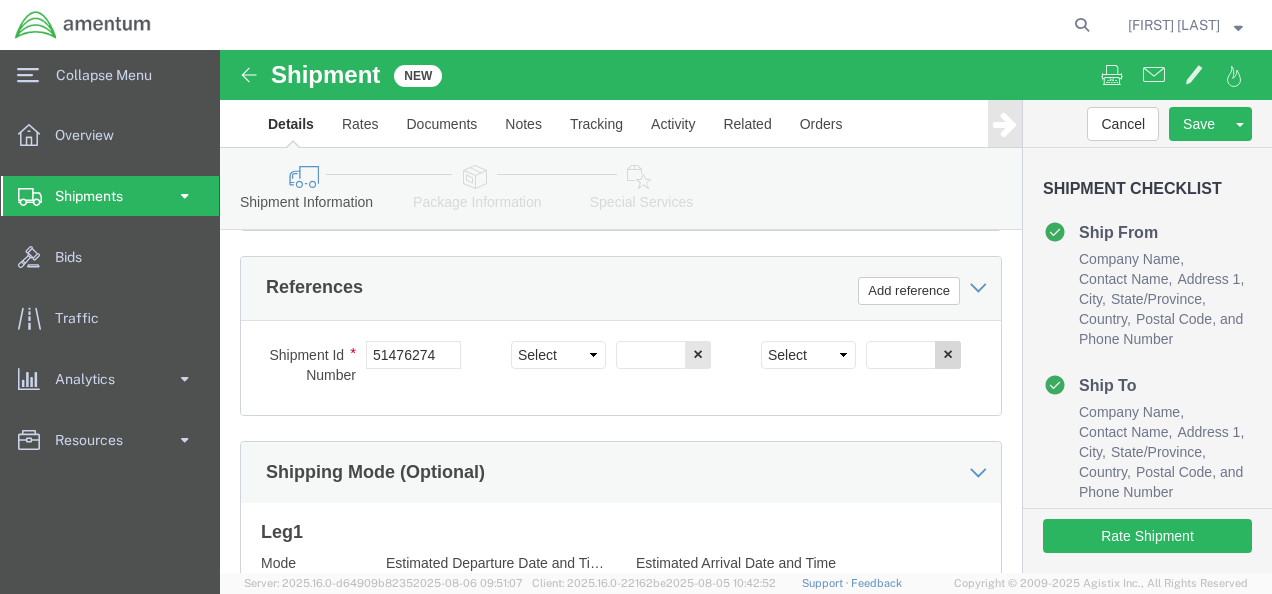 click 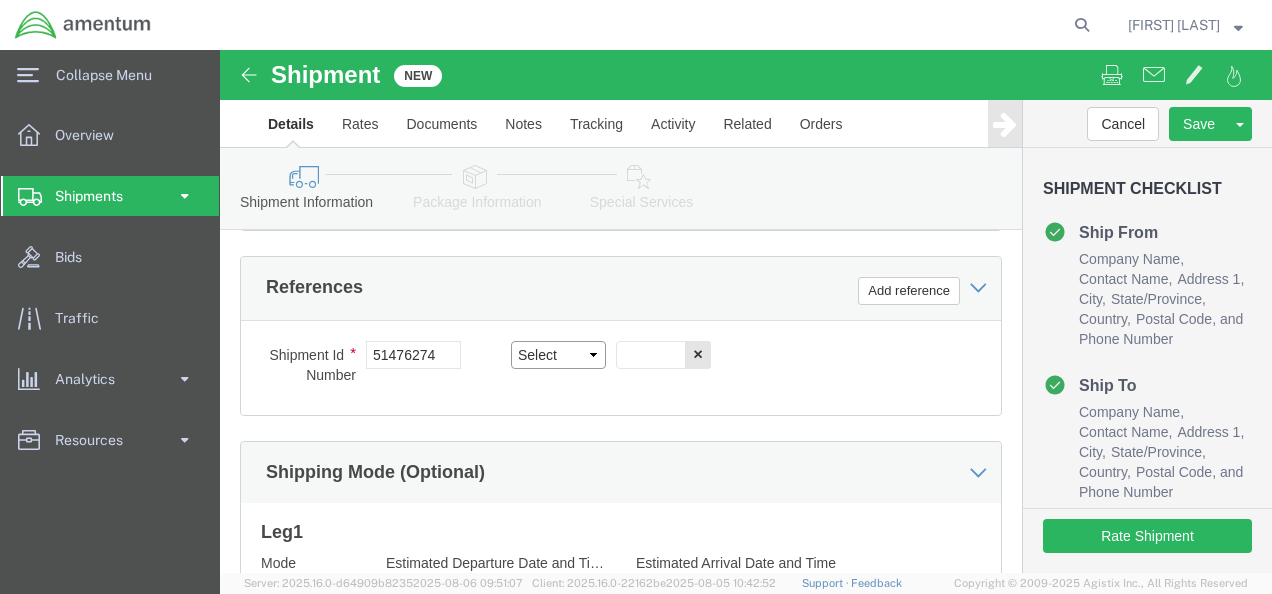 click on "Select Account Type Activity ID Airline Appointment Number ASN Batch Request # Bill Of Lading Bin Booking Number Booking Request ID Cancel Pickup Location CBP Entry No Claim Container Number Customer Ref Delivery Number Department Document No Expenditure Export Reference Flight Number General GL Code House Airway Bill Internal Requisition Invoice Number ITN No Job Number License Lloyd's Code Lot Number Master Airway Bill Master Tracking Number Material Requisition Order Number Organization Packing Slip Pickup Number Pickup Request PO Line Item No PRO # Problem File Number Project Project Number Protocol Number Purchase Order Quote Number R.M.A. Release Number Route Sales Order Seal Number Serial No Shipment Id Number Shipment Line No Study Number Task Tender ID VAT Number Vessel Name VIN Voyage Number Waybill Number Work Order" 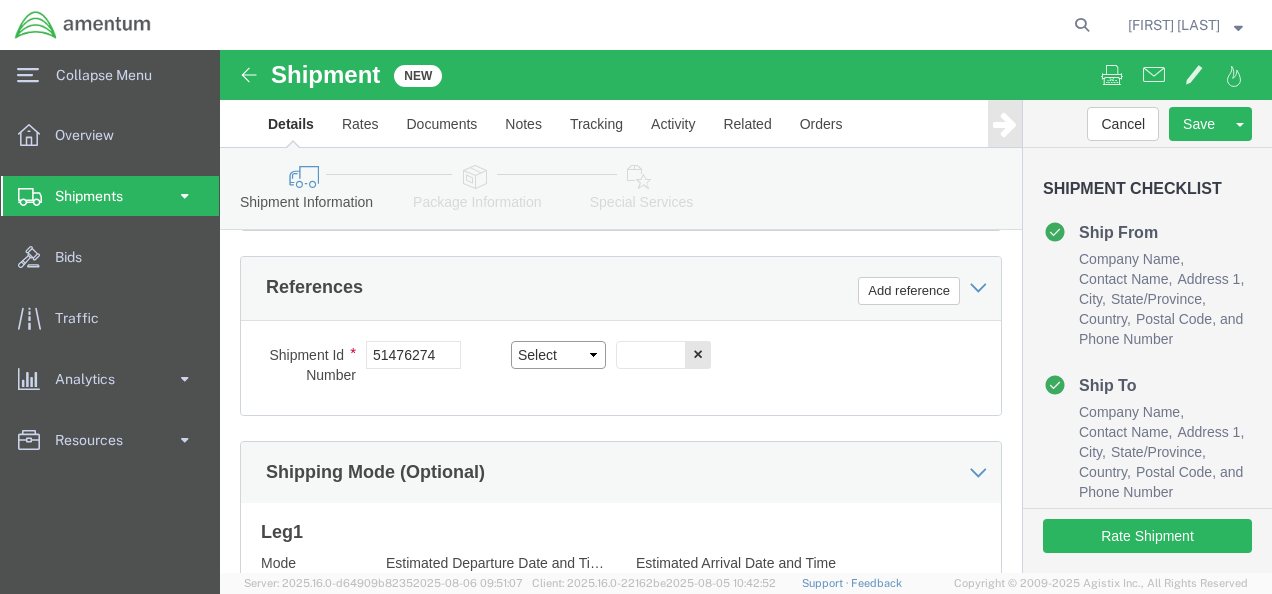 select on "PROJNUM" 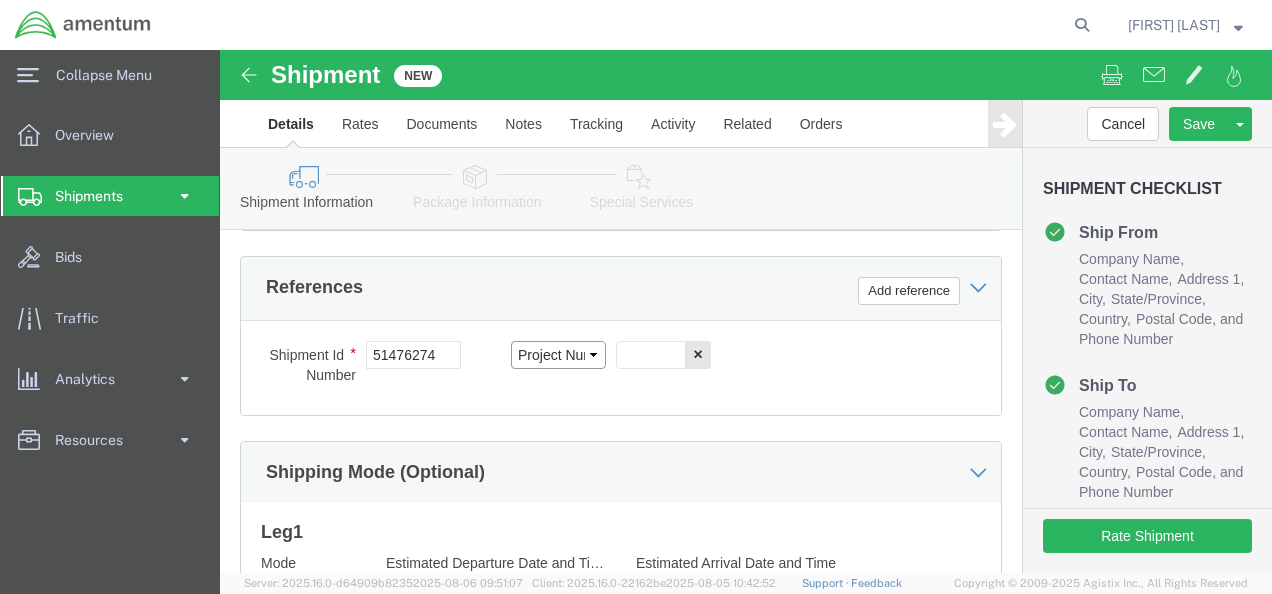 click on "Select Account Type Activity ID Airline Appointment Number ASN Batch Request # Bill Of Lading Bin Booking Number Booking Request ID Cancel Pickup Location CBP Entry No Claim Container Number Customer Ref Delivery Number Department Document No Expenditure Export Reference Flight Number General GL Code House Airway Bill Internal Requisition Invoice Number ITN No Job Number License Lloyd's Code Lot Number Master Airway Bill Master Tracking Number Material Requisition Order Number Organization Packing Slip Pickup Number Pickup Request PO Line Item No PRO # Problem File Number Project Project Number Protocol Number Purchase Order Quote Number R.M.A. Release Number Route Sales Order Seal Number Serial No Shipment Id Number Shipment Line No Study Number Task Tender ID VAT Number Vessel Name VIN Voyage Number Waybill Number Work Order" 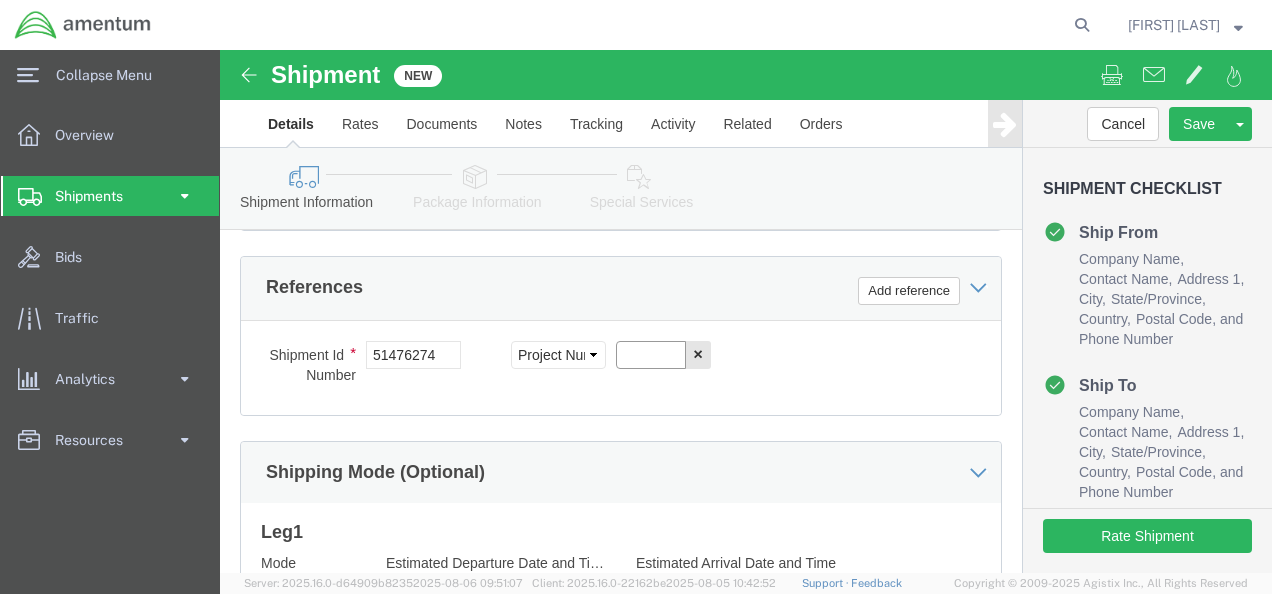 click 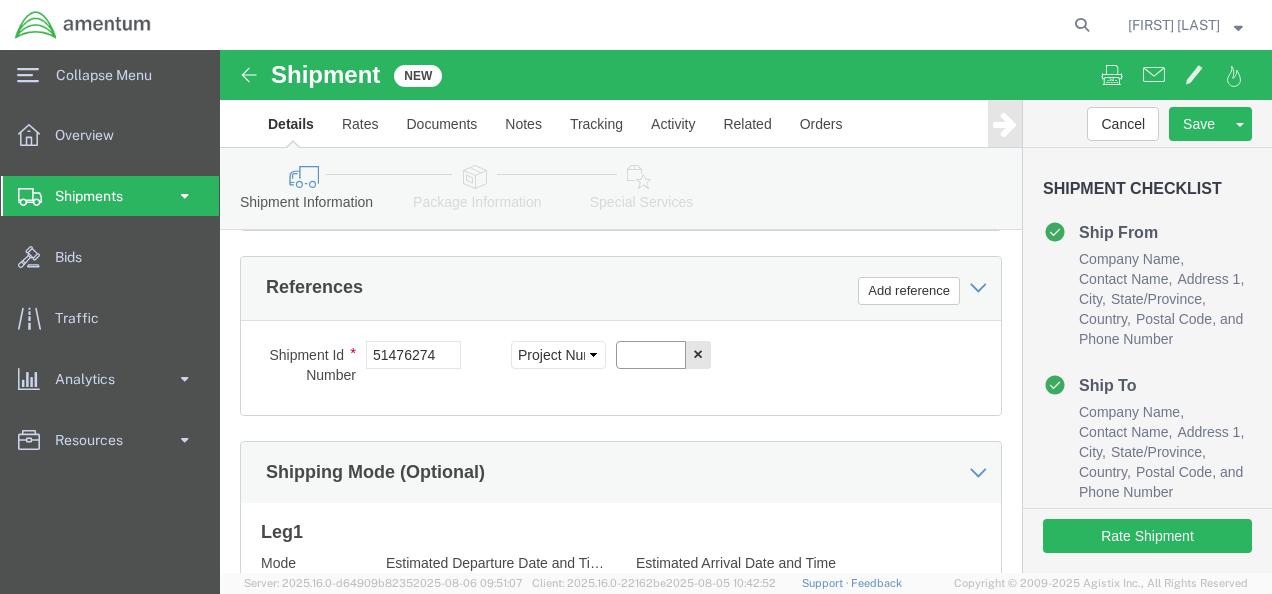 paste on "4735.2.2006AA.CR00.MATSP" 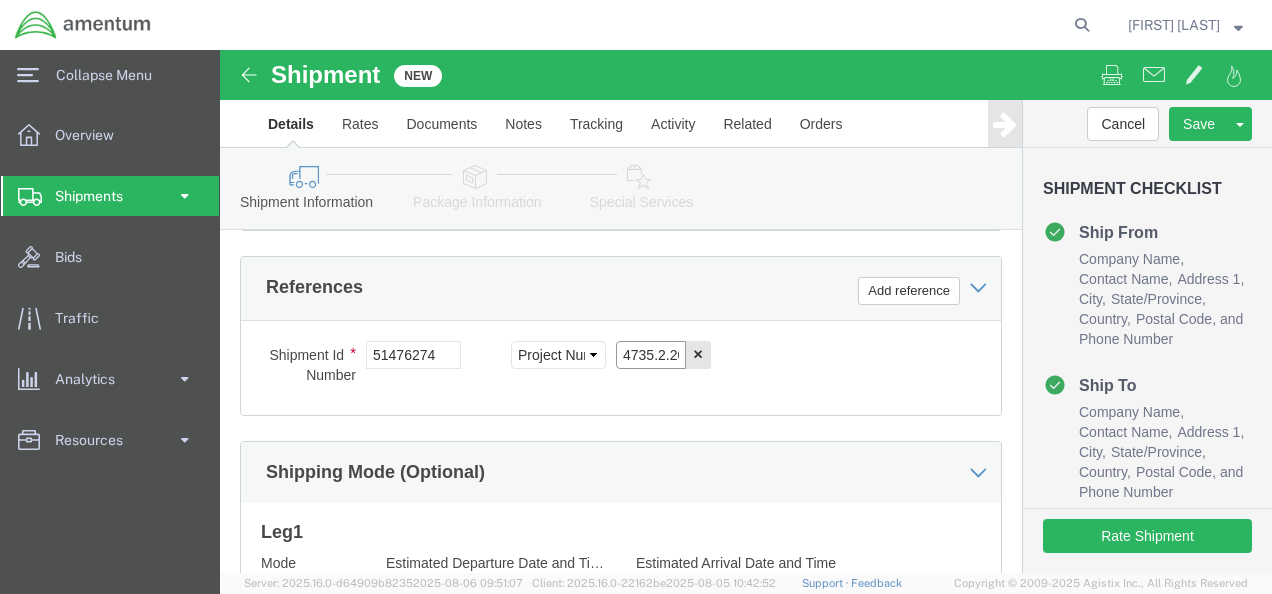 scroll, scrollTop: 0, scrollLeft: 136, axis: horizontal 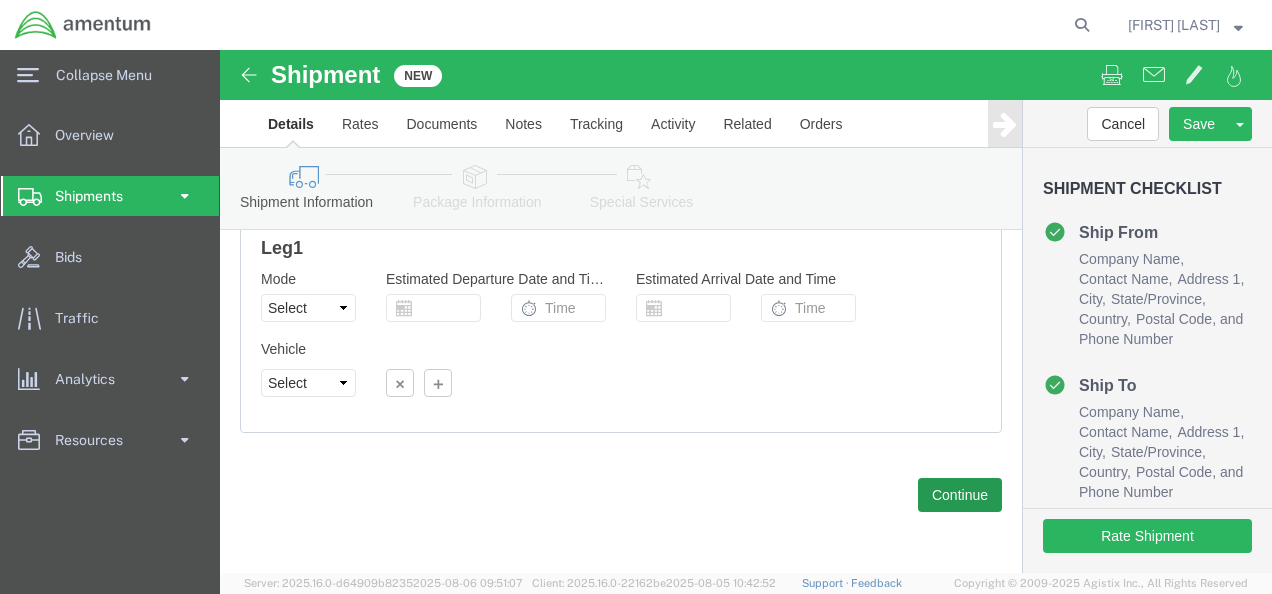 type on "4735.2.2006AA.CR00.MATSP" 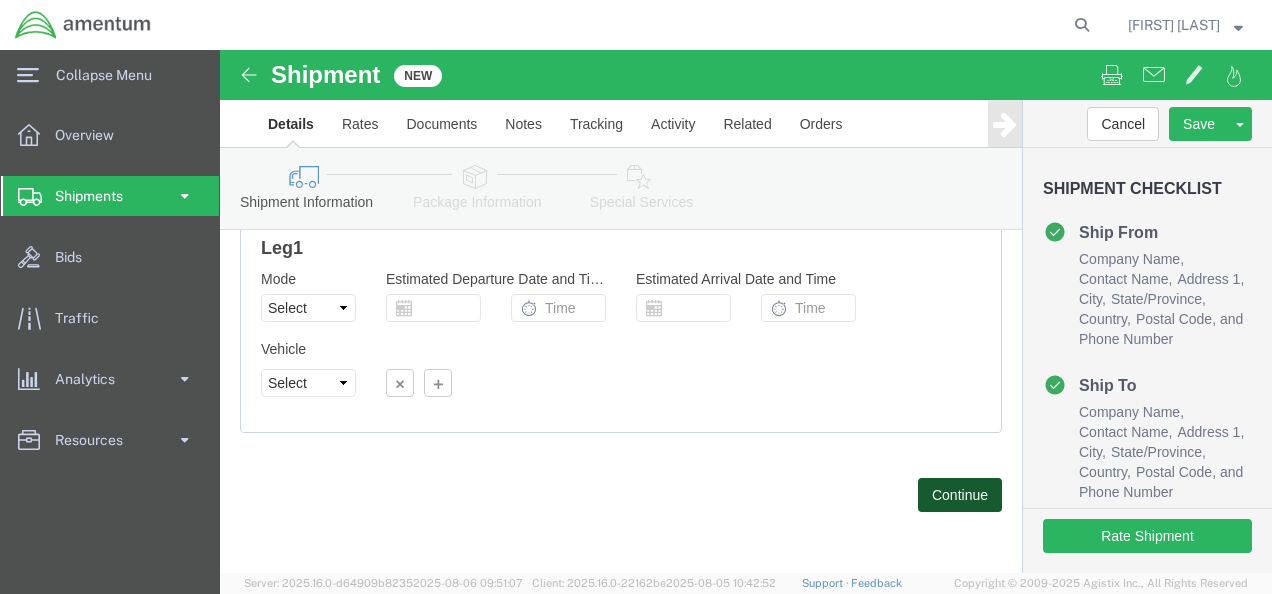 scroll, scrollTop: 0, scrollLeft: 0, axis: both 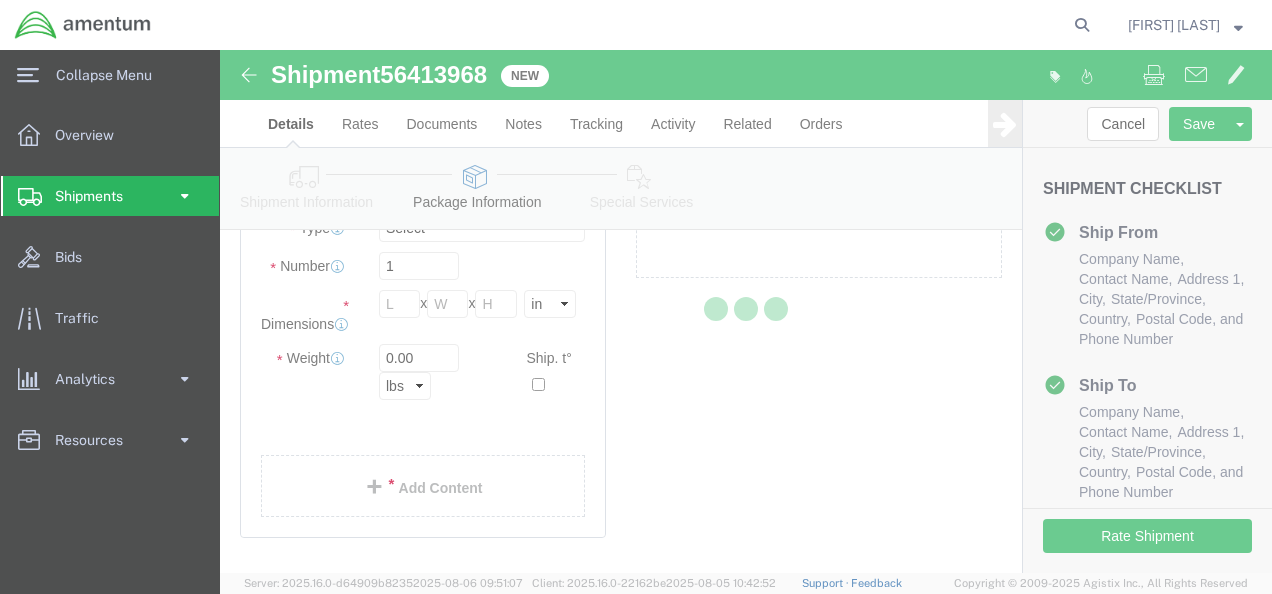 select on "CBOX" 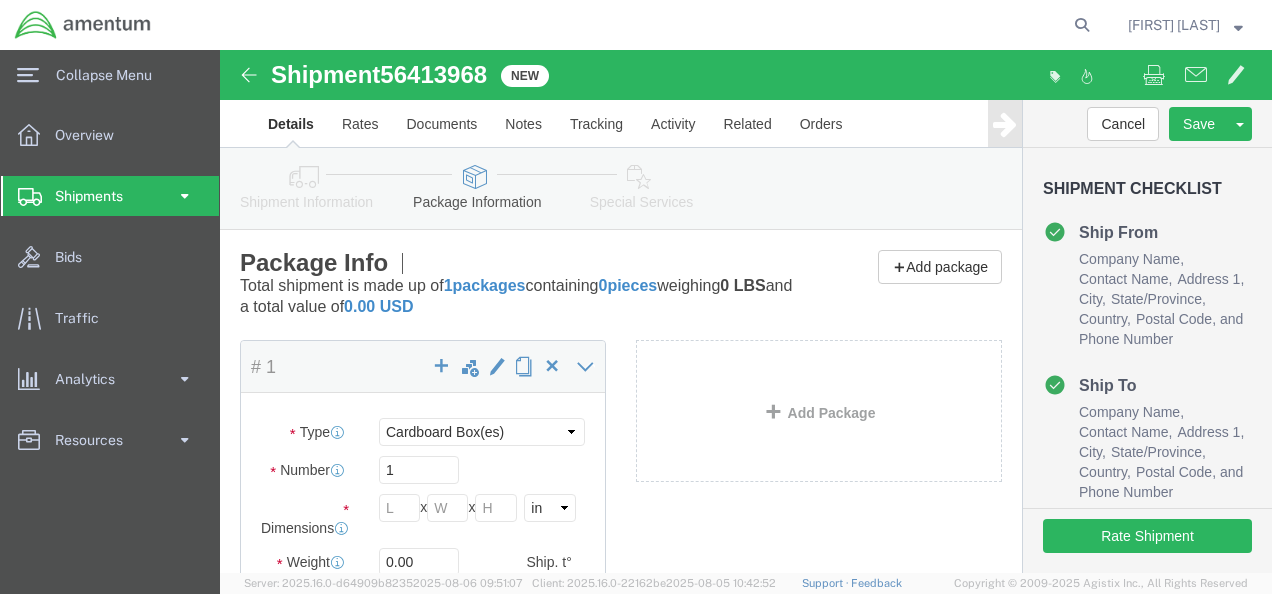 scroll, scrollTop: 0, scrollLeft: 0, axis: both 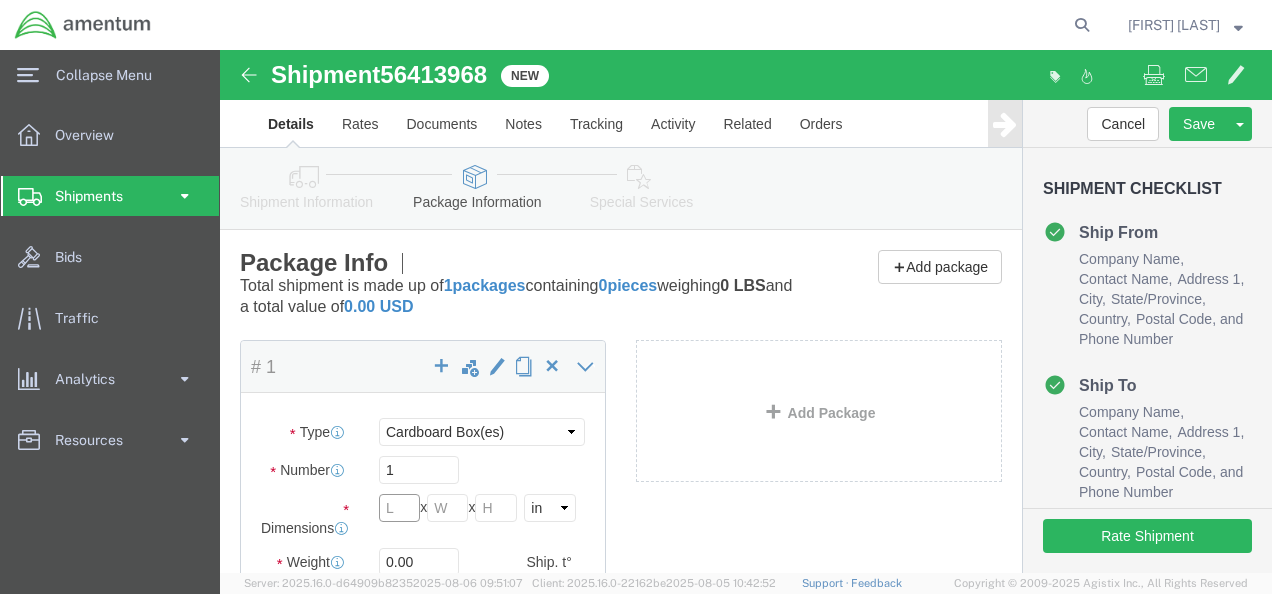 click 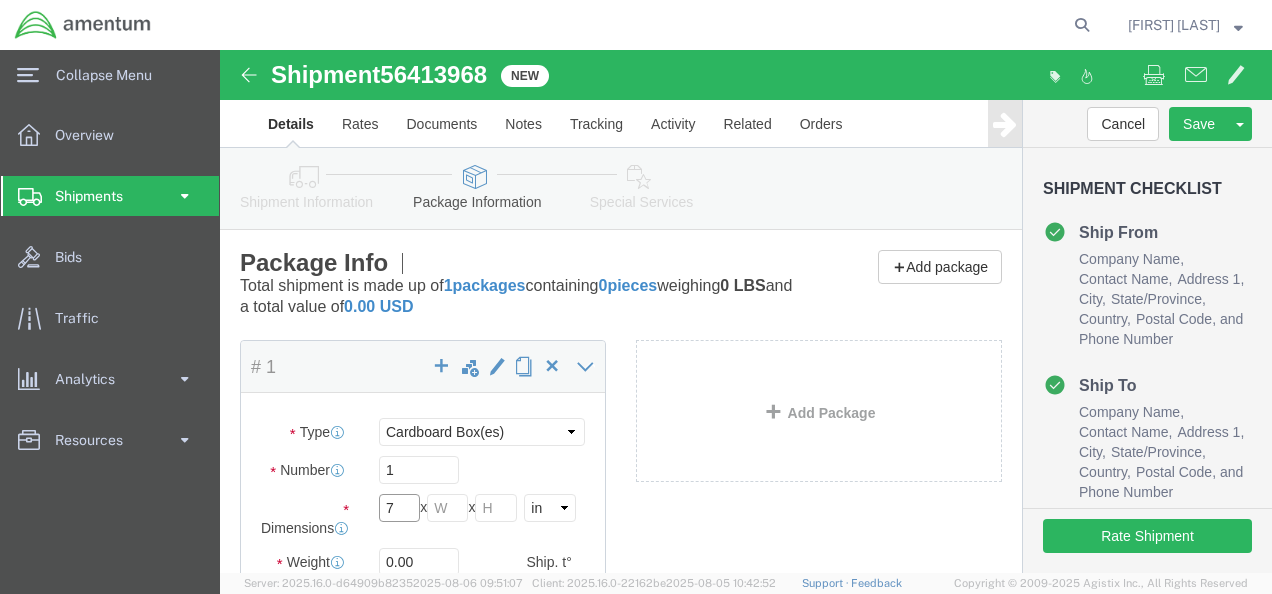type on "7" 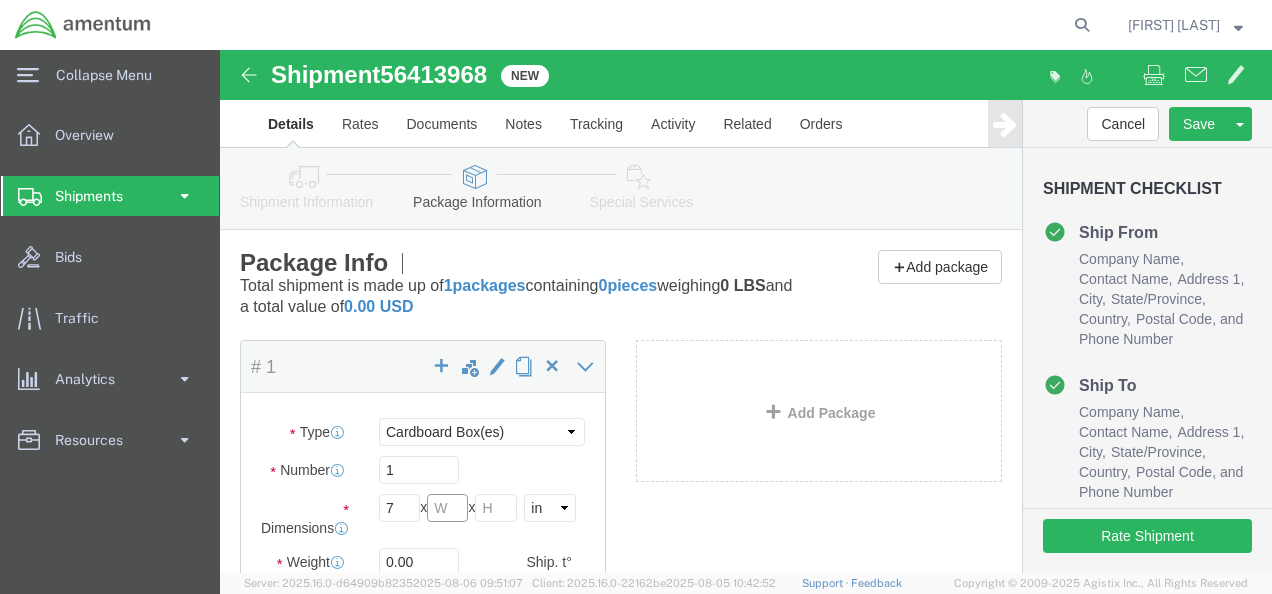 click 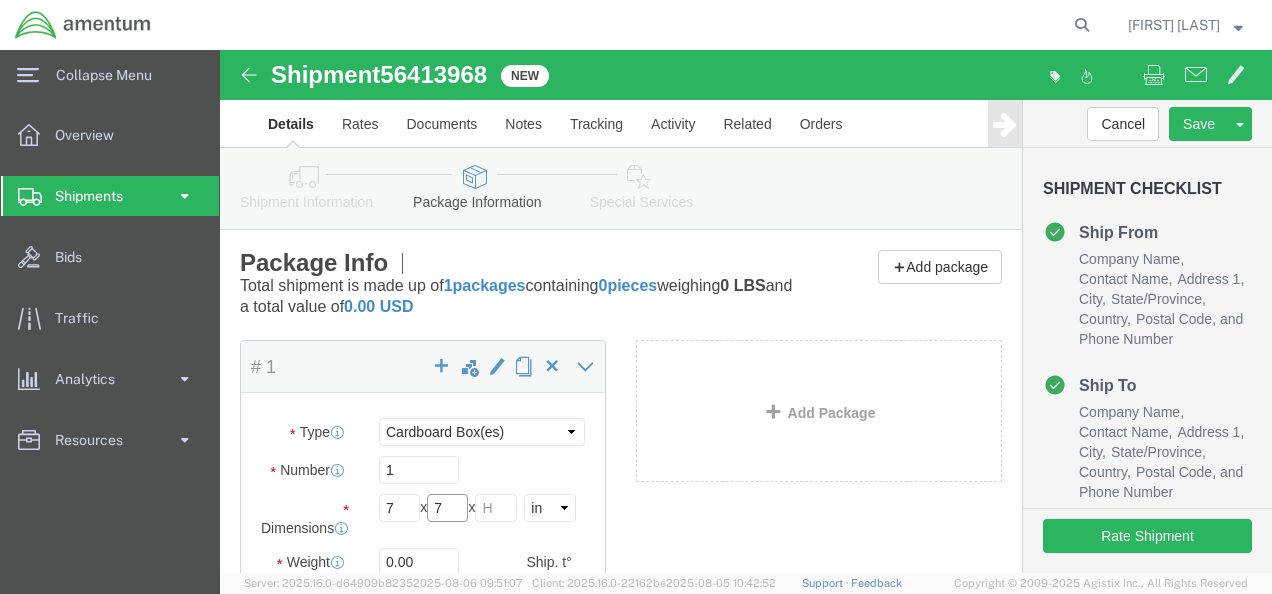 type on "7" 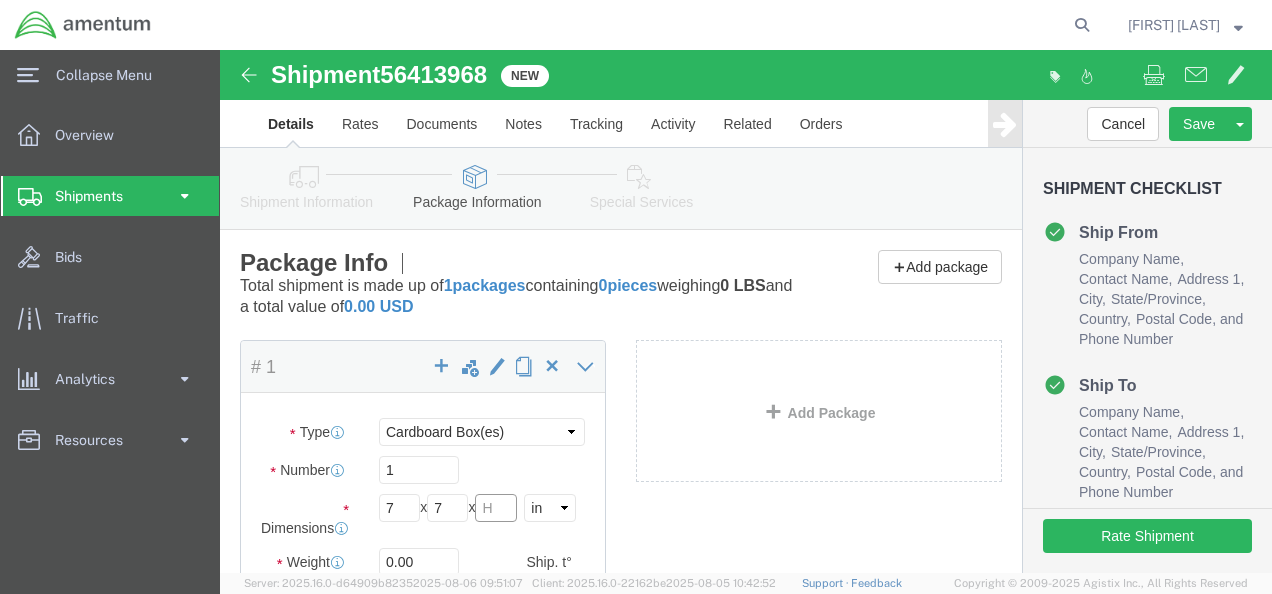 click 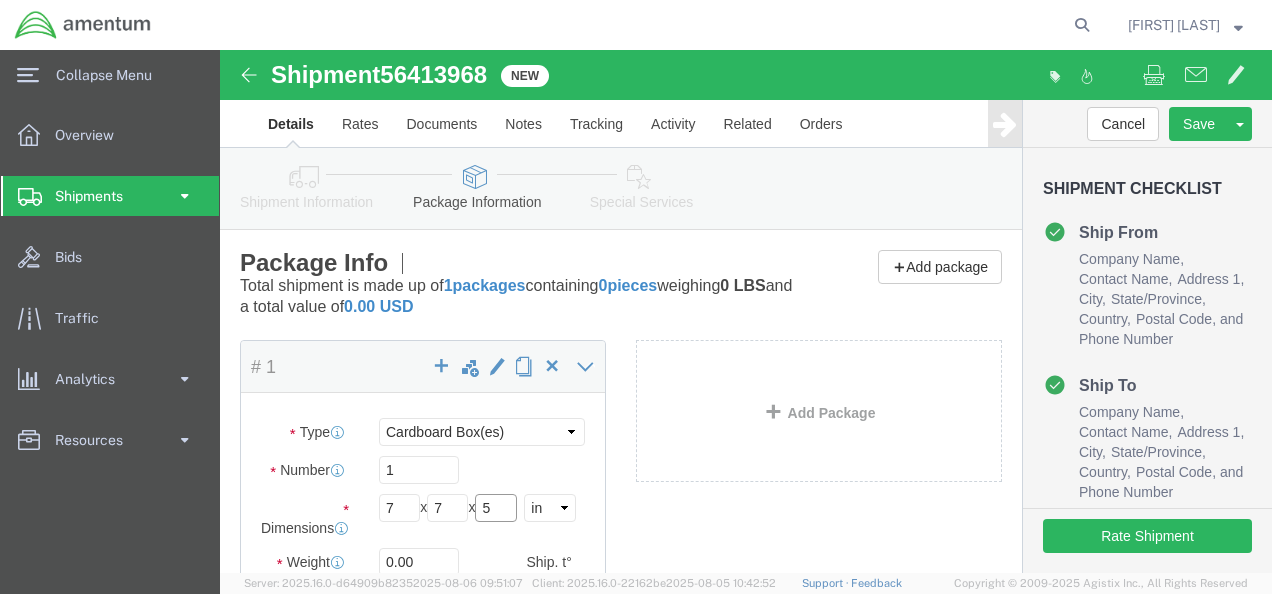 scroll, scrollTop: 100, scrollLeft: 0, axis: vertical 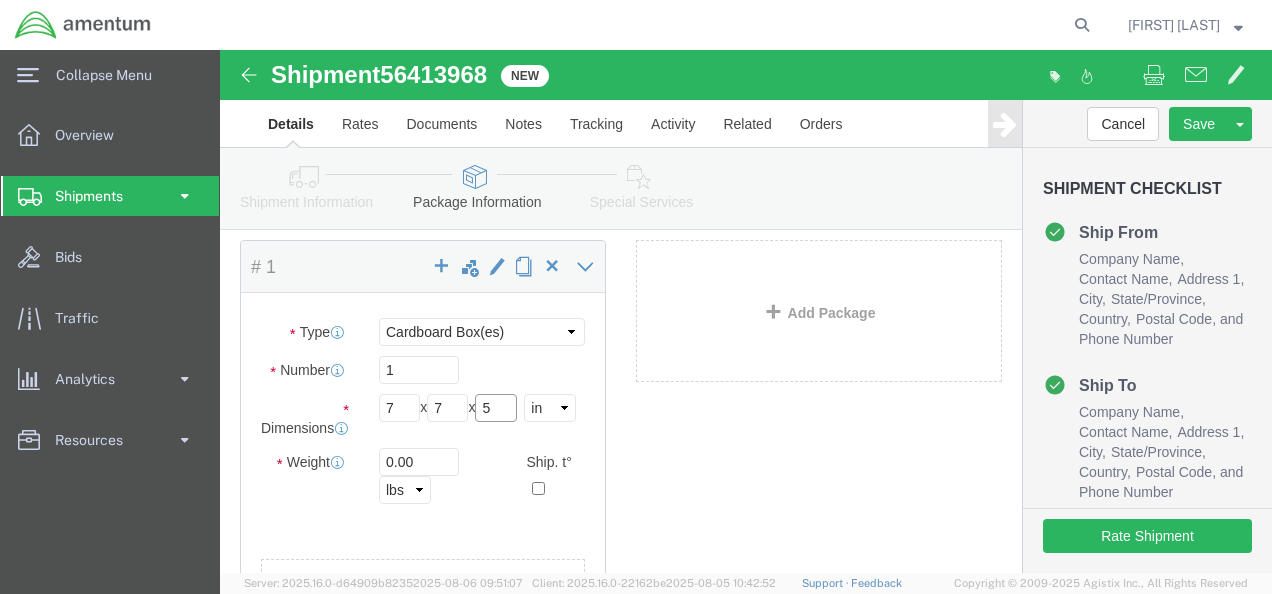 type on "5" 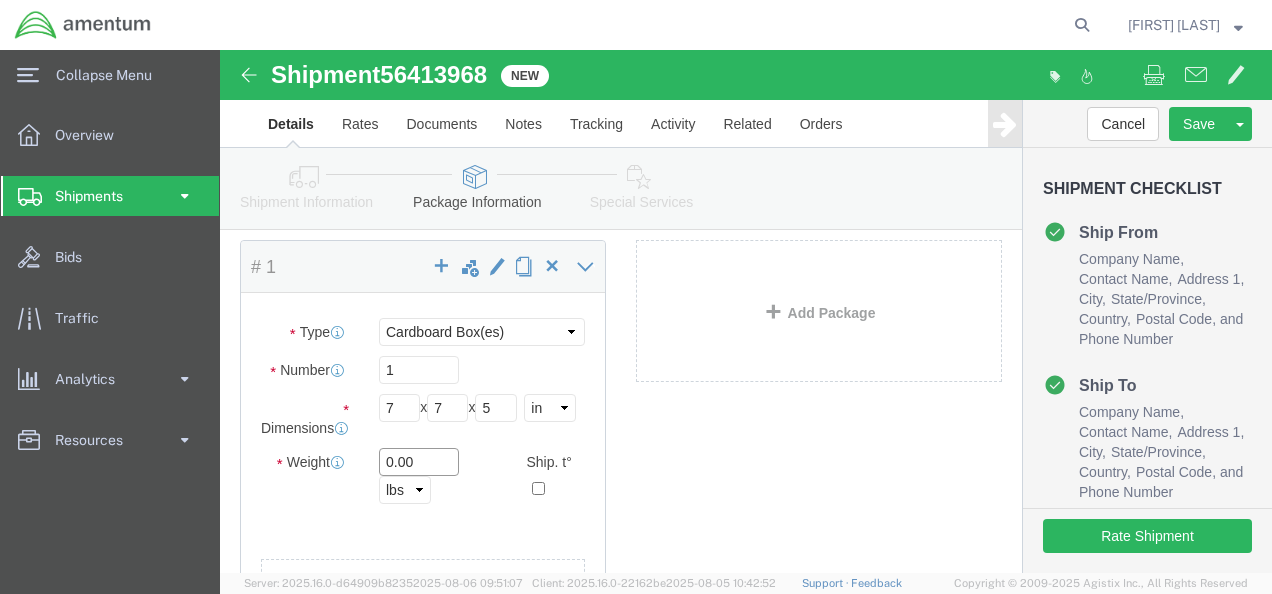 drag, startPoint x: 197, startPoint y: 425, endPoint x: 146, endPoint y: 428, distance: 51.088158 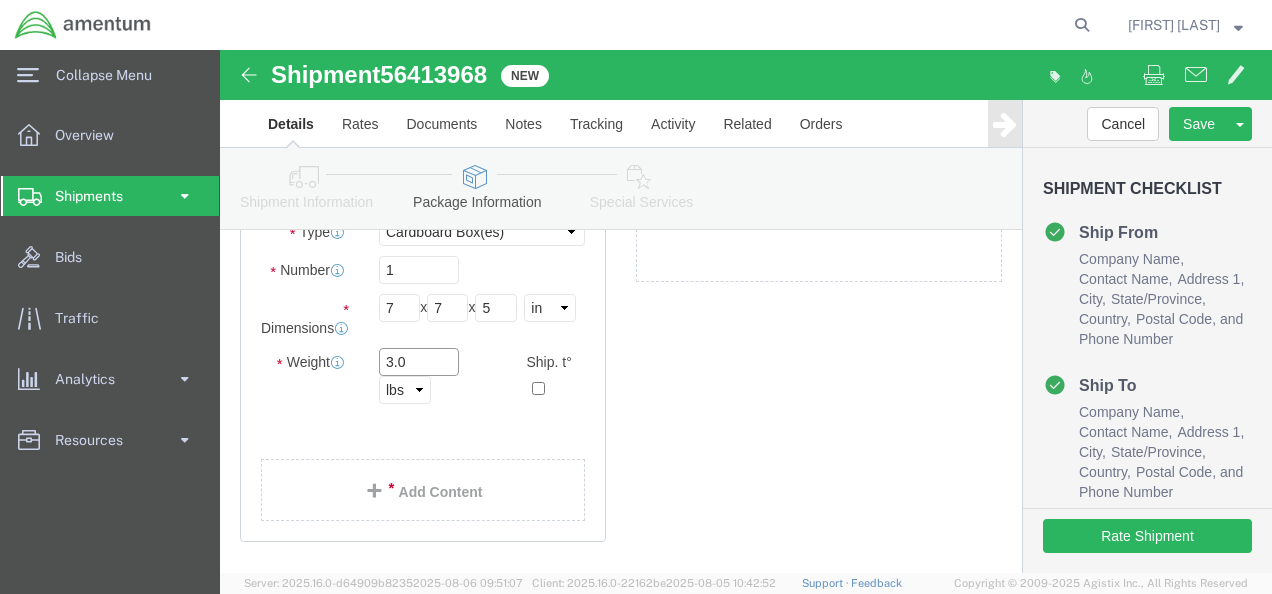 scroll, scrollTop: 300, scrollLeft: 0, axis: vertical 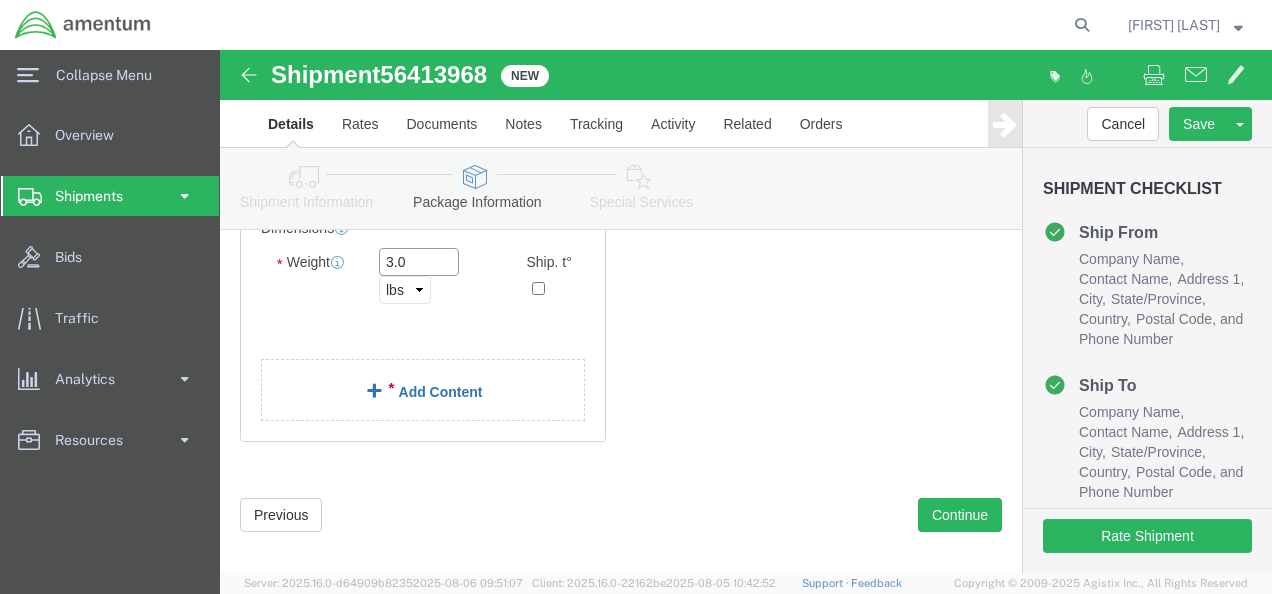type on "3.0" 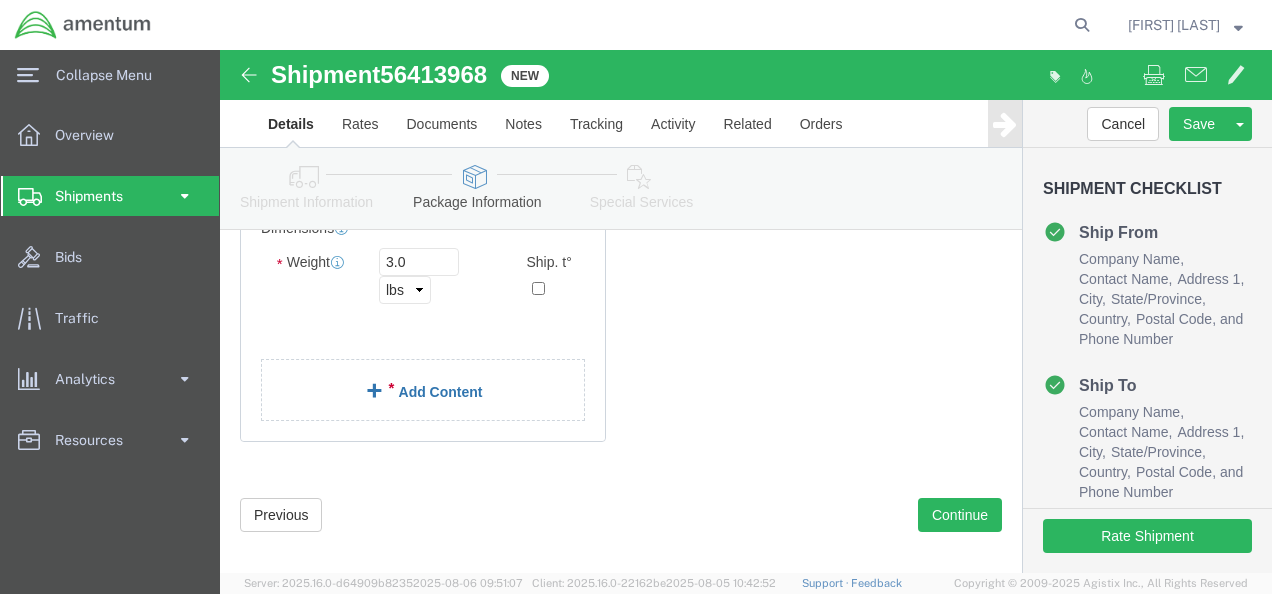 click on "Add Content" 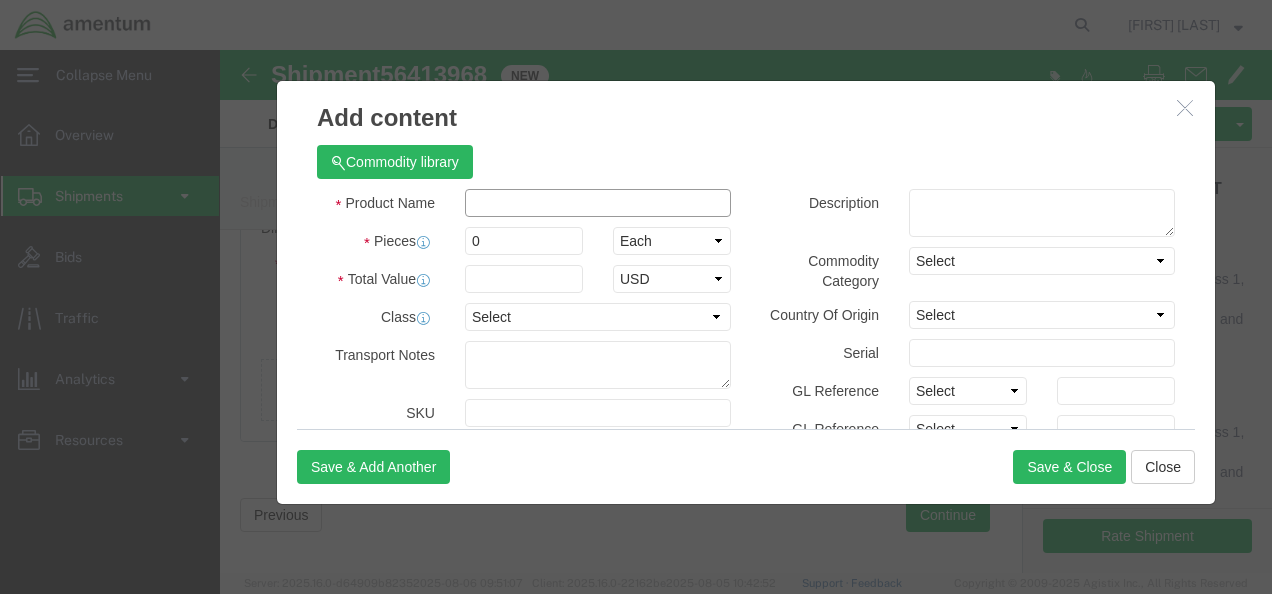 click 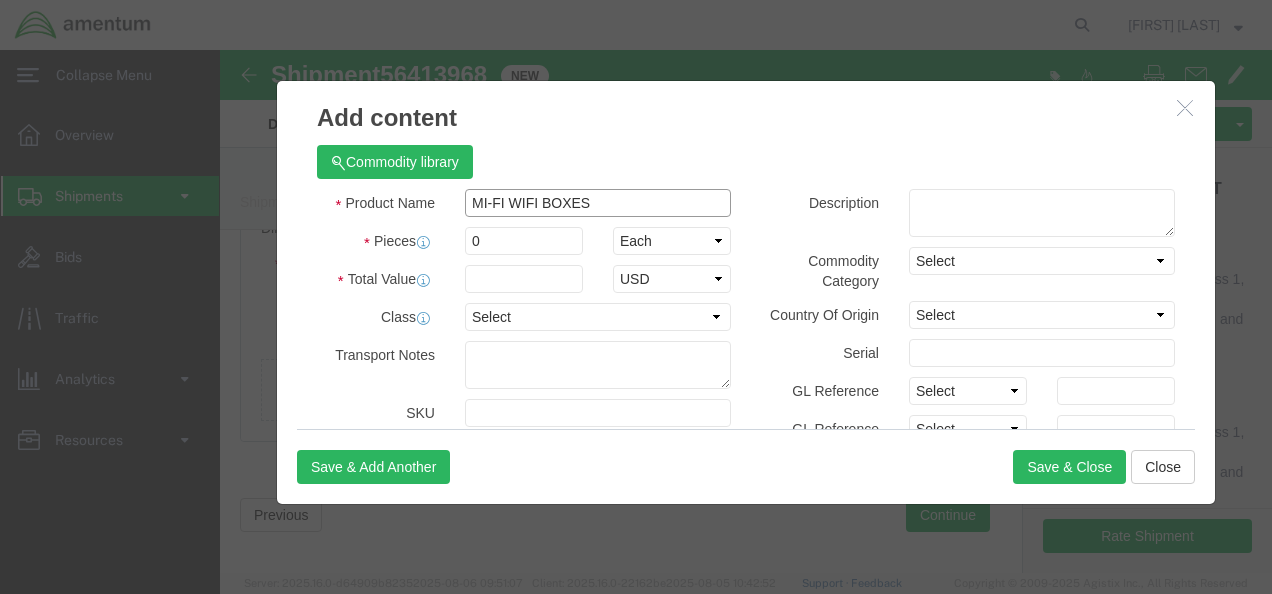 type on "MI-FI WIFI BOXES" 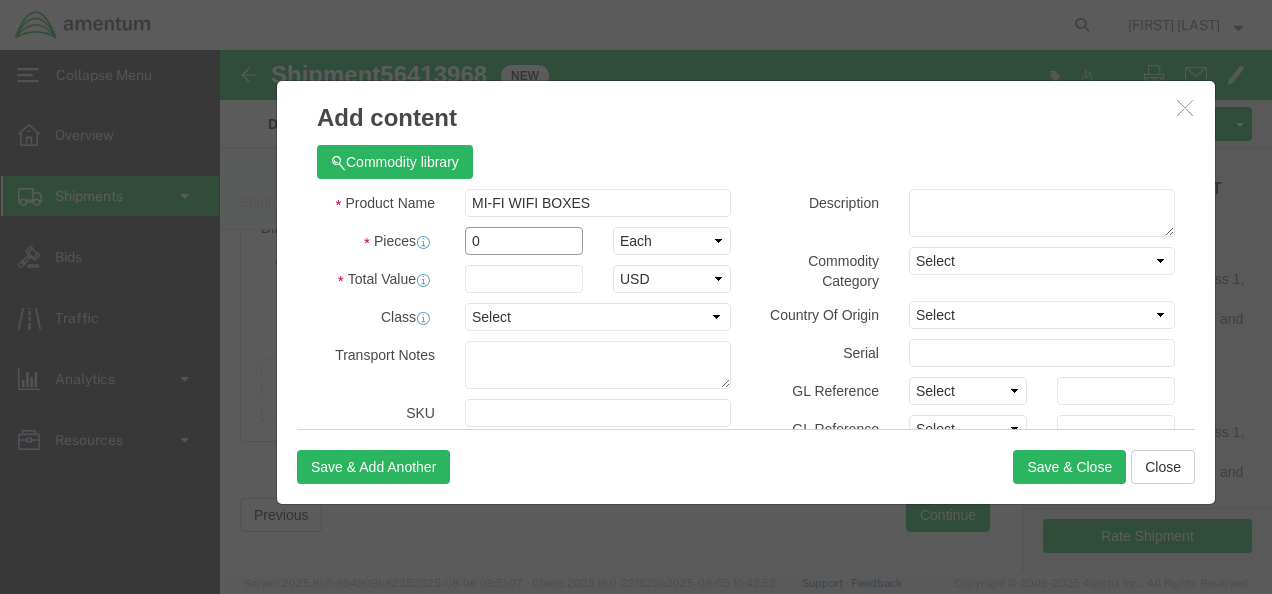 drag, startPoint x: 345, startPoint y: 194, endPoint x: 214, endPoint y: 202, distance: 131.24405 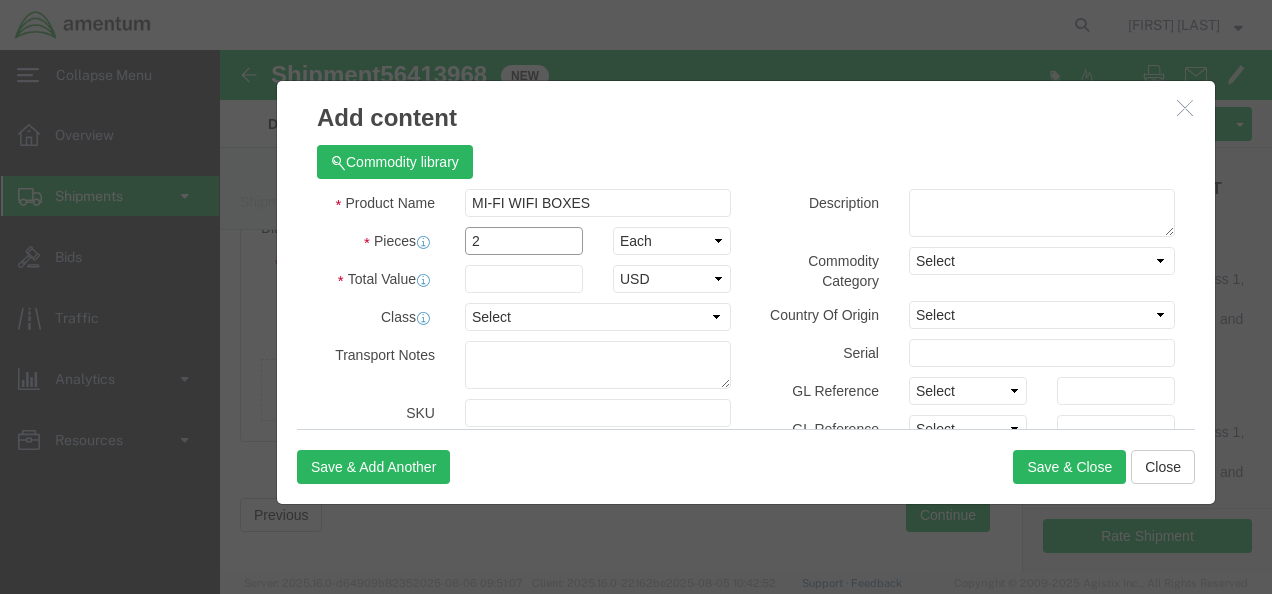 type on "2" 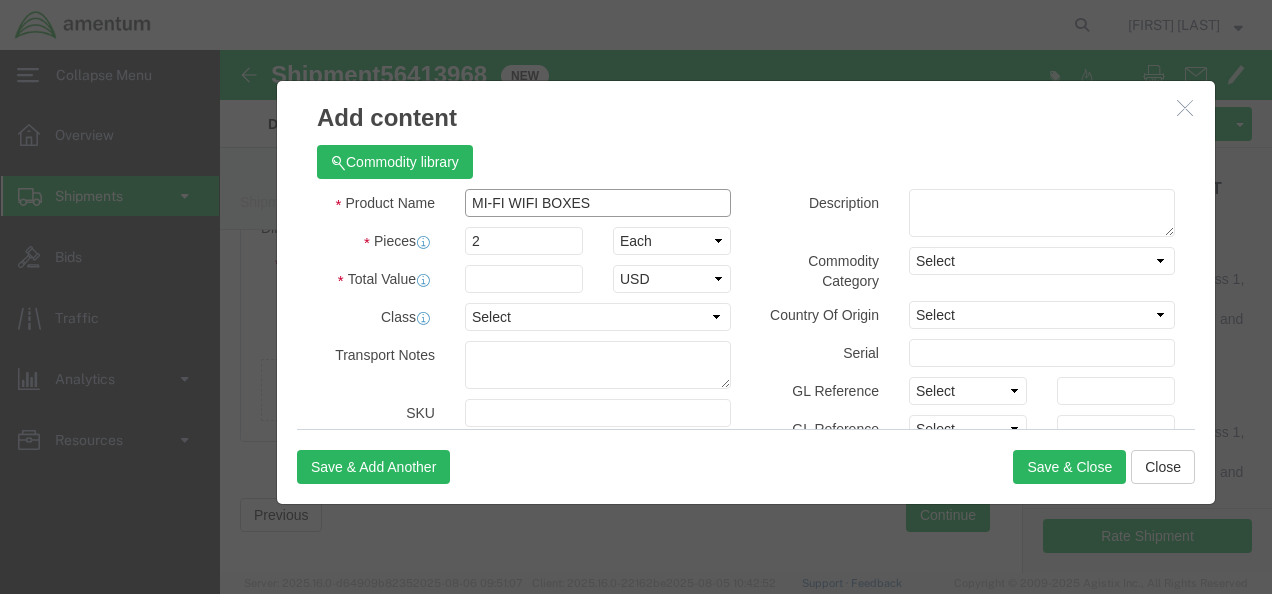 click on "MI-FI WIFI BOXES" 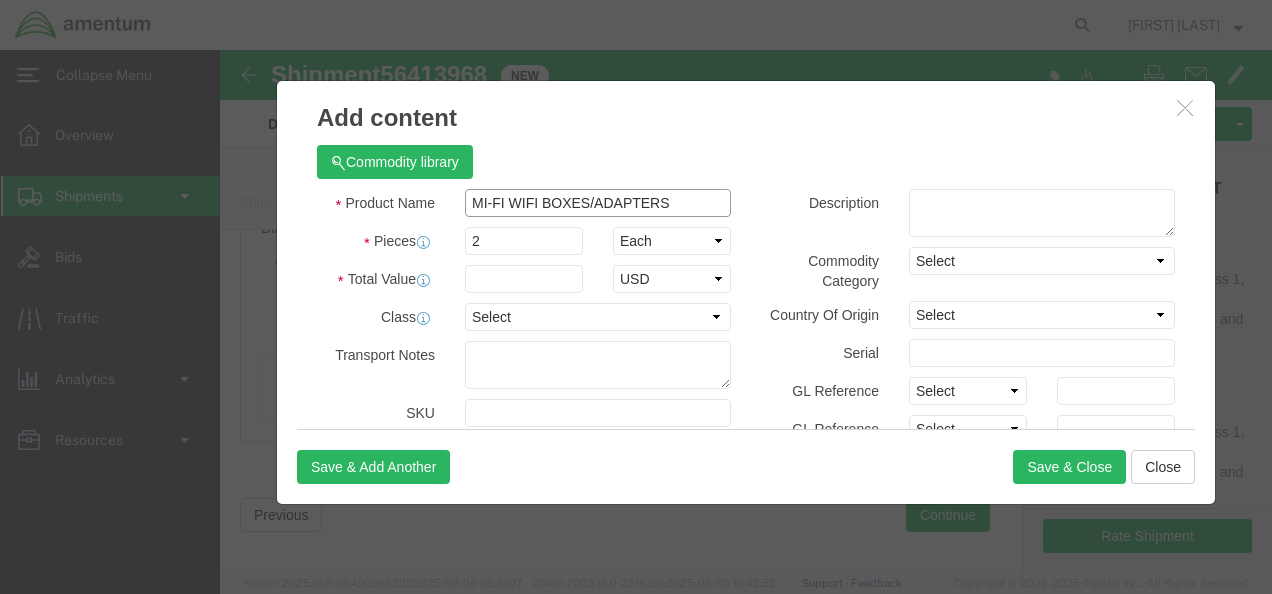 drag, startPoint x: 453, startPoint y: 151, endPoint x: 243, endPoint y: 155, distance: 210.03809 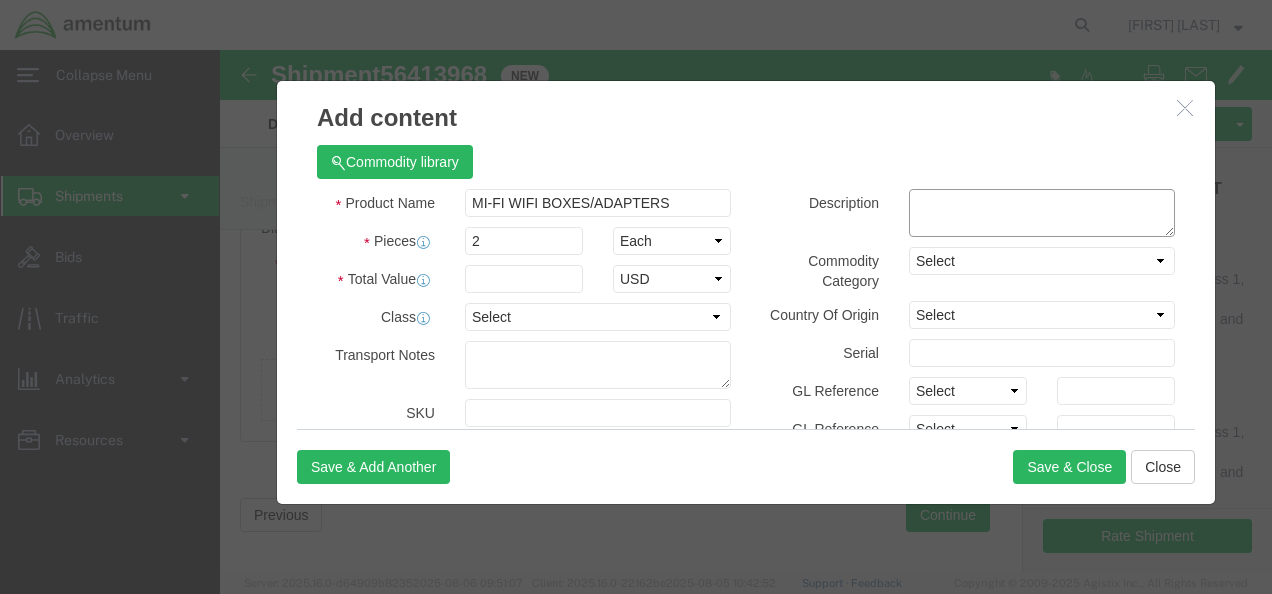 click 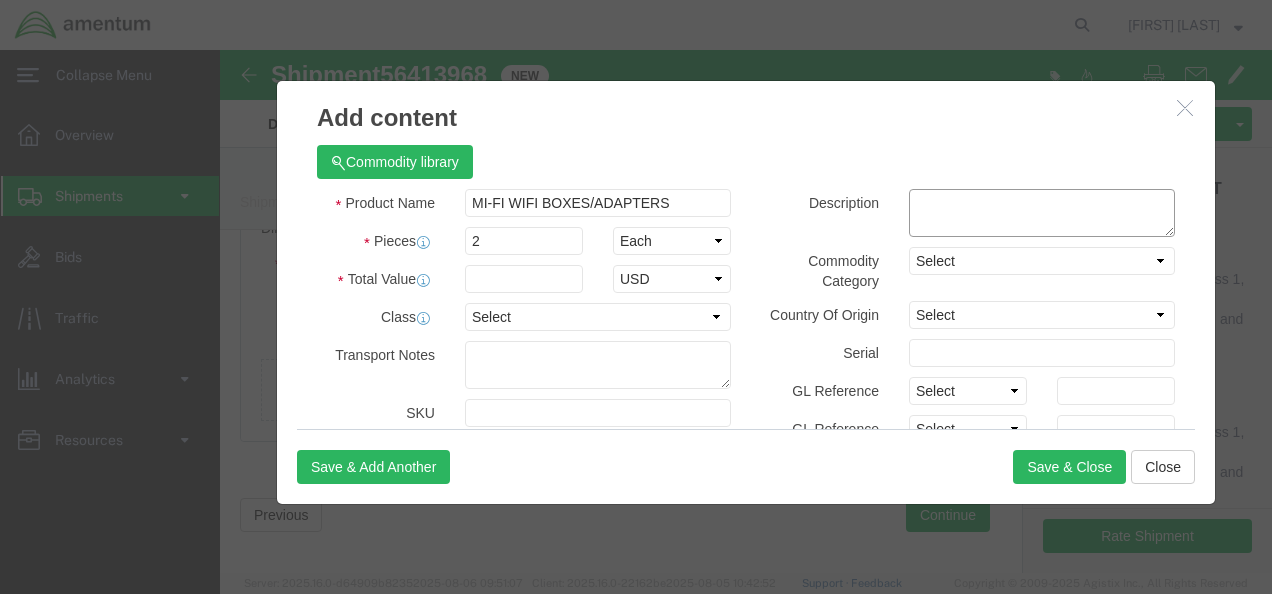 paste on "MI-FI WIFI BOXES/ADAPTERS" 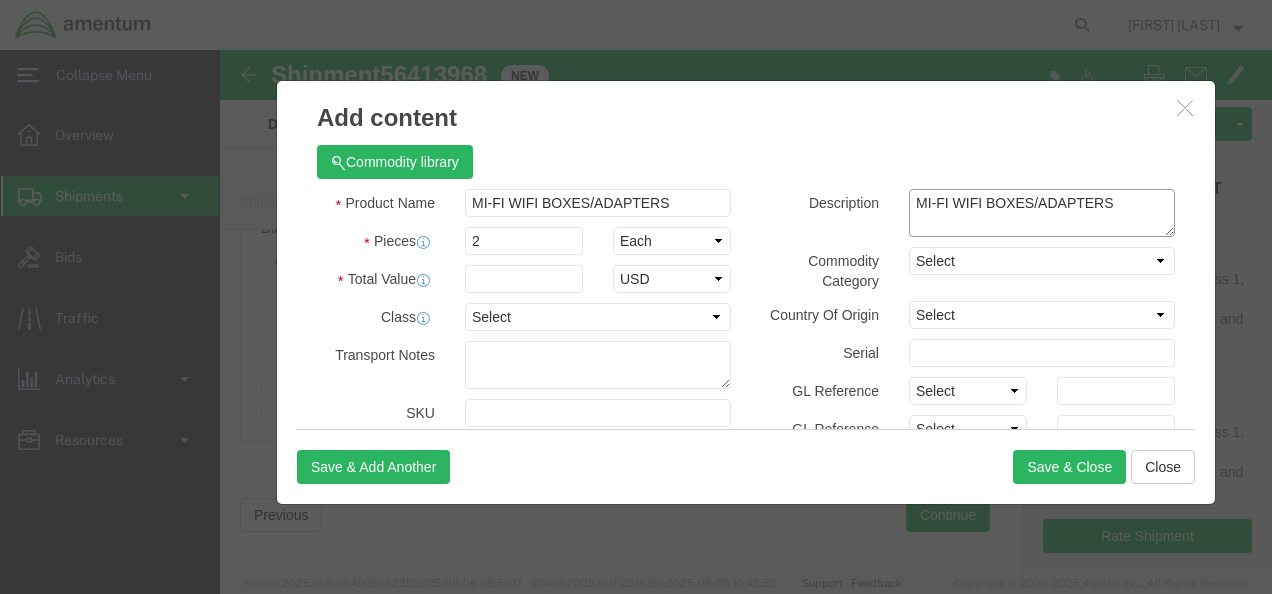 type on "MI-FI WIFI BOXES/ADAPTERS" 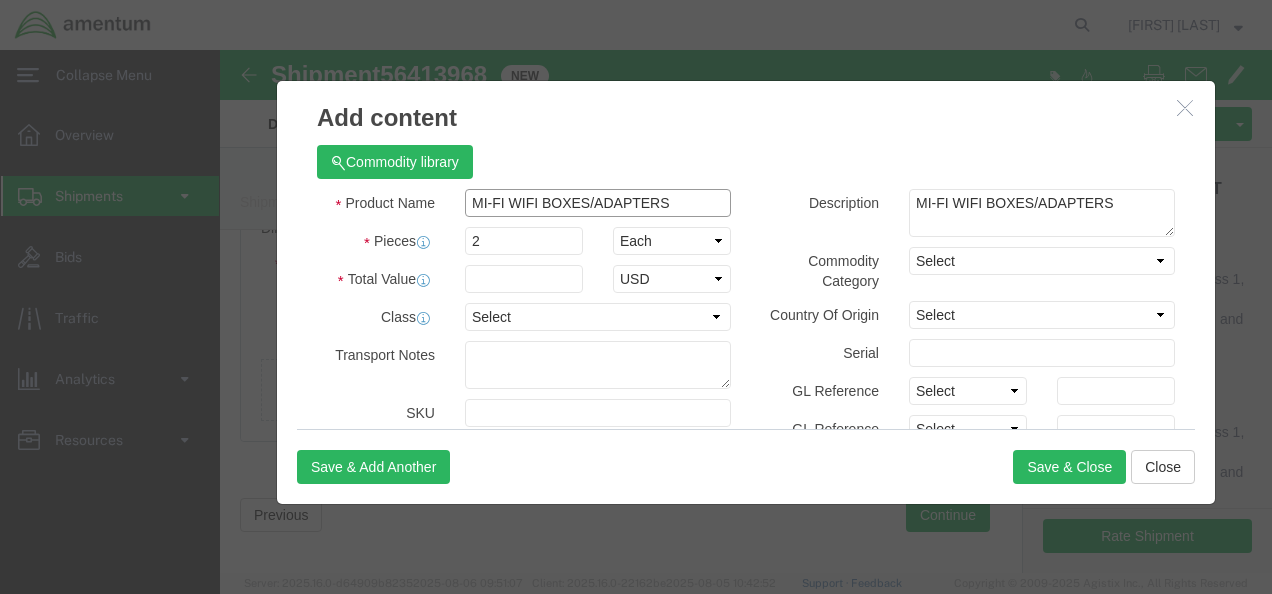 click on "MI-FI WIFI BOXES/ADAPTERS" 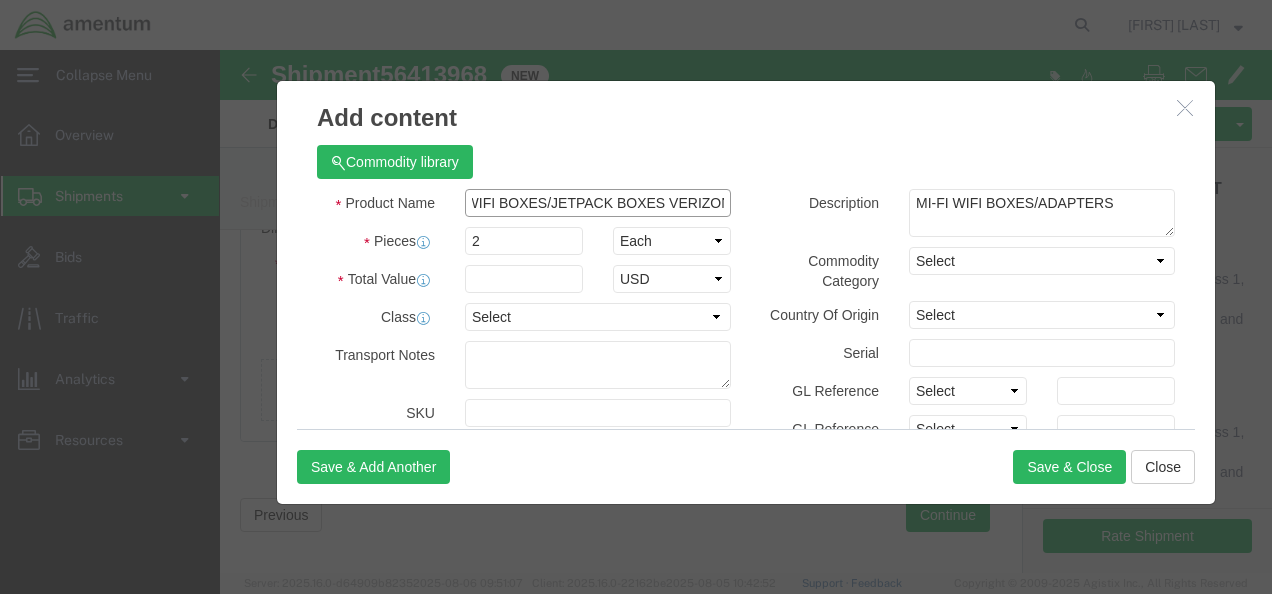 scroll, scrollTop: 0, scrollLeft: 54, axis: horizontal 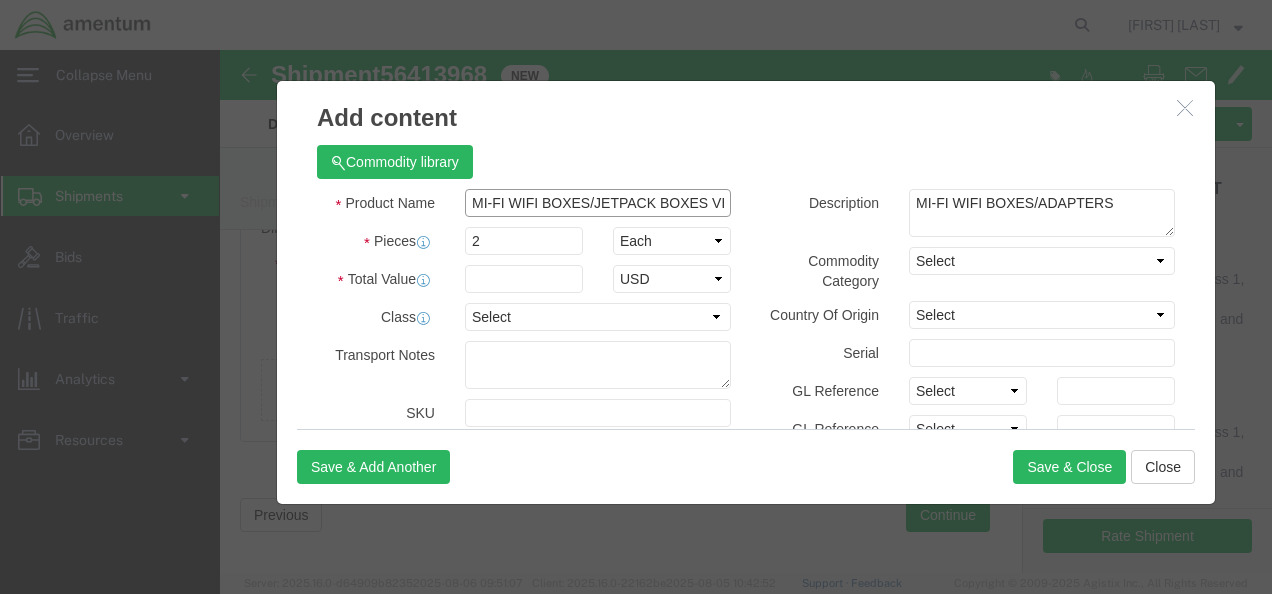 drag, startPoint x: 496, startPoint y: 153, endPoint x: 244, endPoint y: 138, distance: 252.44603 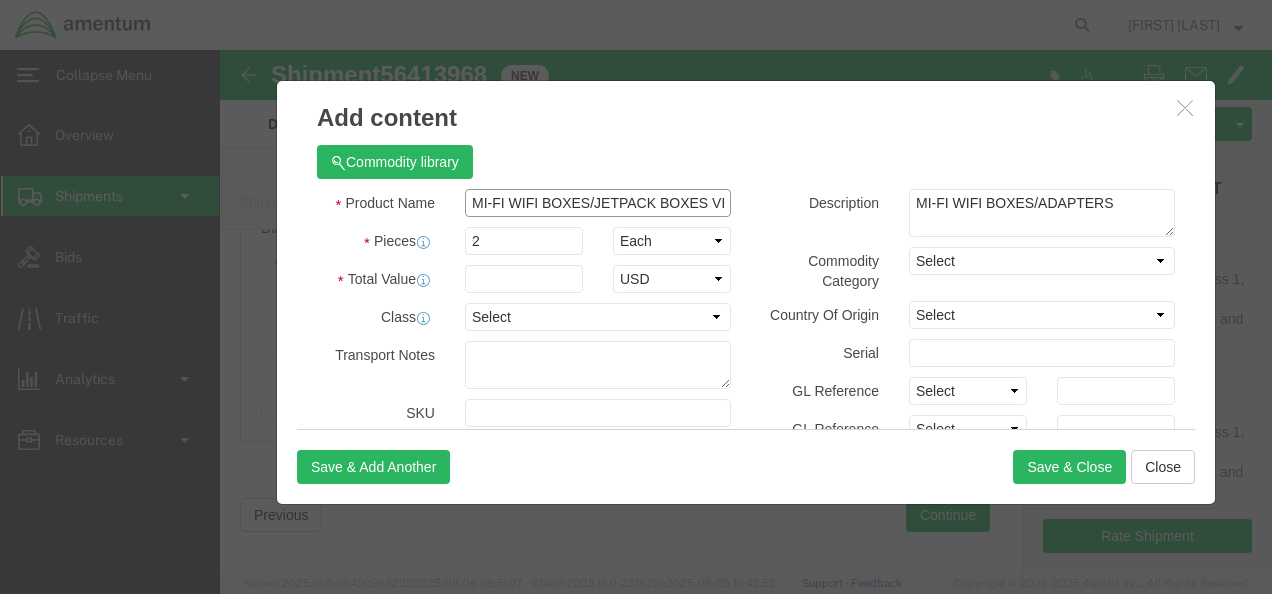 type on "MI-FI WIFI BOXES/JETPACK BOXES VERIZON" 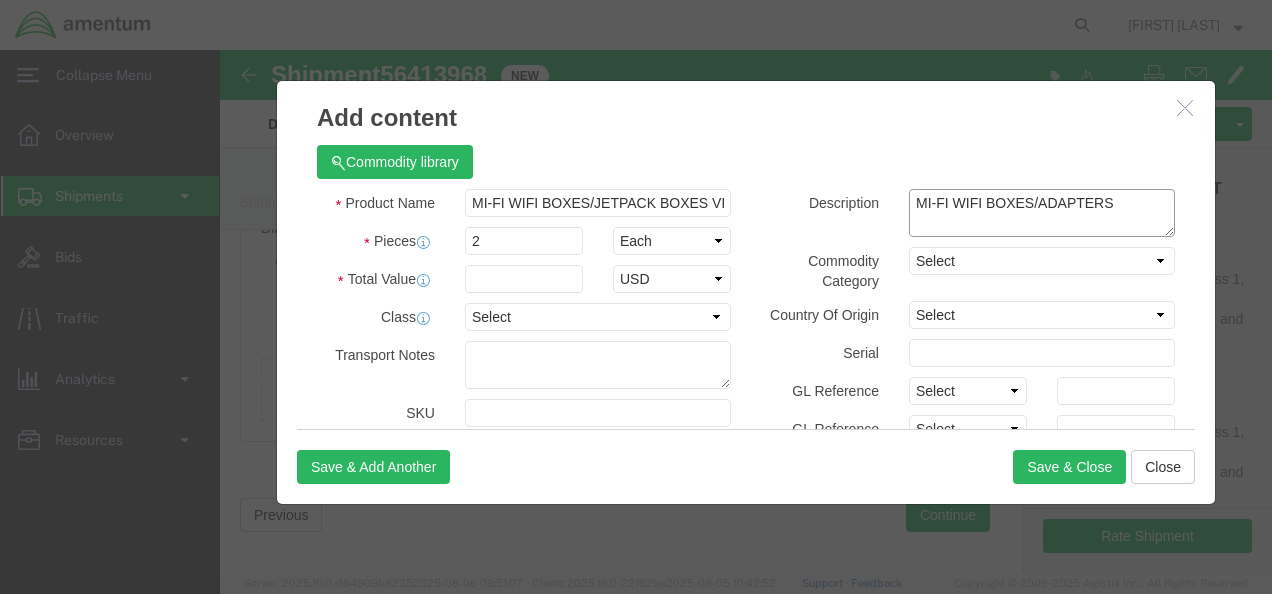drag, startPoint x: 895, startPoint y: 154, endPoint x: 674, endPoint y: 143, distance: 221.27359 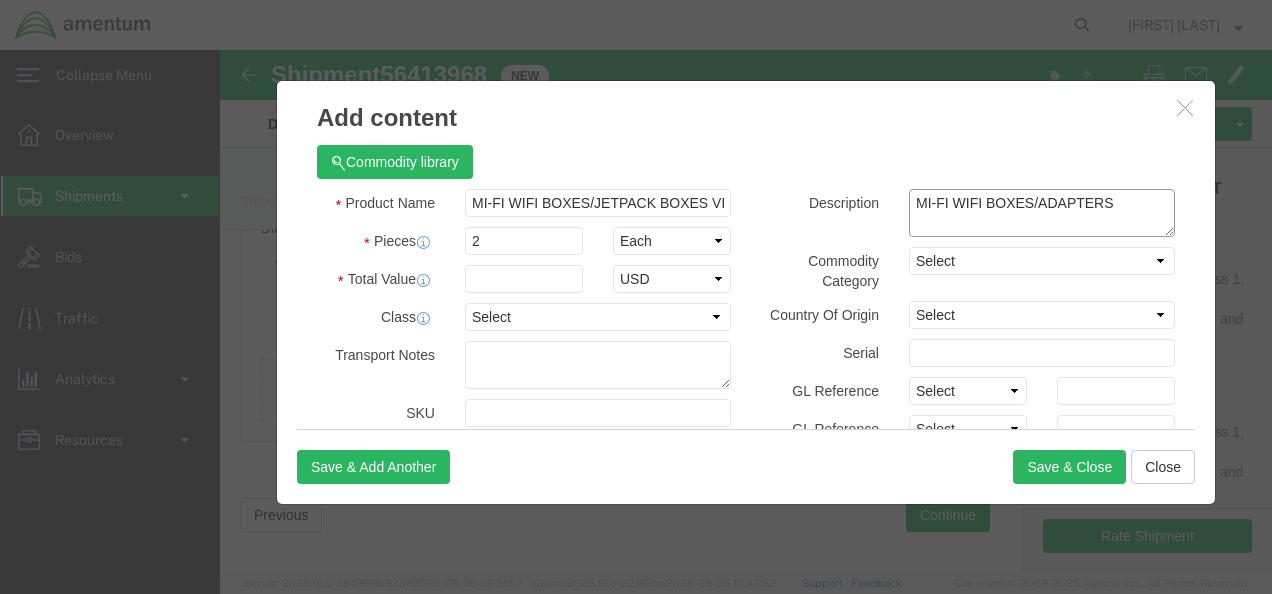 paste on "JETPACK BOXES VERIZON" 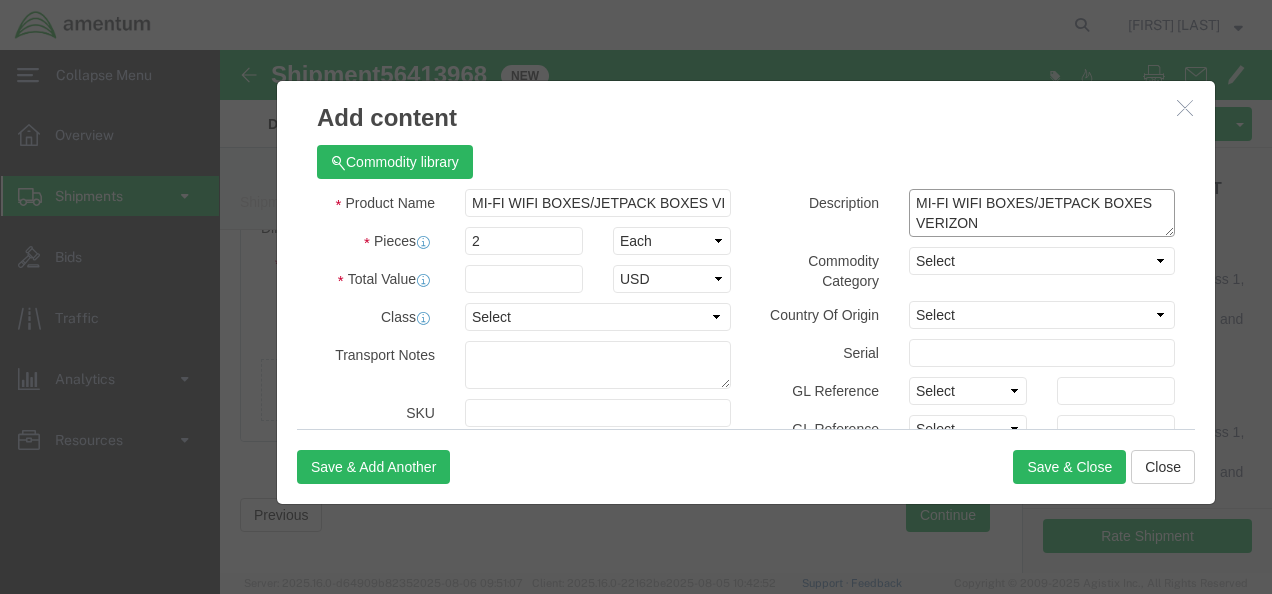 type on "MI-FI WIFI BOXES/JETPACK BOXES VERIZON" 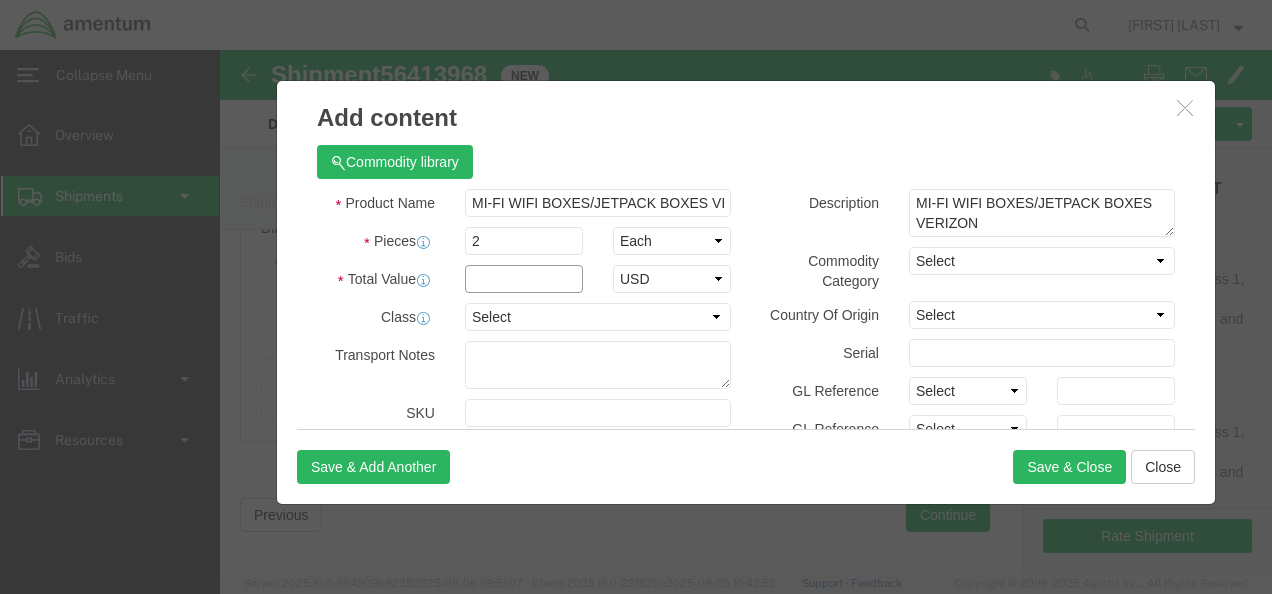 click 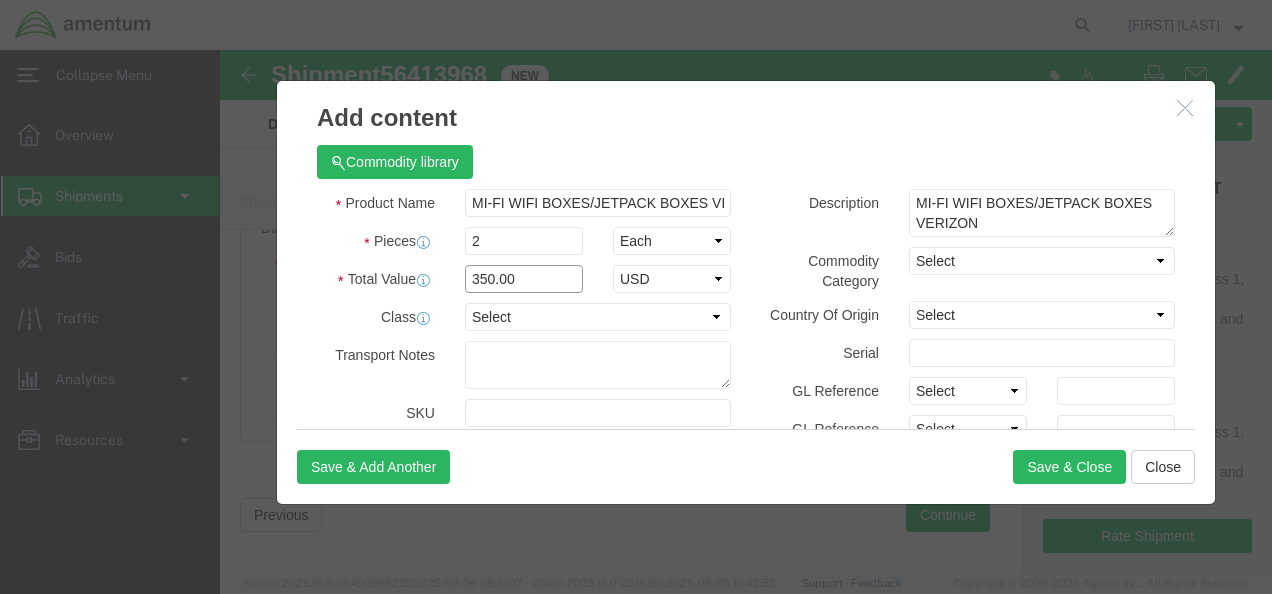 type on "350.00" 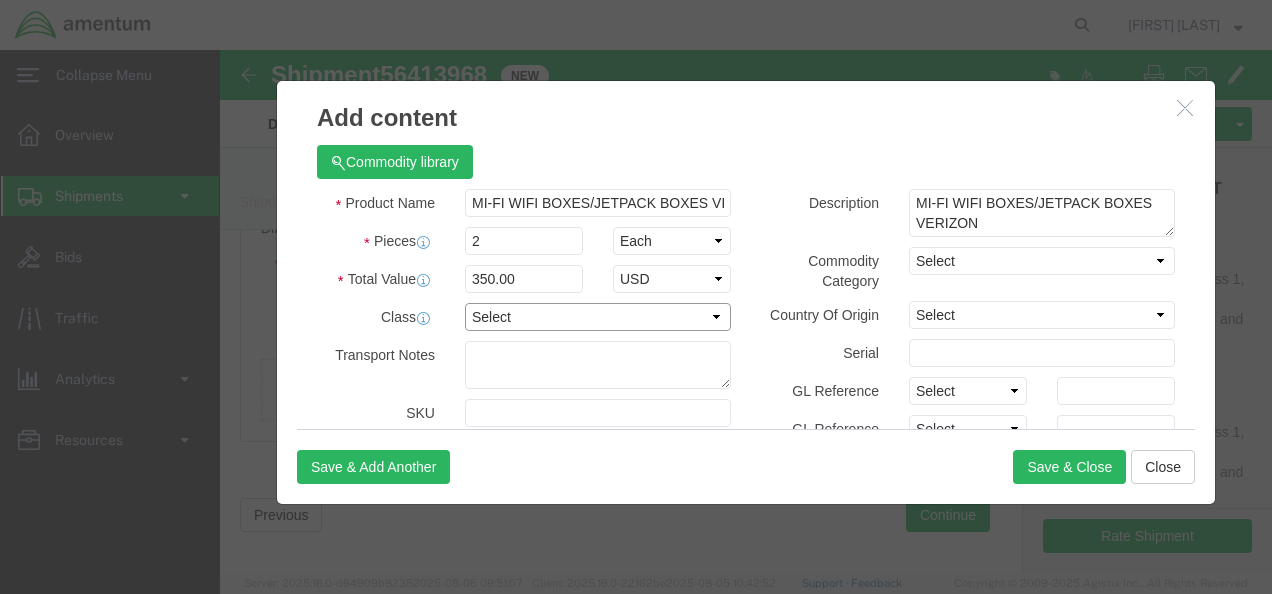 click on "Select 50 55 60 65 70 85 92.5 100 125 175 250 300 400" 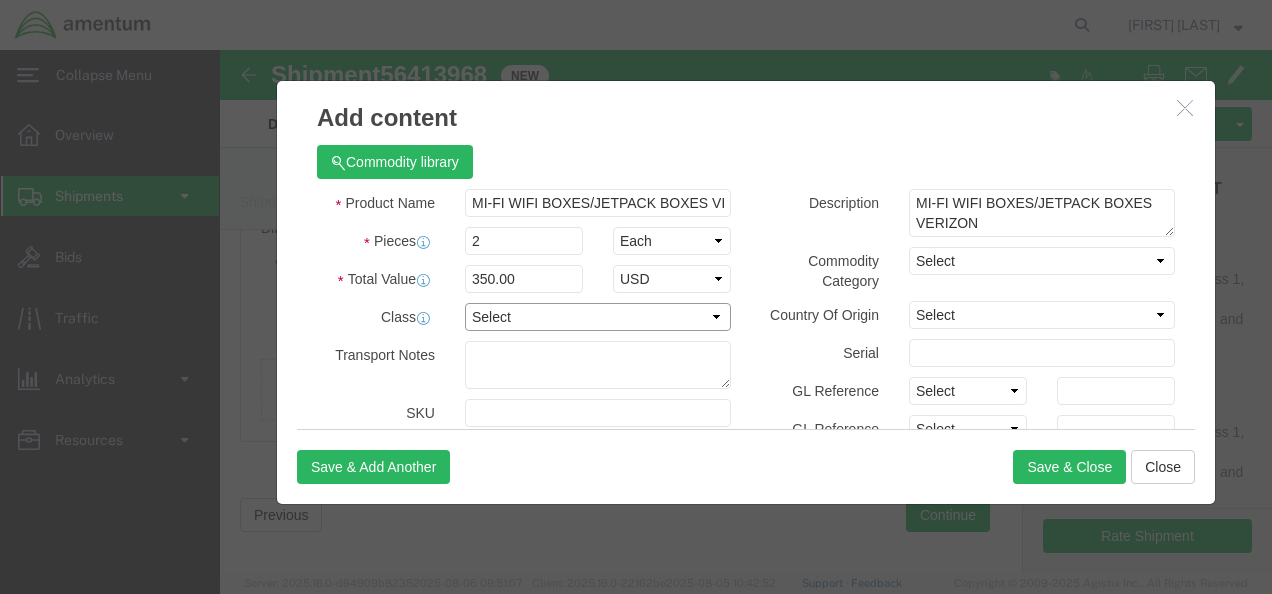 select on "50" 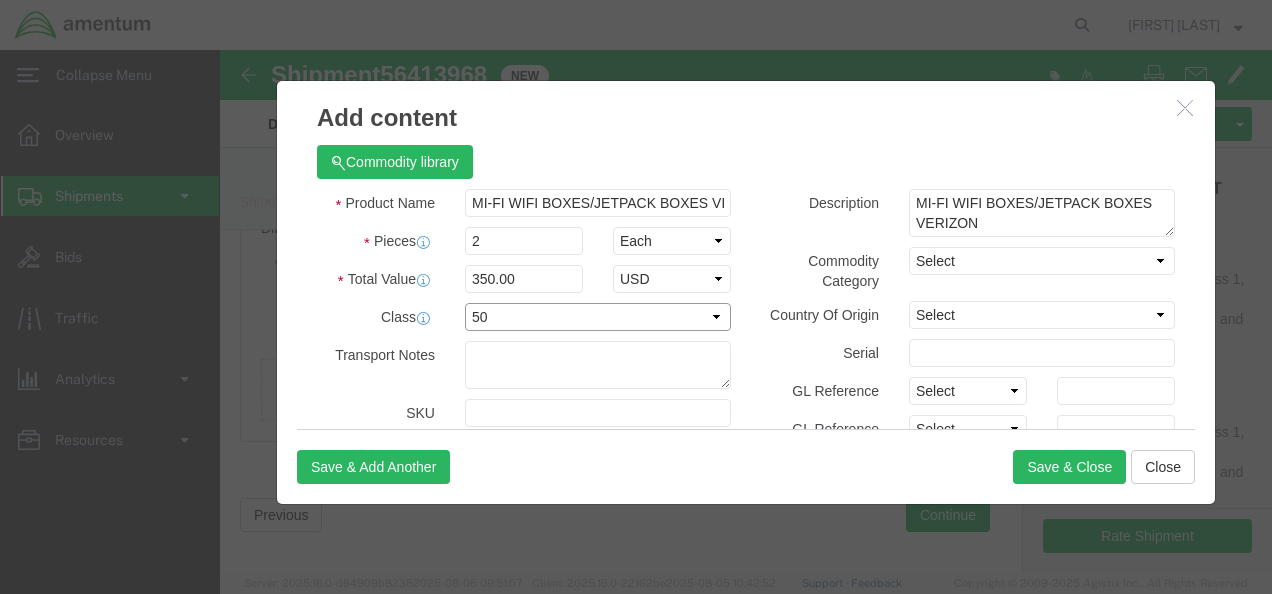 click on "Select 50 55 60 65 70 85 92.5 100 125 175 250 300 400" 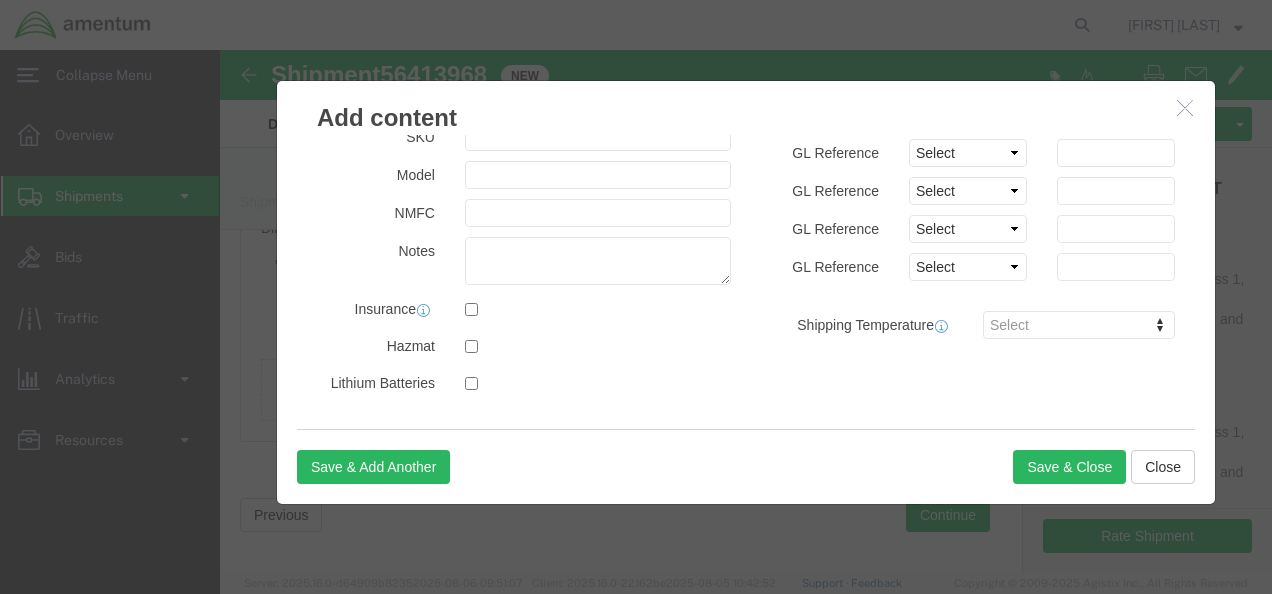 scroll, scrollTop: 0, scrollLeft: 0, axis: both 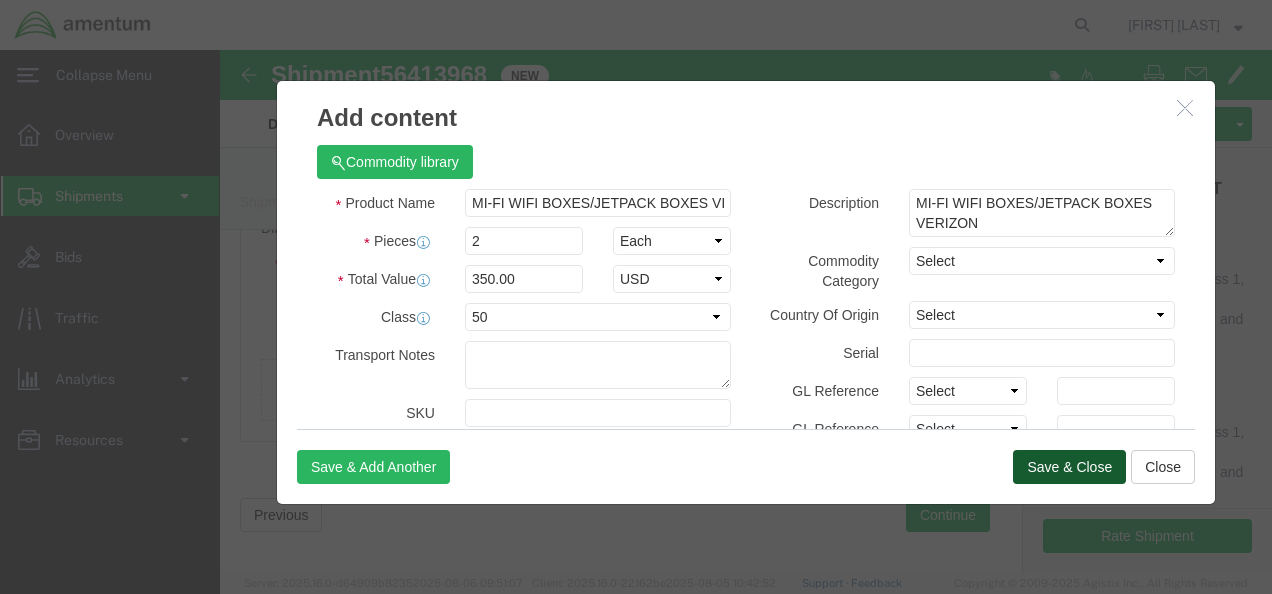 click on "Save & Close" 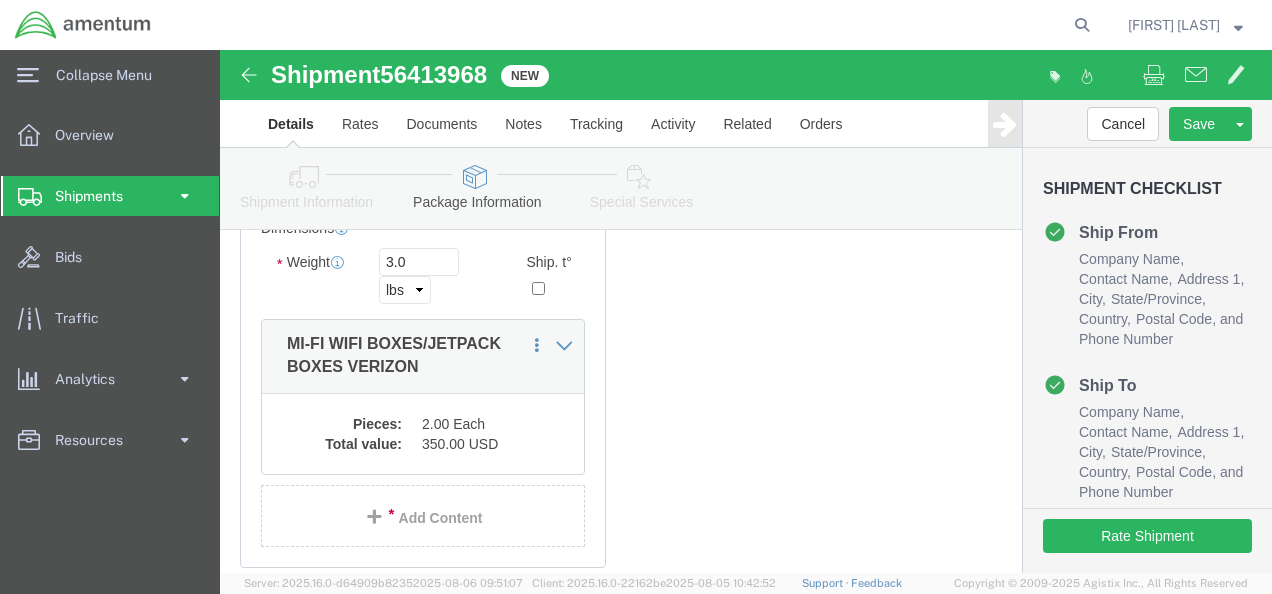 scroll, scrollTop: 444, scrollLeft: 0, axis: vertical 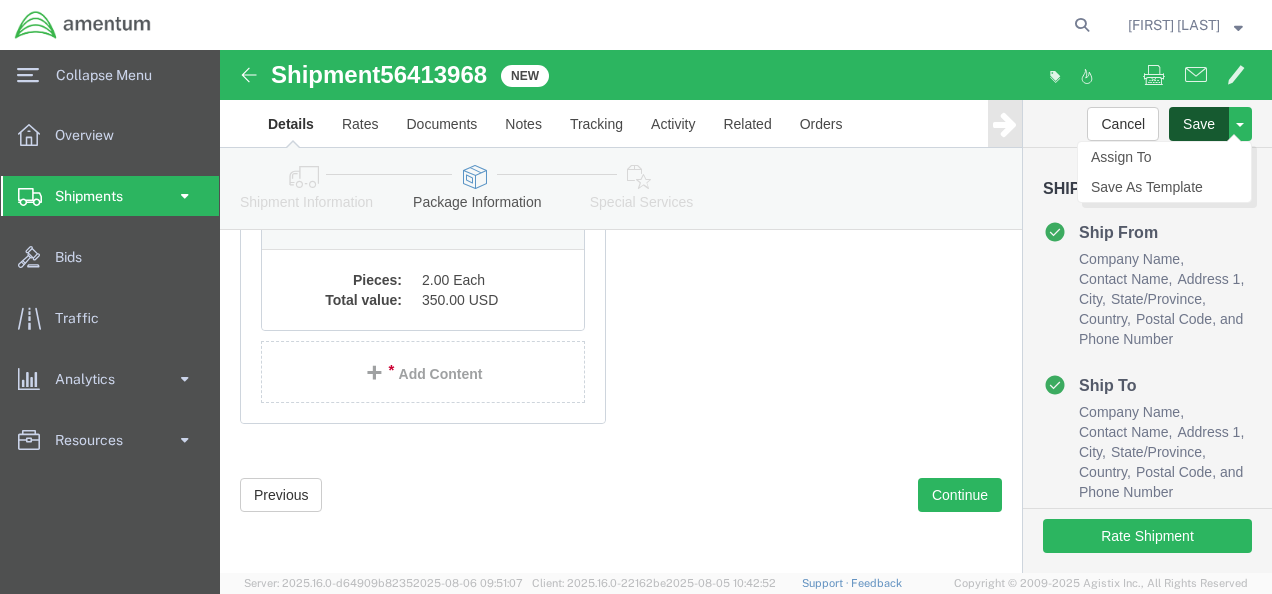 click on "Save" 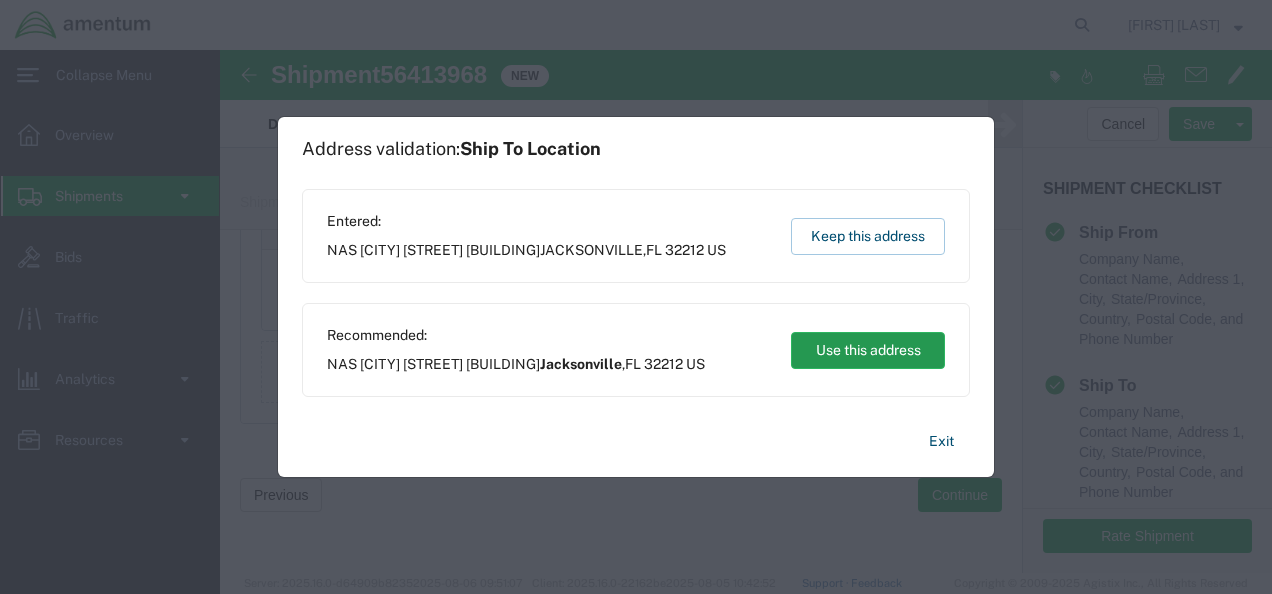 click on "Use this address" 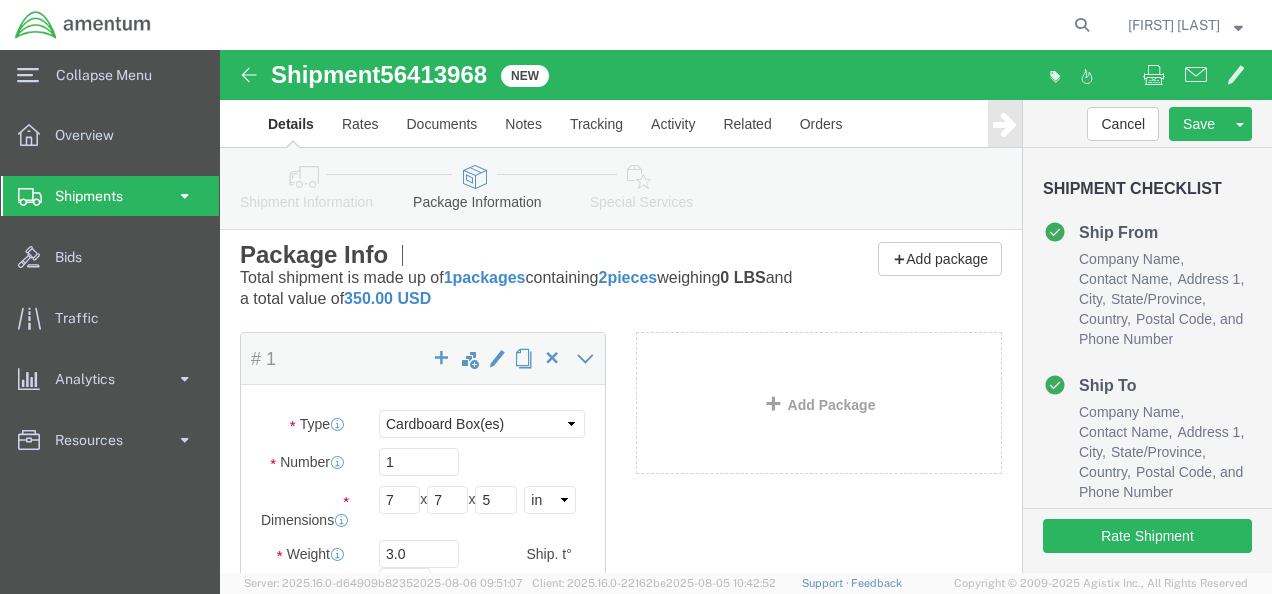scroll, scrollTop: 0, scrollLeft: 0, axis: both 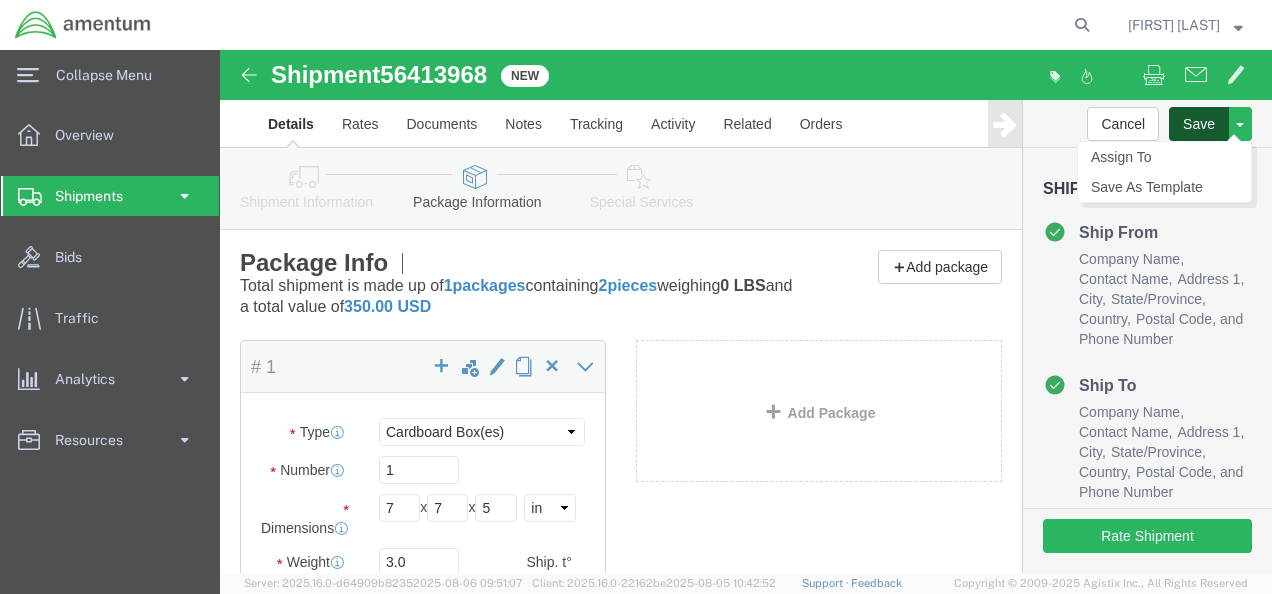 click on "Save" 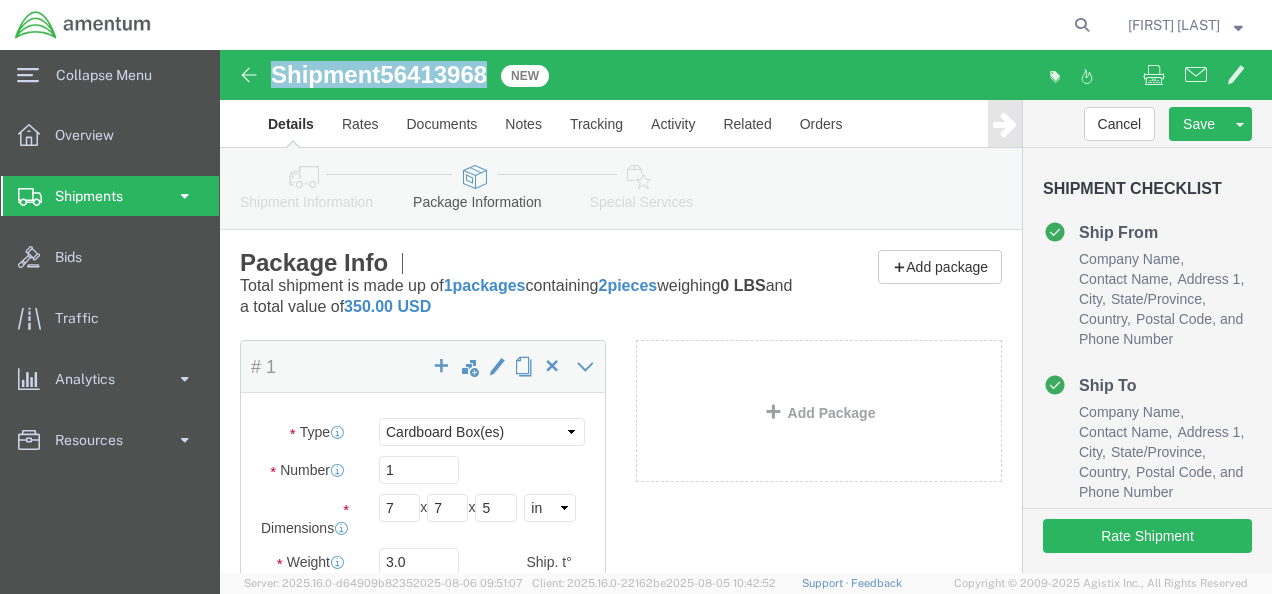 drag, startPoint x: 50, startPoint y: 16, endPoint x: 275, endPoint y: 34, distance: 225.71886 